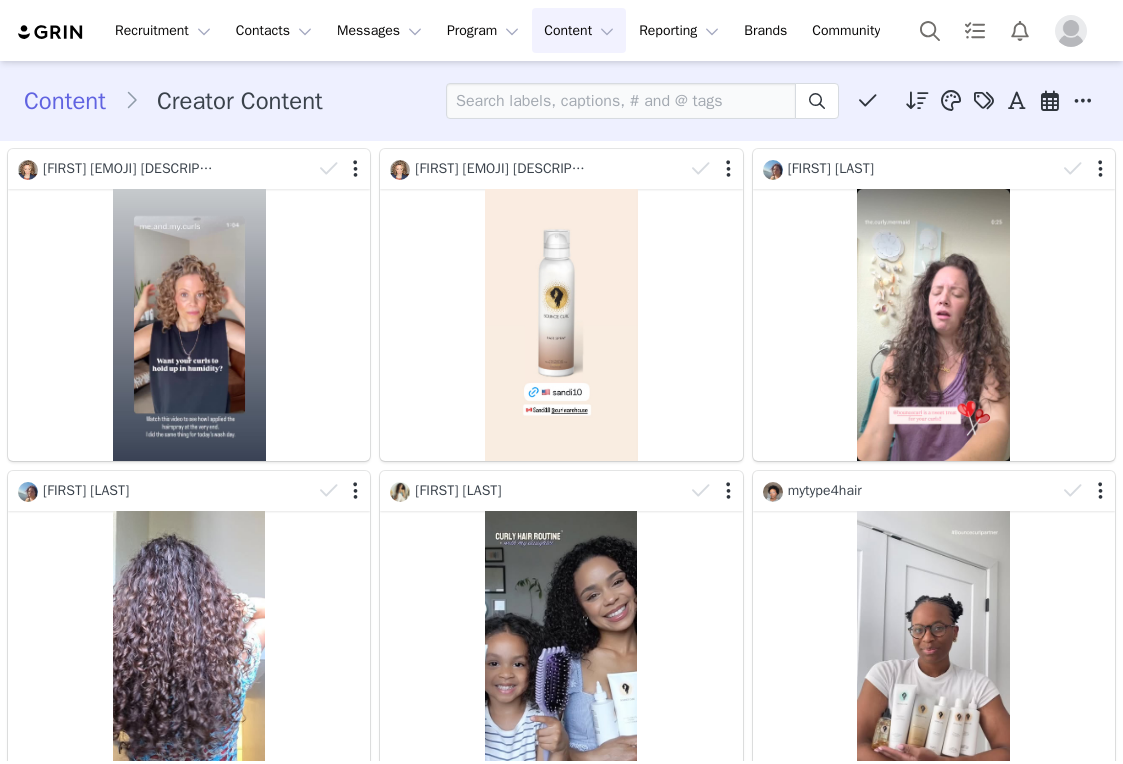 scroll, scrollTop: 0, scrollLeft: 0, axis: both 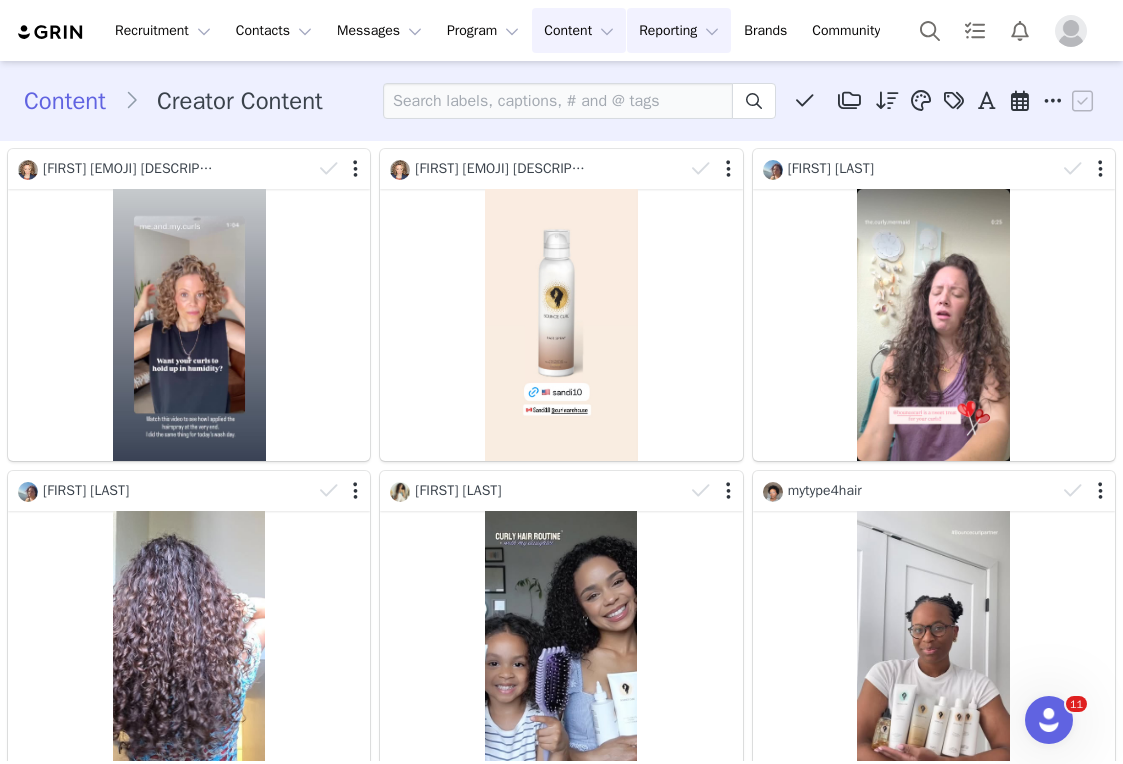 click on "Reporting Reporting" at bounding box center [679, 30] 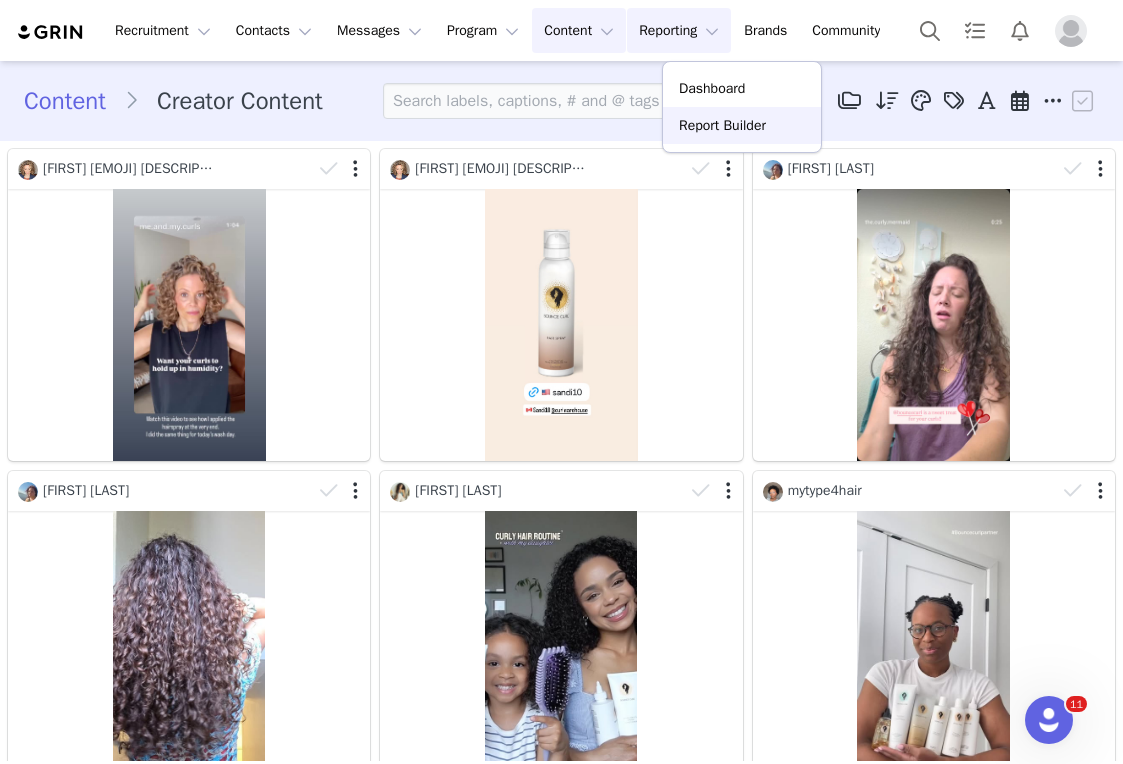 click on "Report Builder" at bounding box center [722, 125] 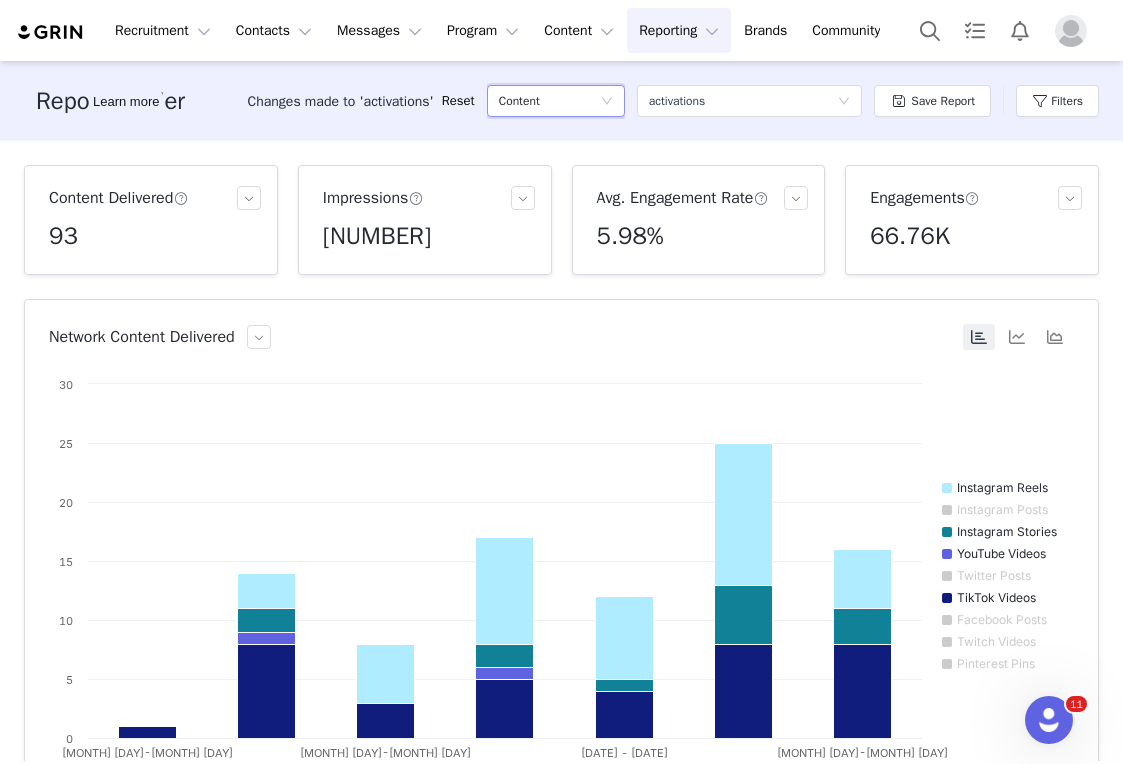 click on "Content" at bounding box center [549, 101] 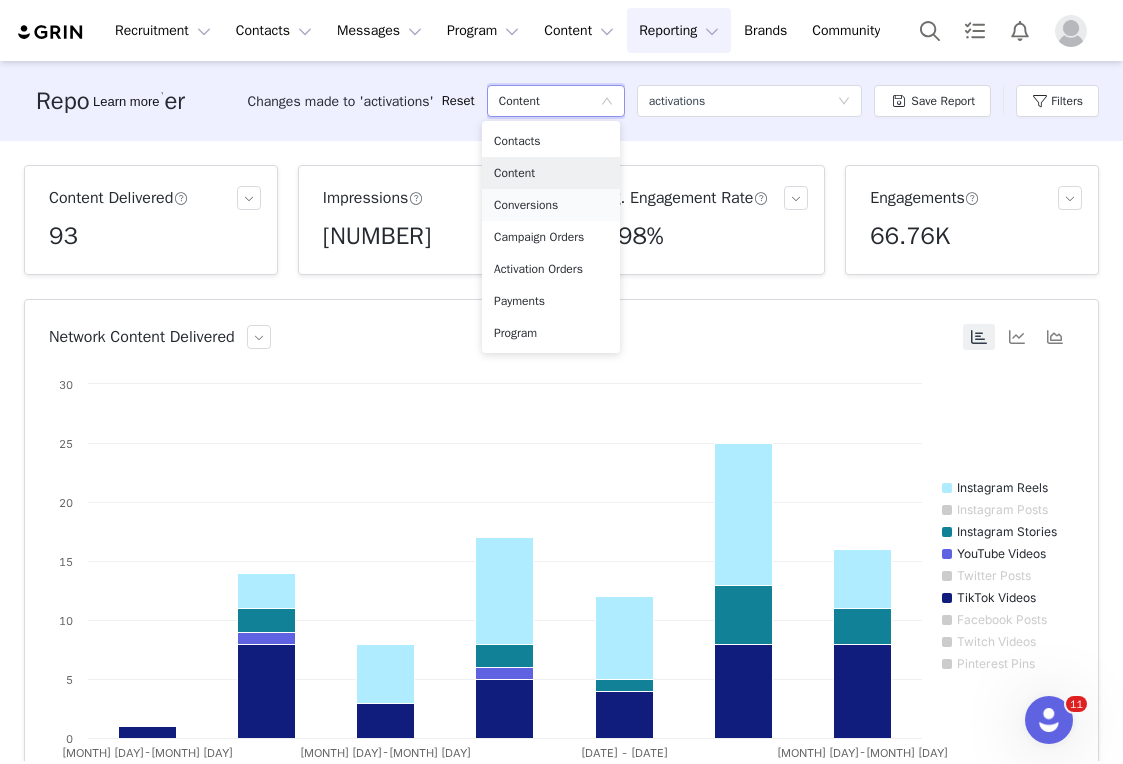 click on "Conversions" at bounding box center [551, 205] 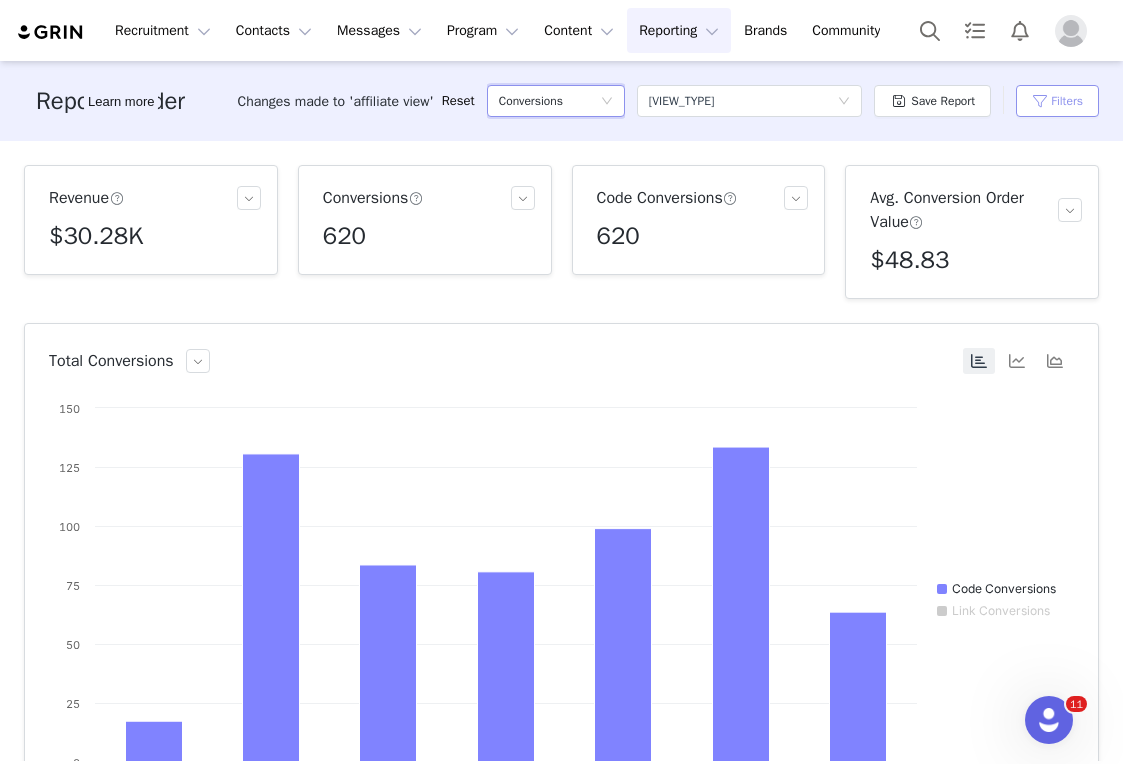 click on "Filters" at bounding box center (1057, 101) 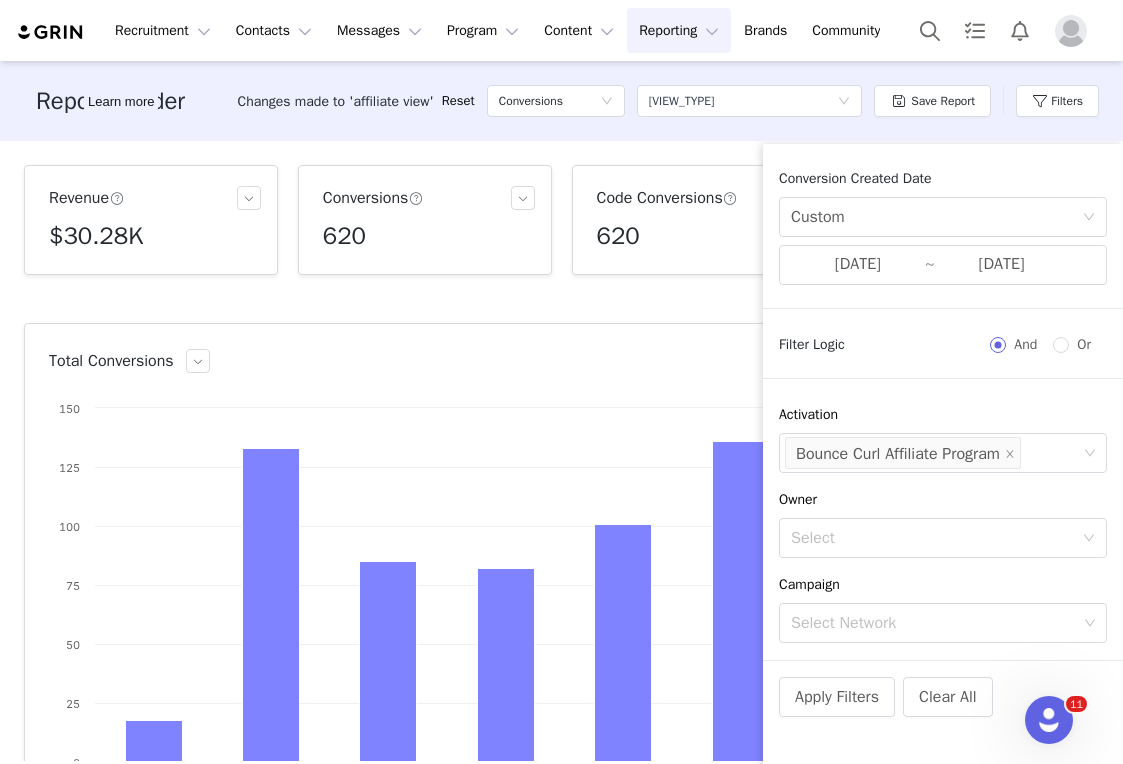 drag, startPoint x: 883, startPoint y: 265, endPoint x: 999, endPoint y: 422, distance: 195.20502 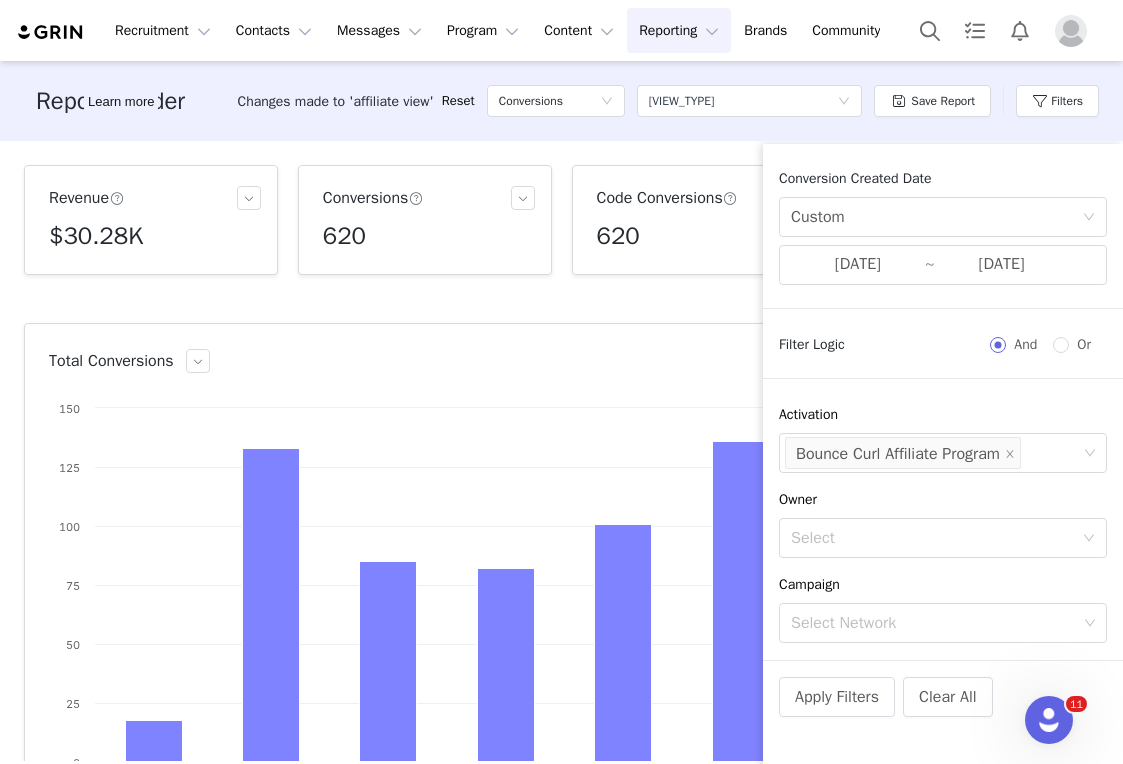 click on "Conversion Created Date Custom [MONTH]/[DAY]/[YEAR] ~ [MONTH]/[DAY]/[YEAR] Filter Logic And Or Activation Select Network Bounce Curl Affiliate Program Owner Select Campaign Select Network Partnership Select Network Contact Select Network Advanced Filters Add Field" at bounding box center [943, 414] 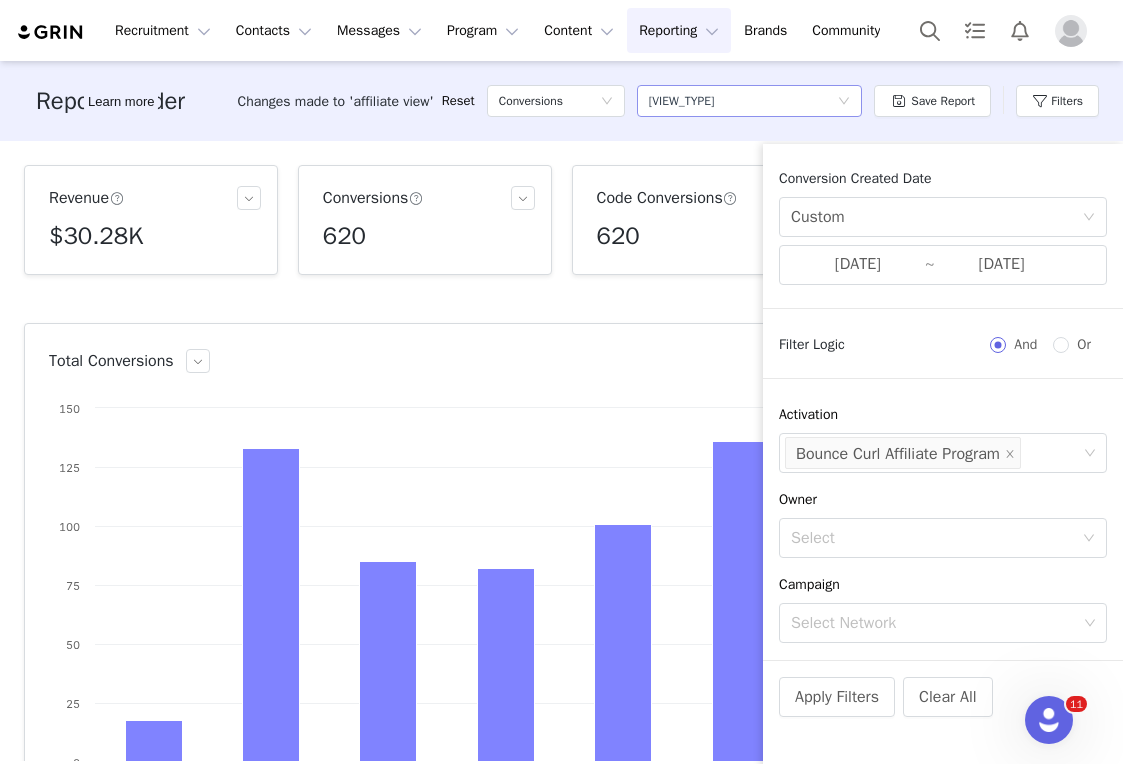 click 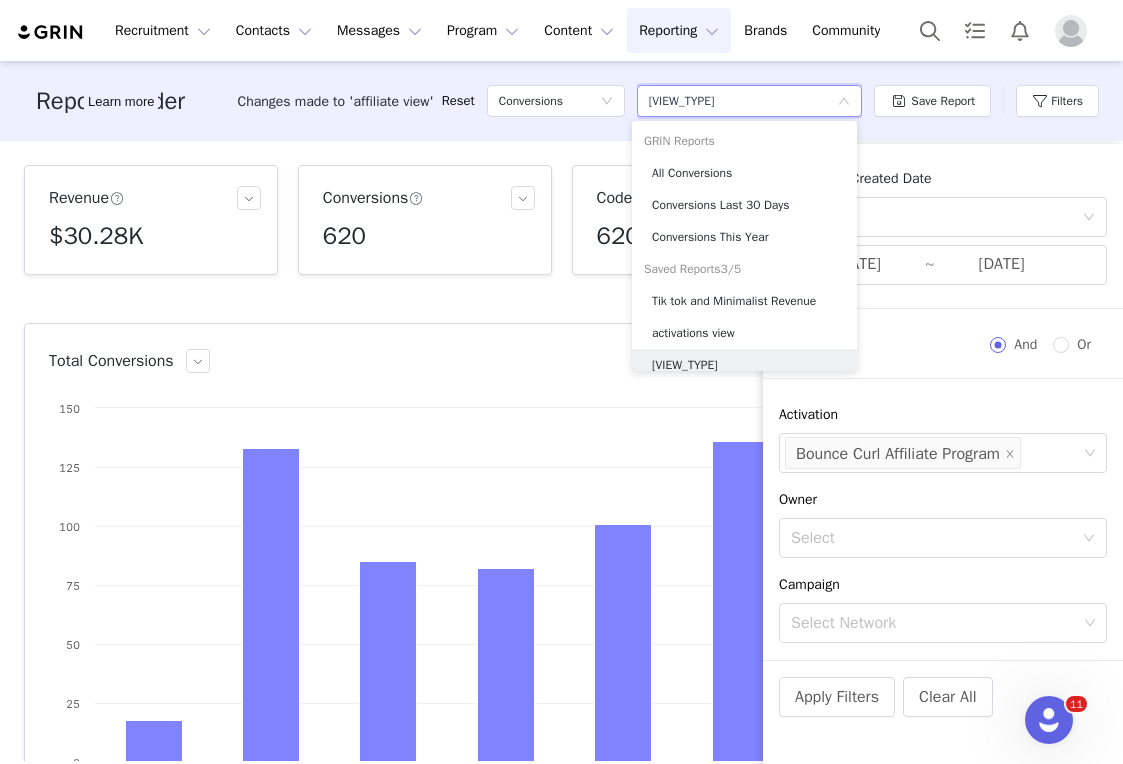 scroll, scrollTop: 10, scrollLeft: 0, axis: vertical 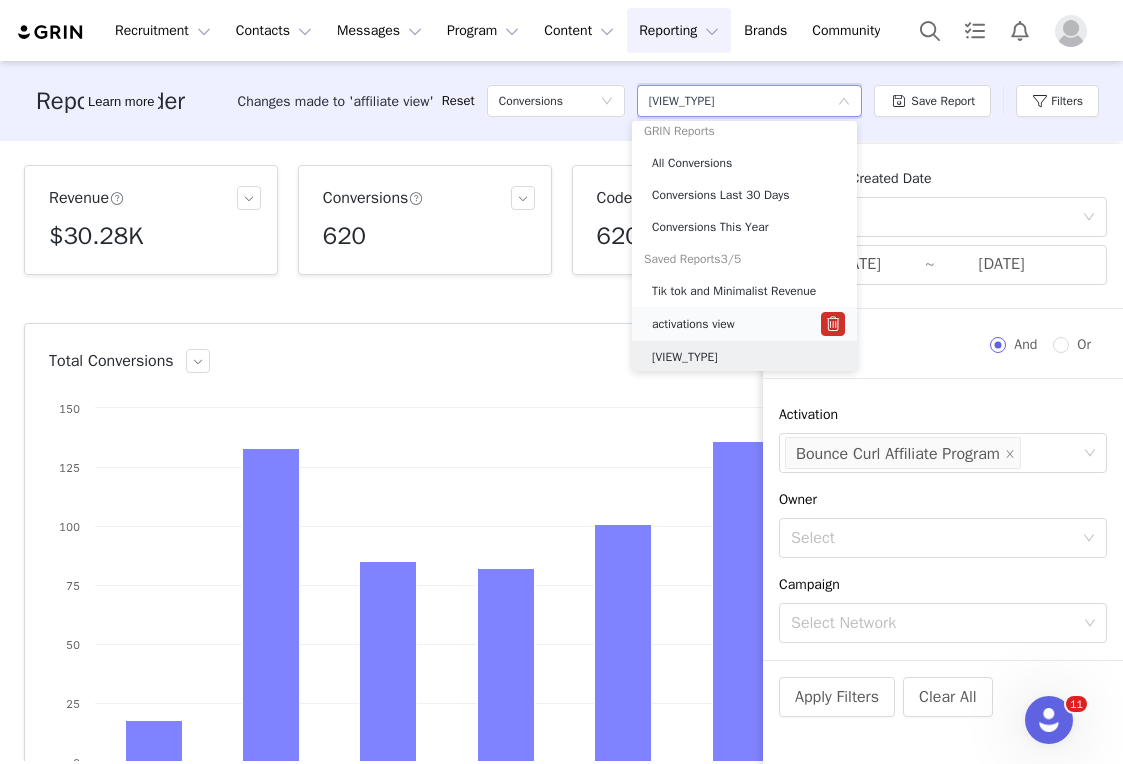 click on "activations view" at bounding box center [693, 324] 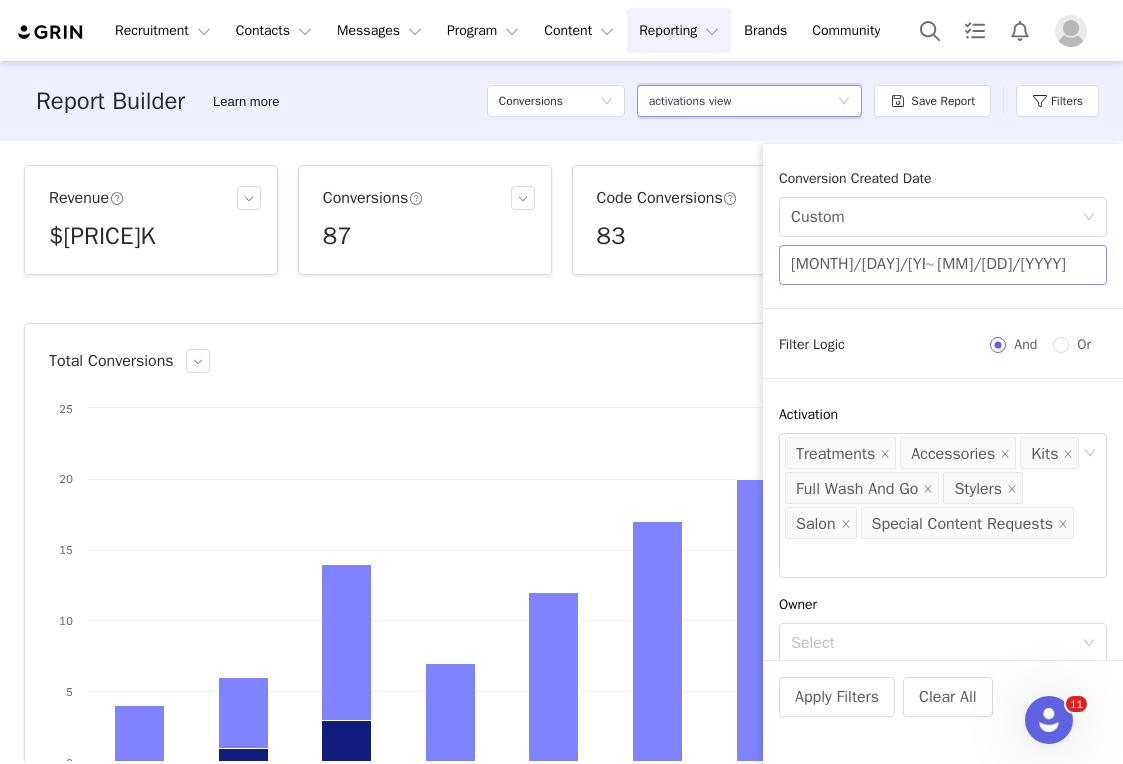 click on "[MONTH]/[DAY]/[YEAR]" at bounding box center [858, 265] 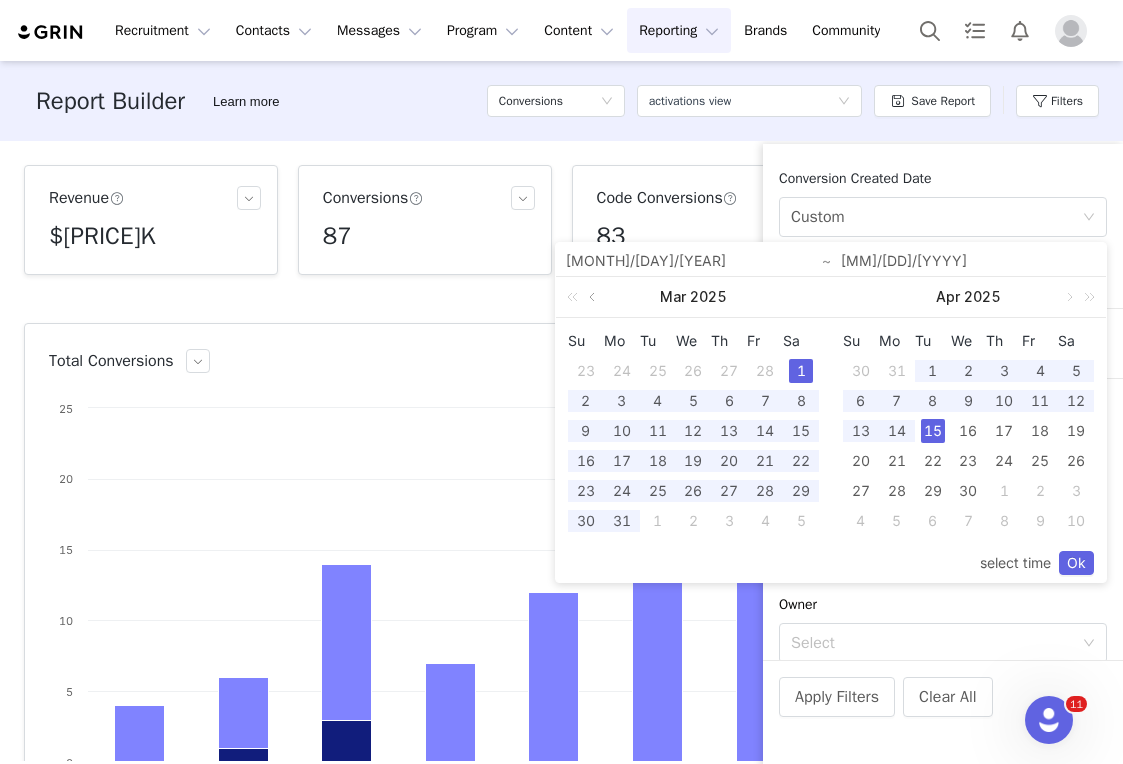 click at bounding box center (594, 297) 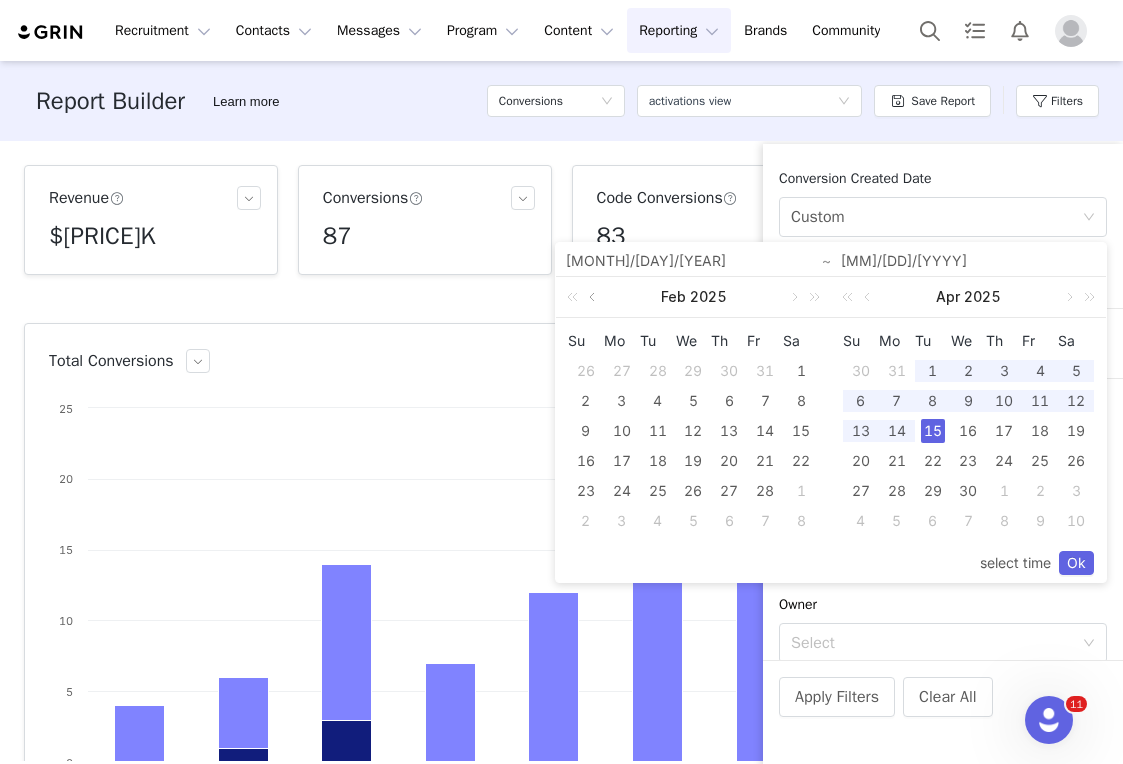 click at bounding box center [594, 297] 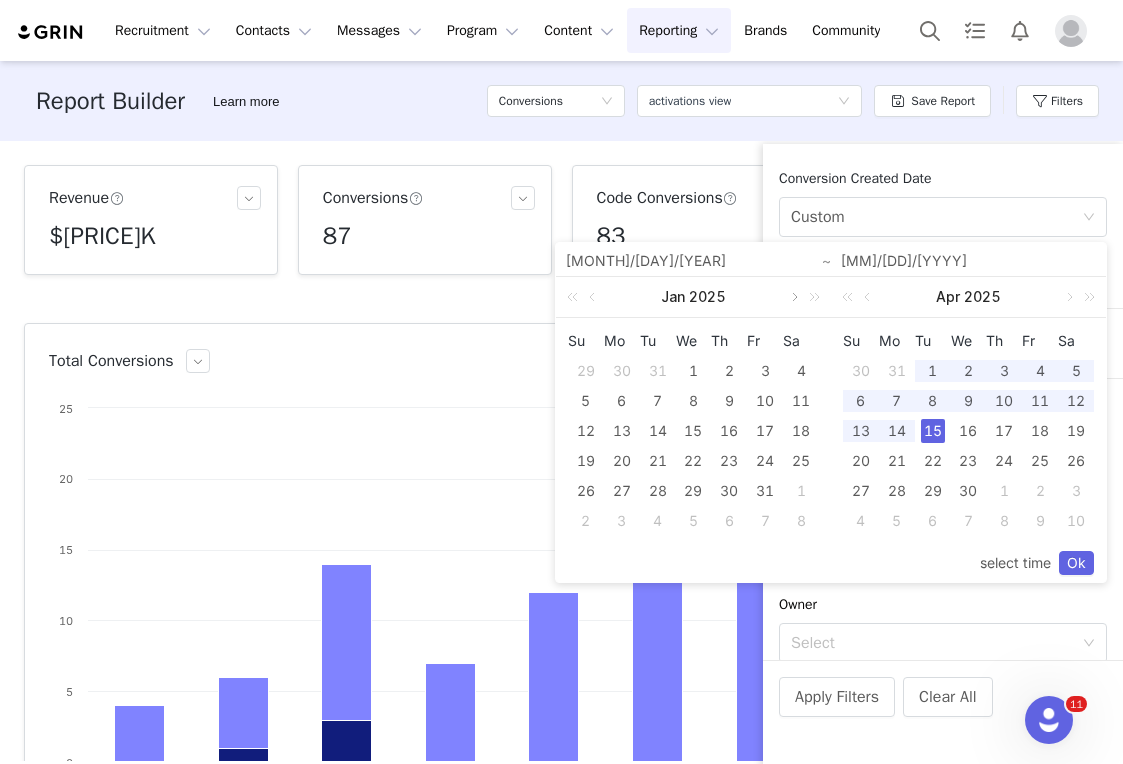 click at bounding box center (793, 297) 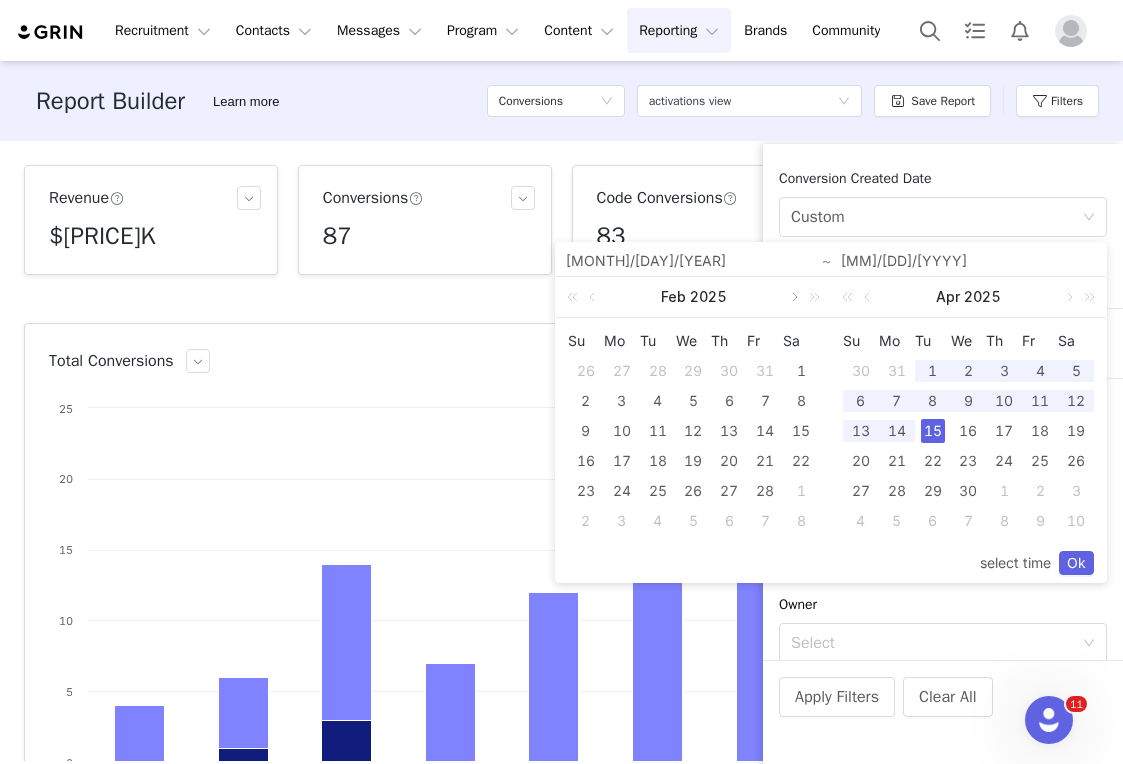 click at bounding box center (793, 297) 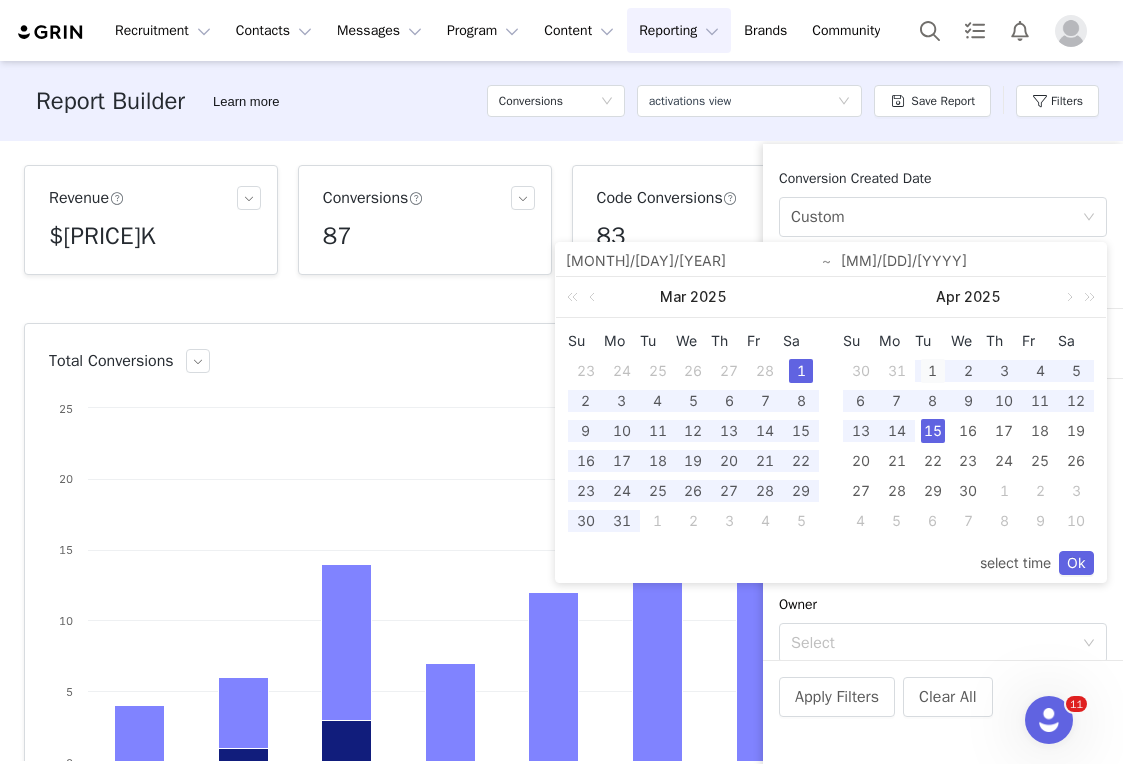click on "1" at bounding box center [933, 371] 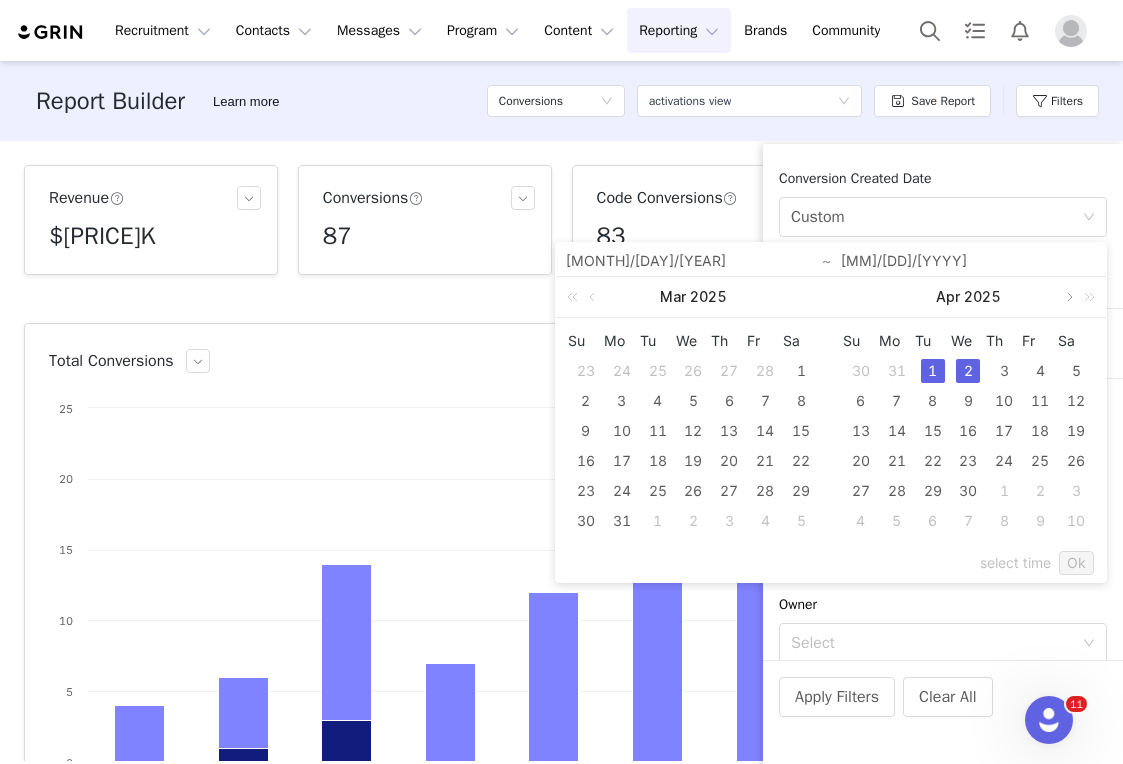 click at bounding box center [1068, 297] 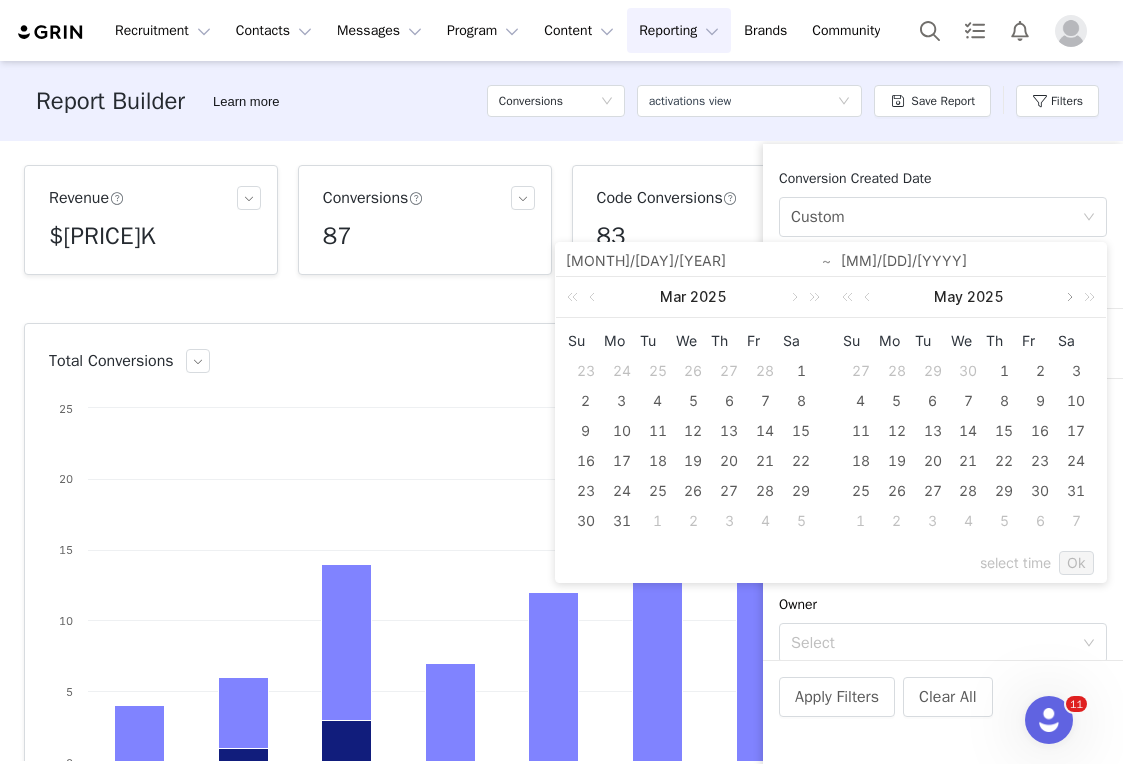 click at bounding box center [1068, 297] 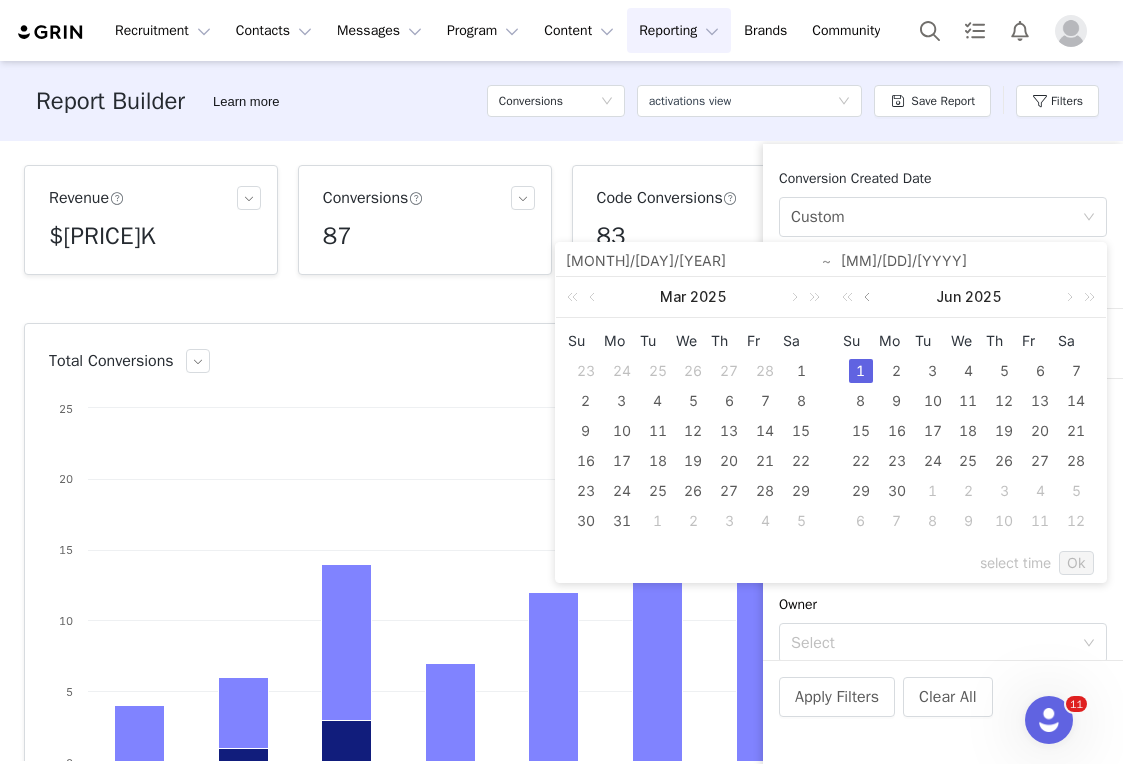 click at bounding box center [869, 297] 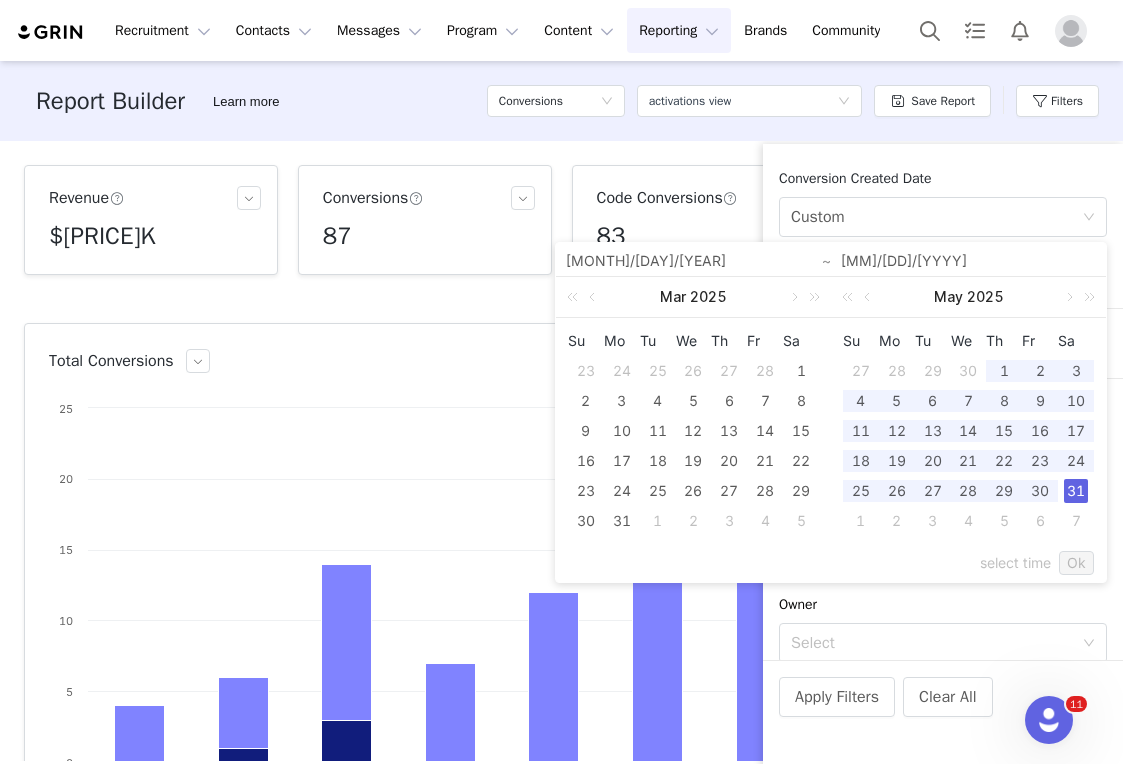 click on "31" at bounding box center [1076, 491] 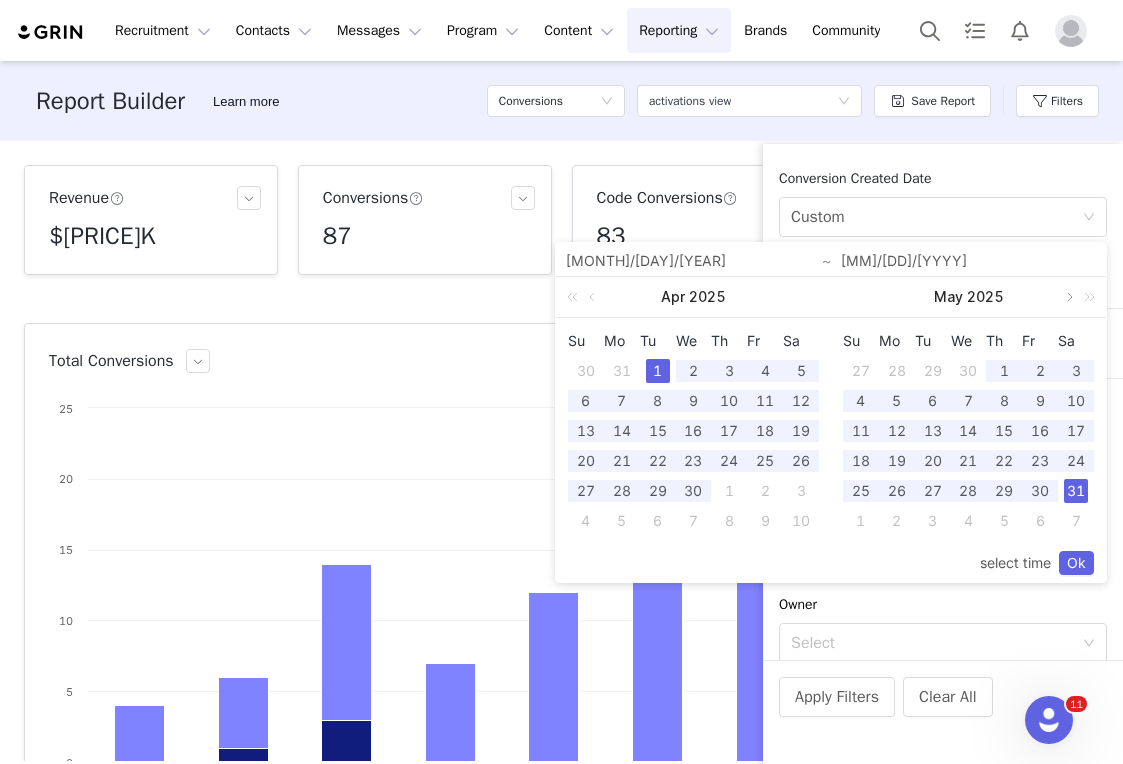 click at bounding box center (1068, 297) 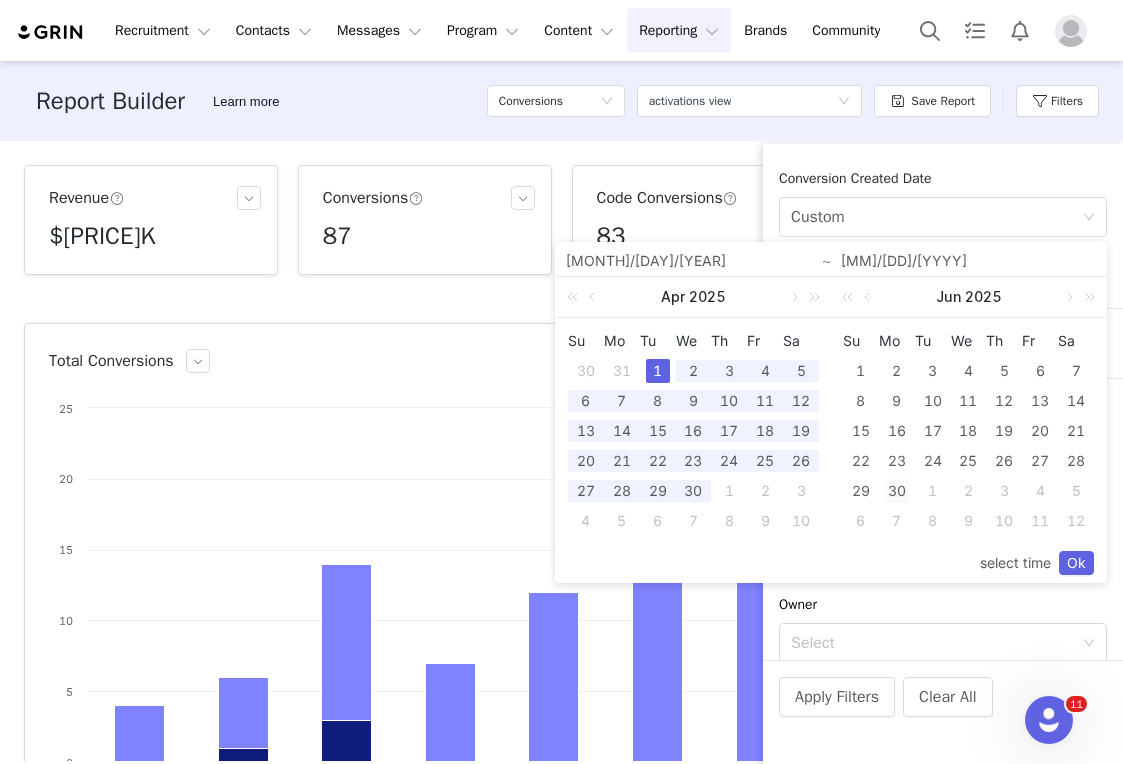 click on "30" at bounding box center (897, 491) 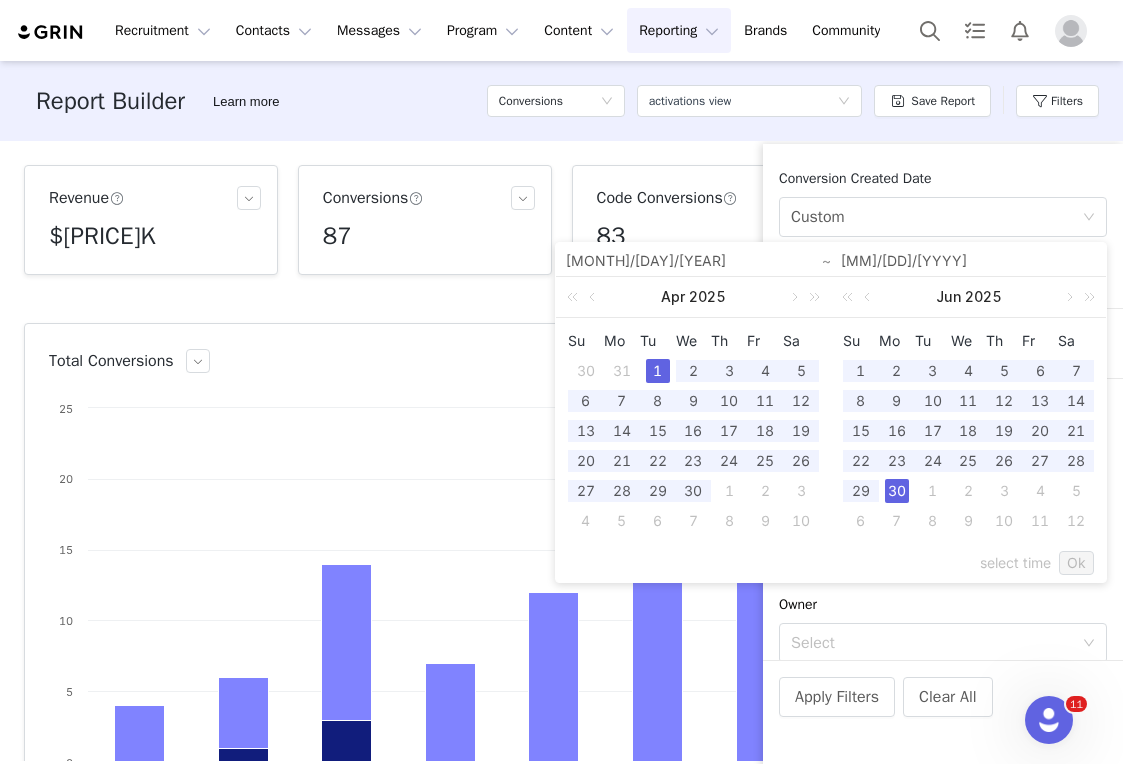 click on "1" at bounding box center [658, 371] 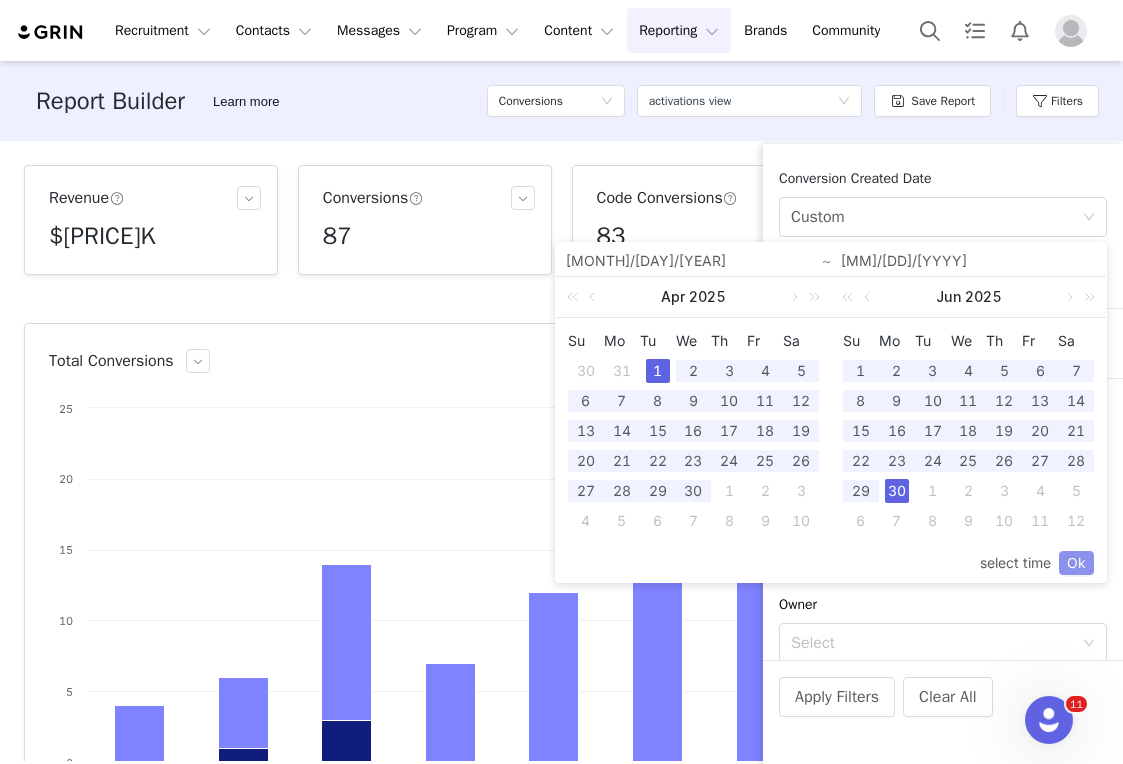 click on "Ok" at bounding box center [1076, 563] 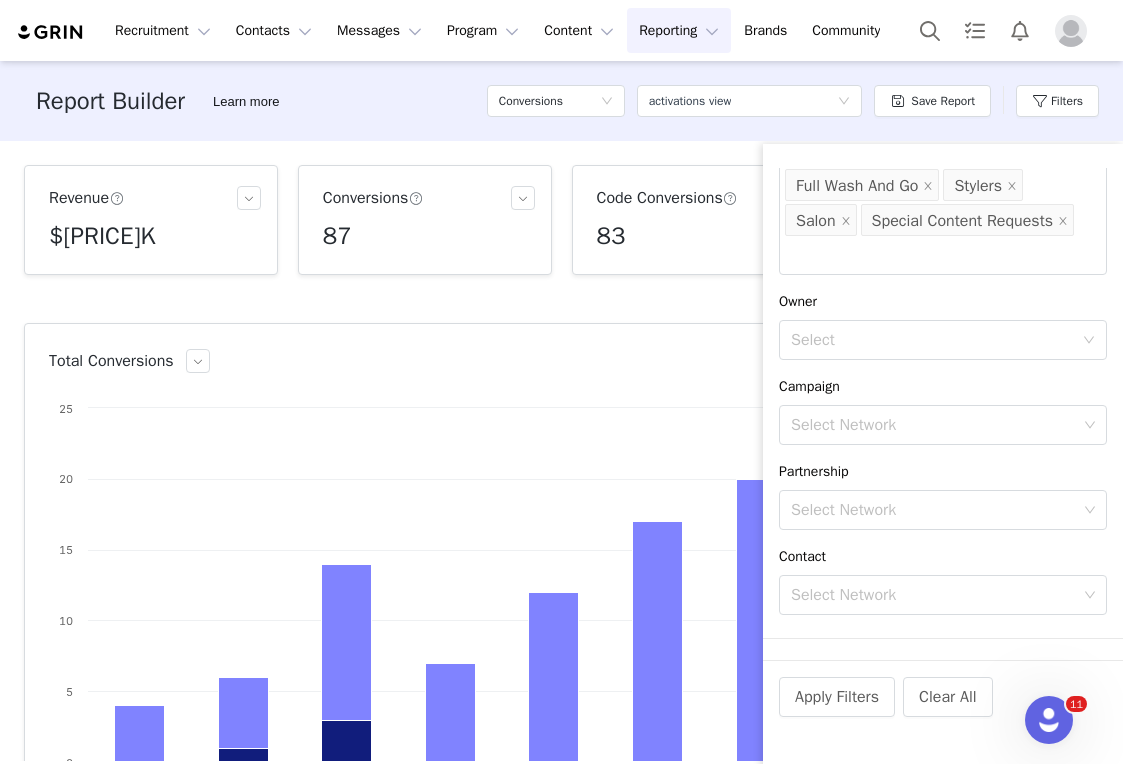 scroll, scrollTop: 523, scrollLeft: 0, axis: vertical 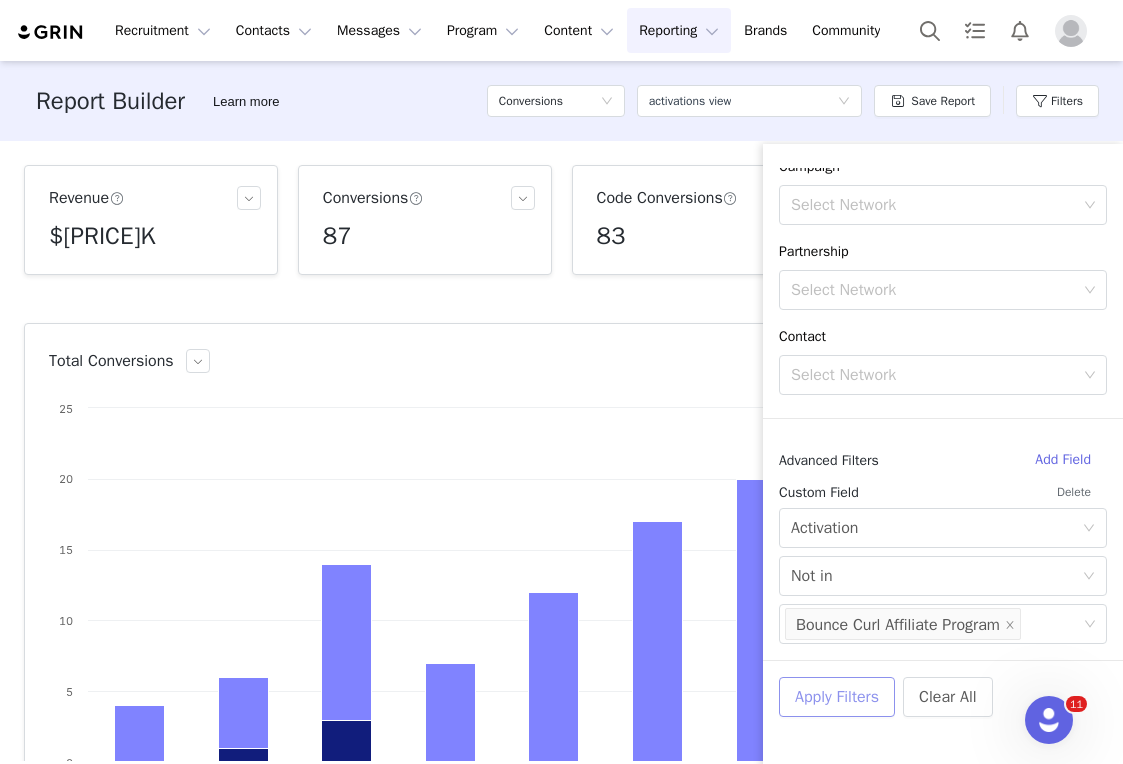 click on "Apply Filters" at bounding box center [837, 697] 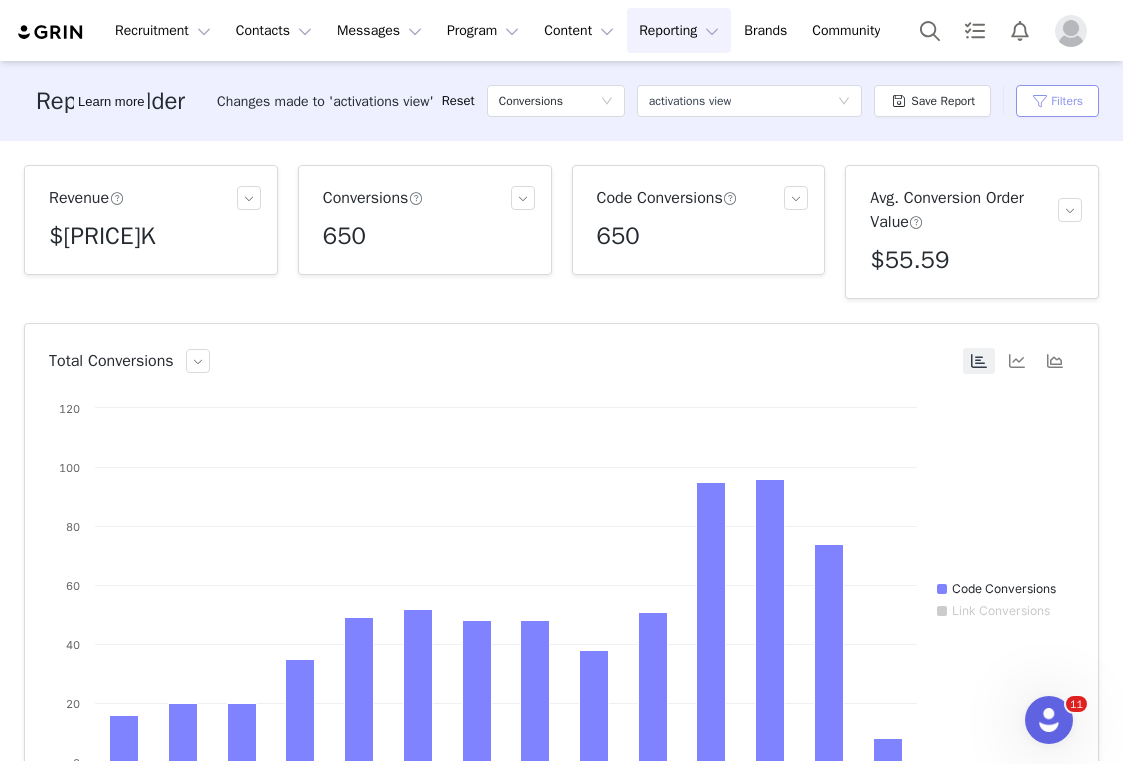 click on "Filters" at bounding box center (1057, 101) 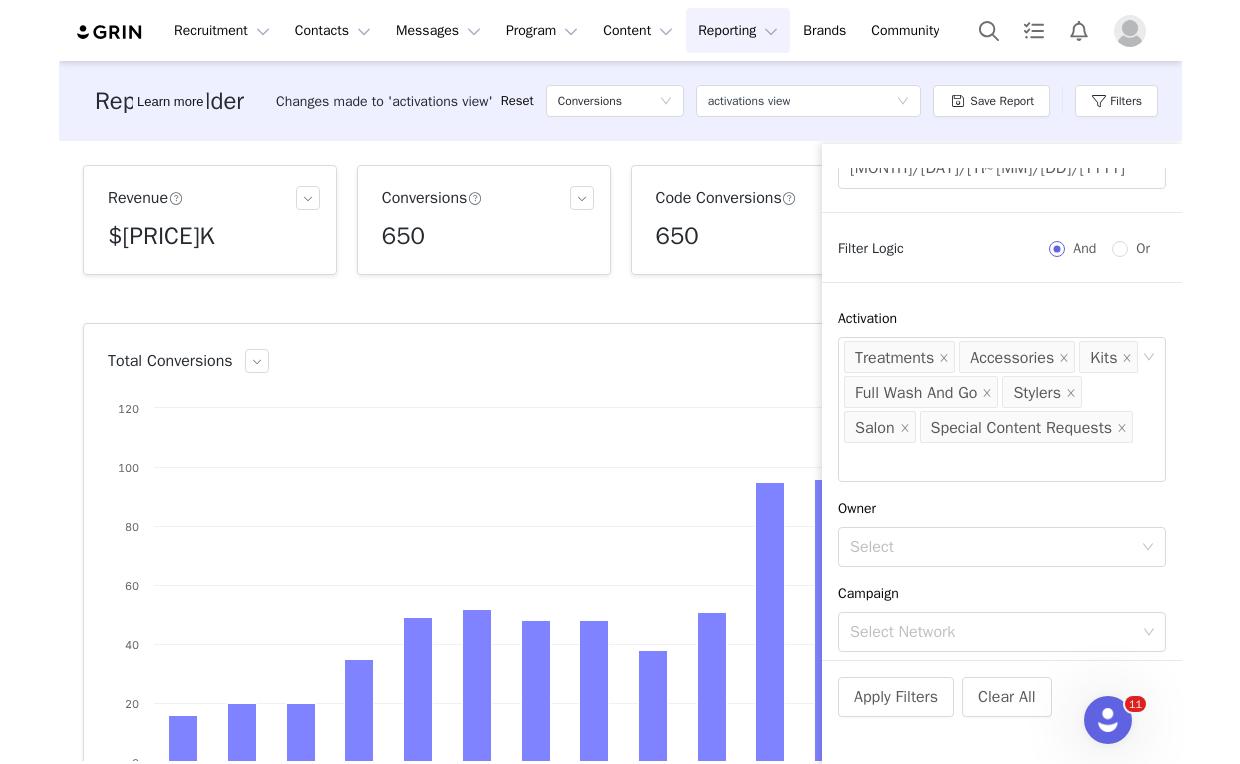 scroll, scrollTop: 0, scrollLeft: 0, axis: both 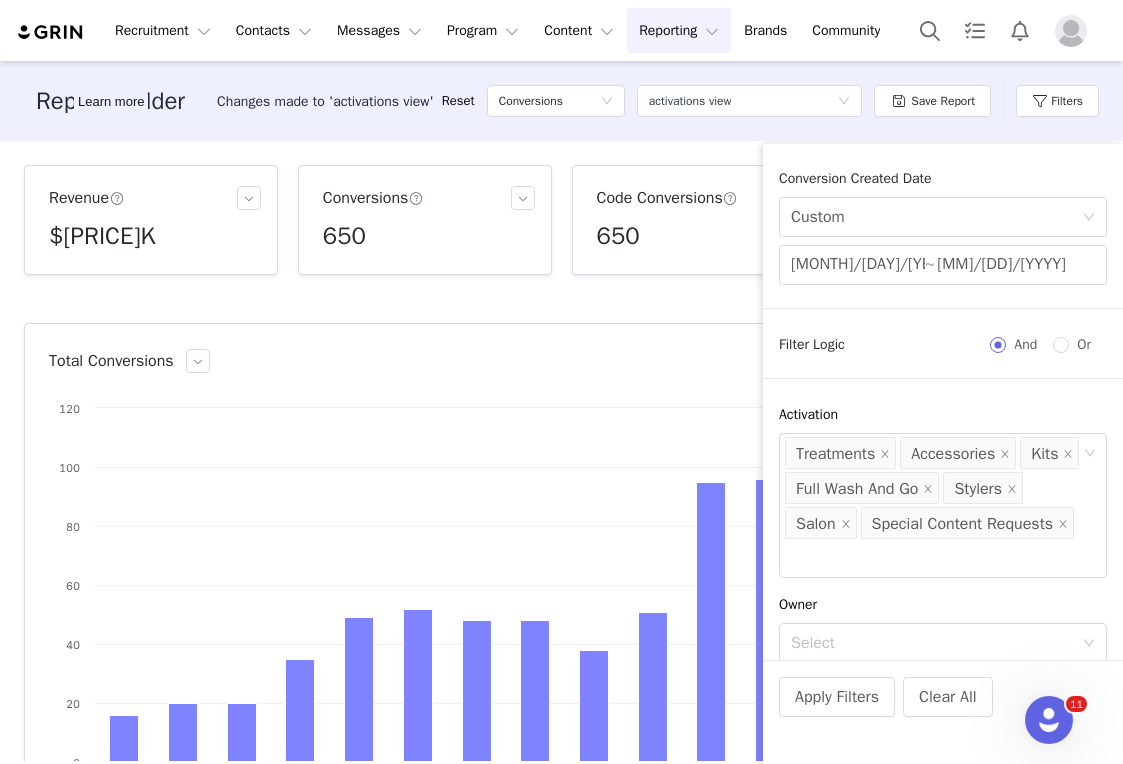 click on "[REPORT_TYPE]  Learn more  Changes made to '[REPORT_NAME]'  Reset Conversions Select a report [REPORT_NAME] Save Report Filters" at bounding box center (561, 101) 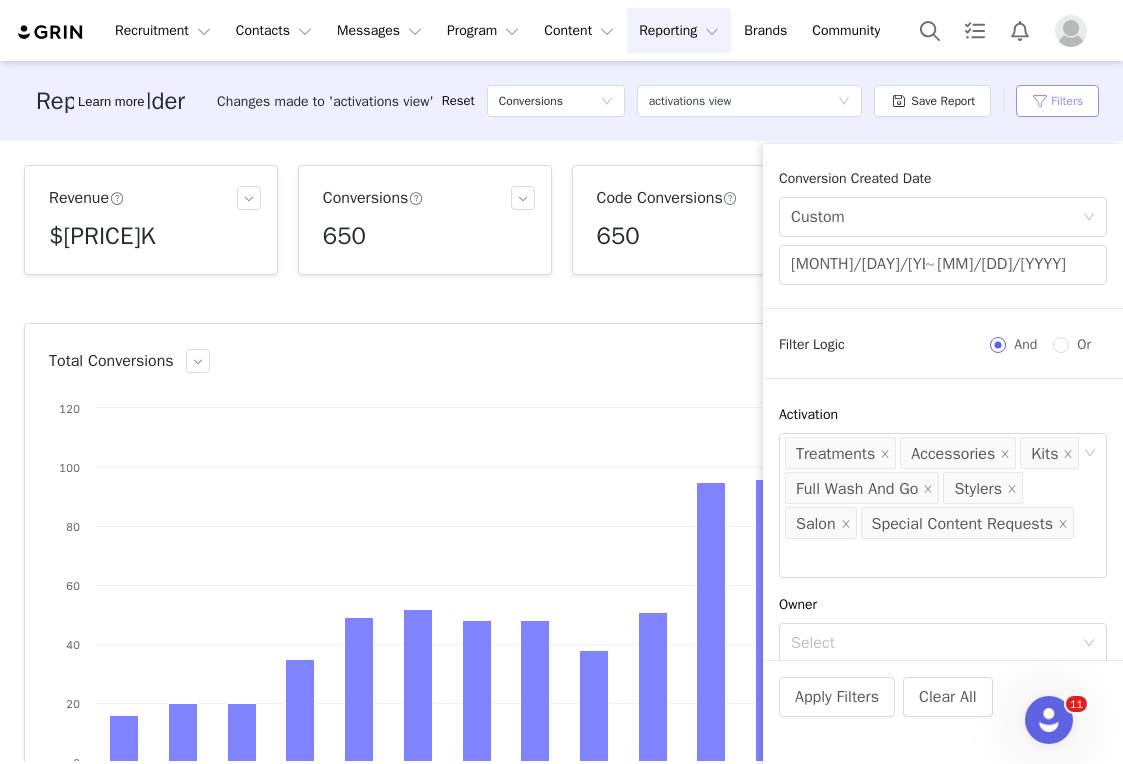 click on "Filters" at bounding box center [1057, 101] 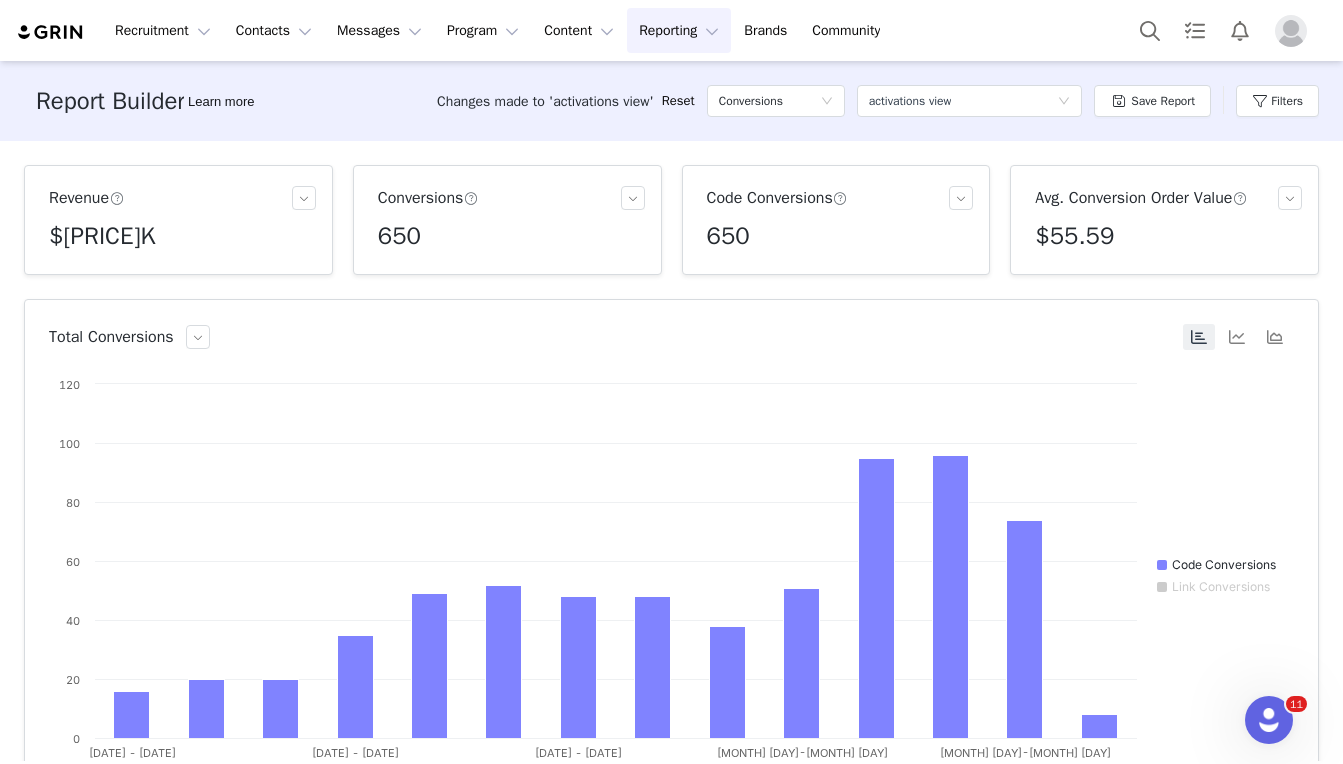 click on "Revenue        $36.14K" at bounding box center [178, 220] 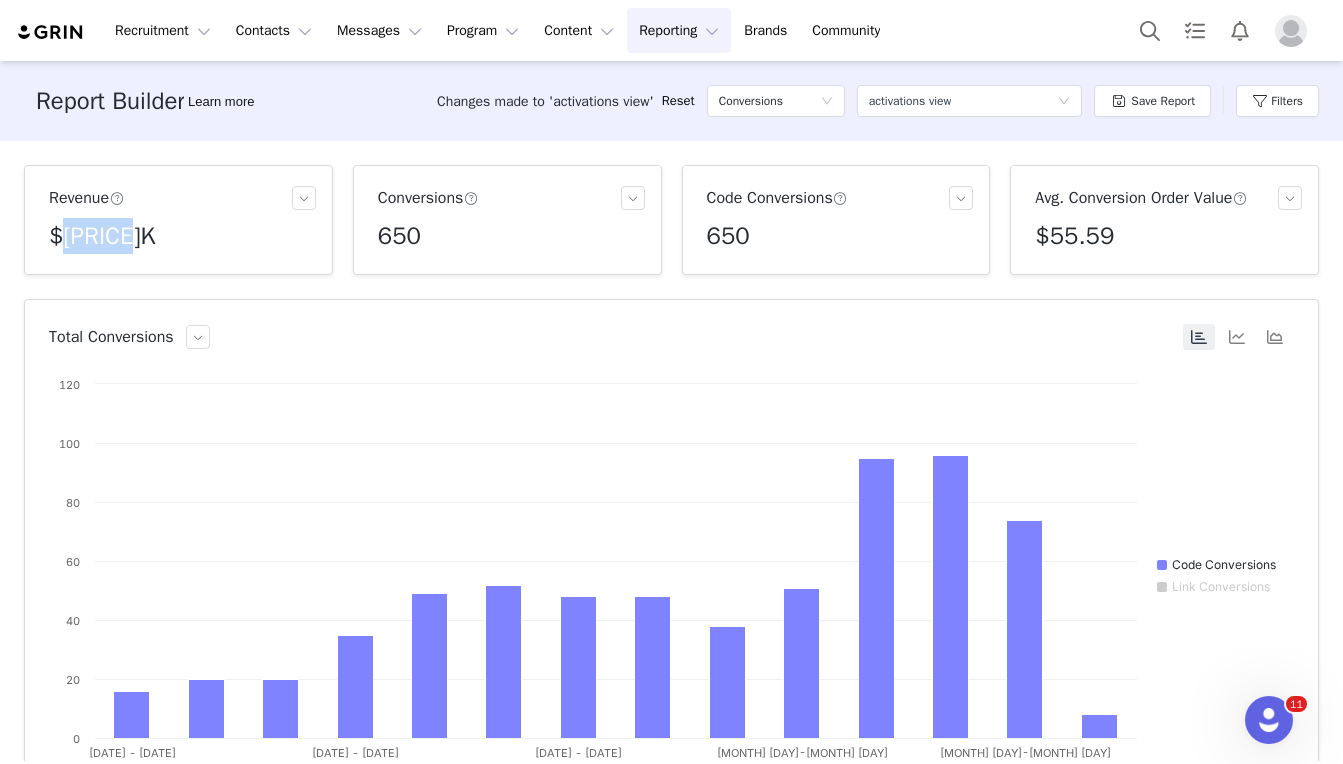 click on "$[PRICE]K" at bounding box center [102, 236] 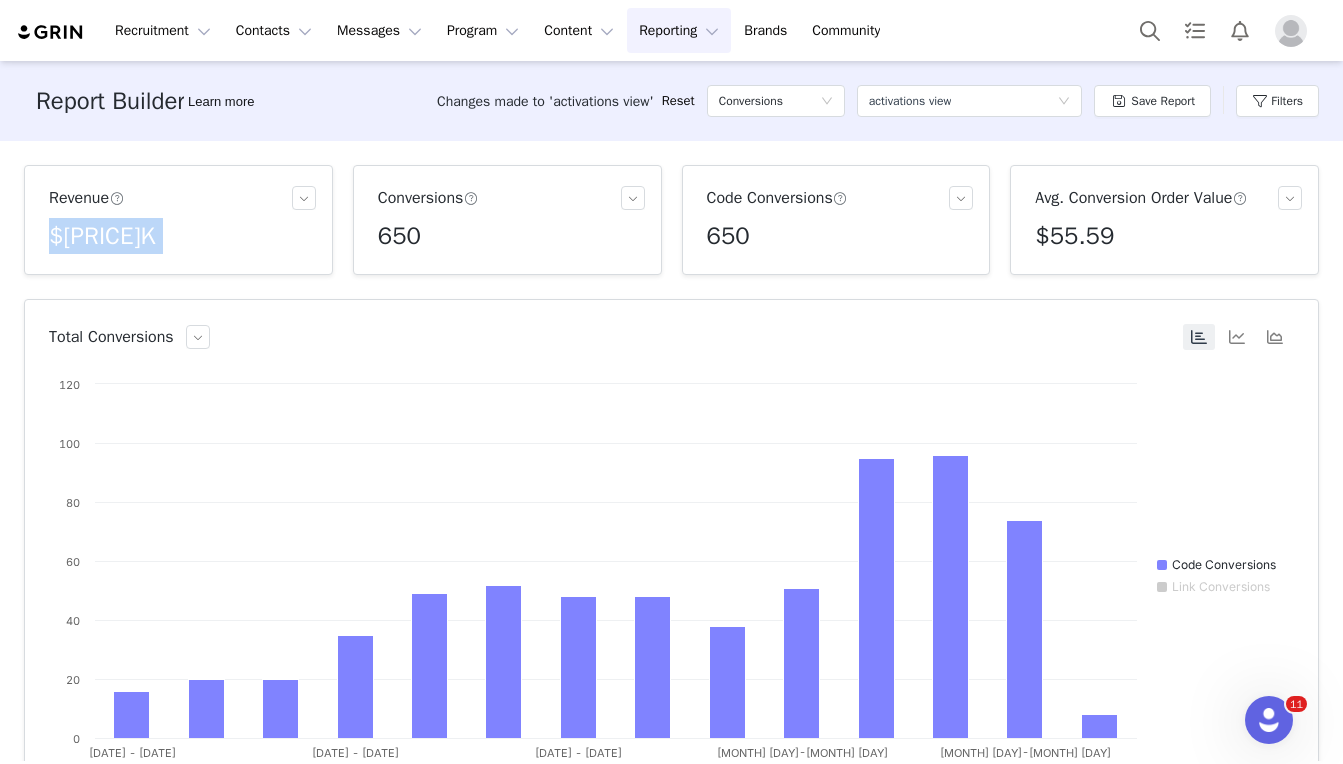 click on "$[PRICE]K" at bounding box center (102, 236) 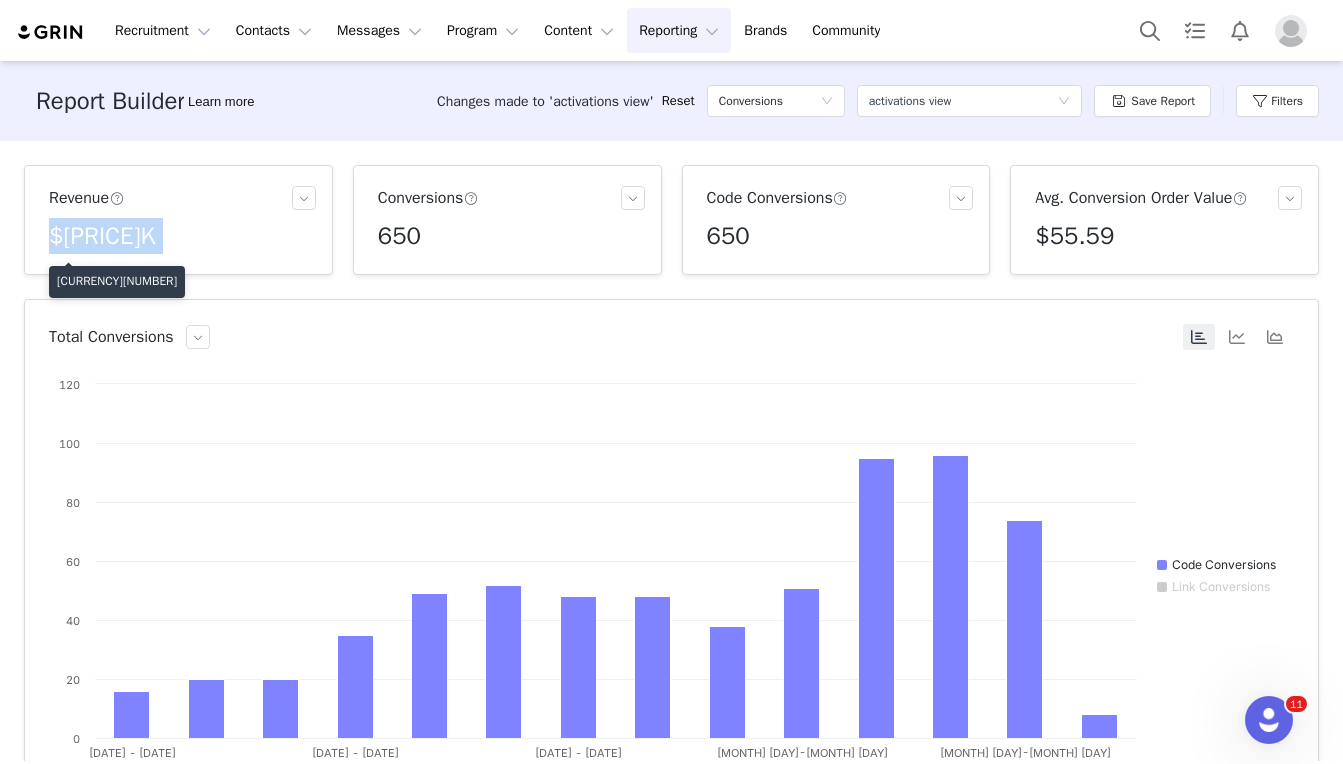 copy on "$[PRICE]K" 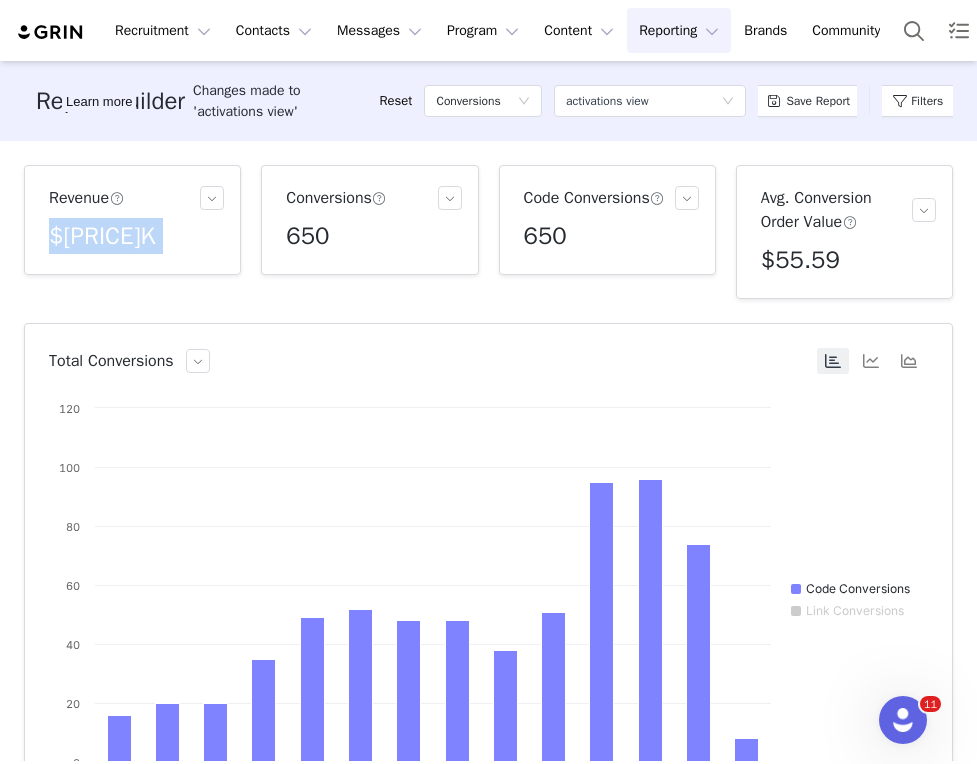 copy on "$[PRICE]K" 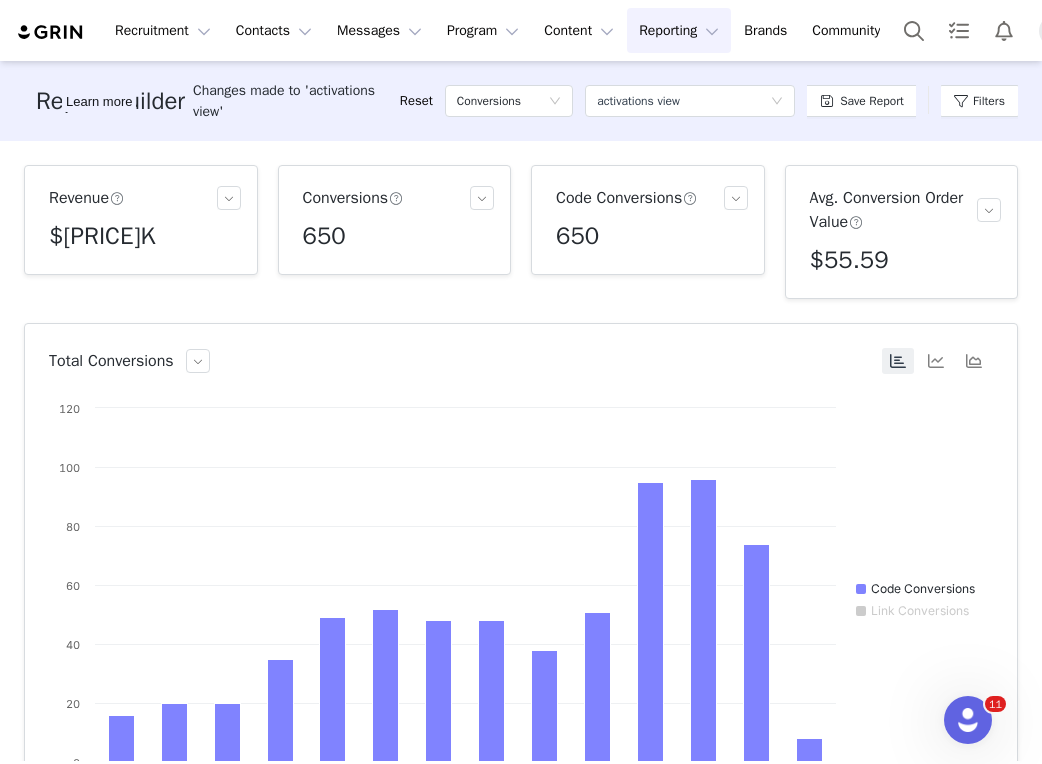 click on "$[PRICE]K" at bounding box center (102, 236) 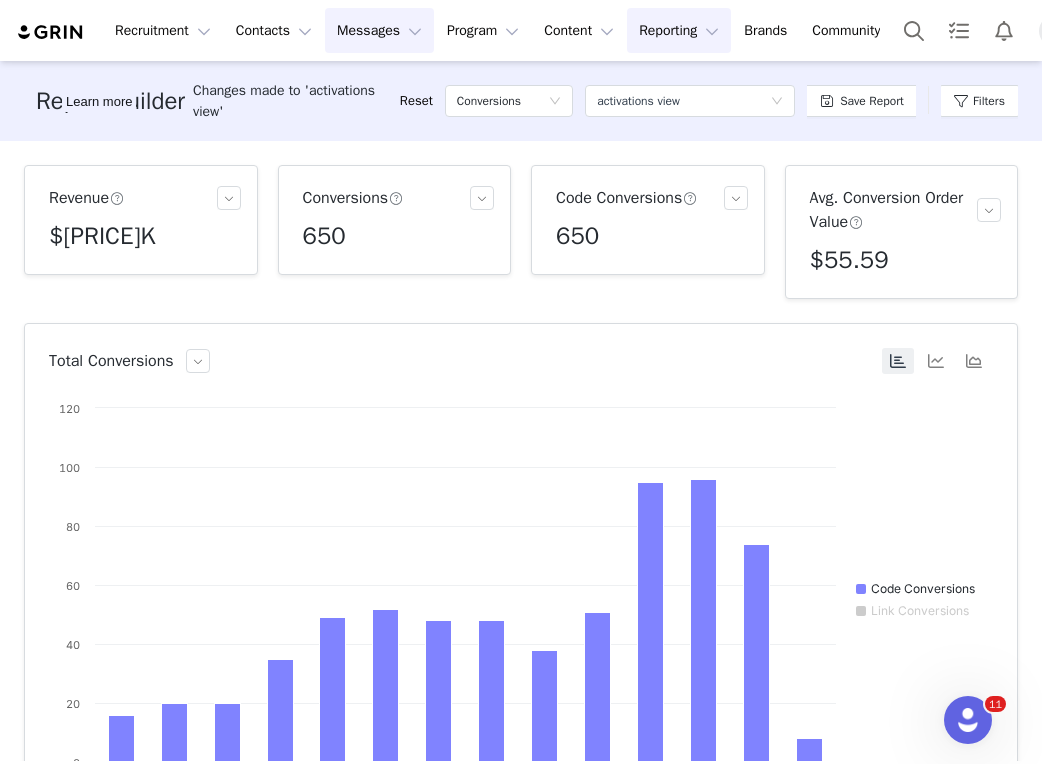 click on "Messages Messages" at bounding box center [379, 30] 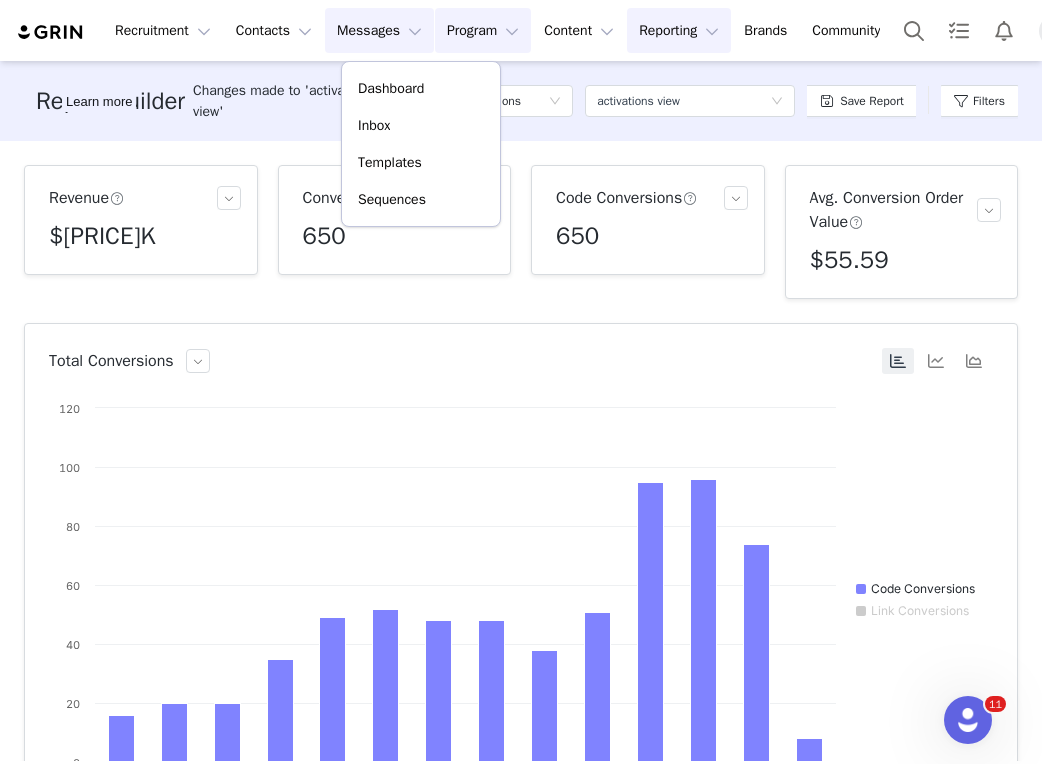 click on "Program Program" at bounding box center [483, 30] 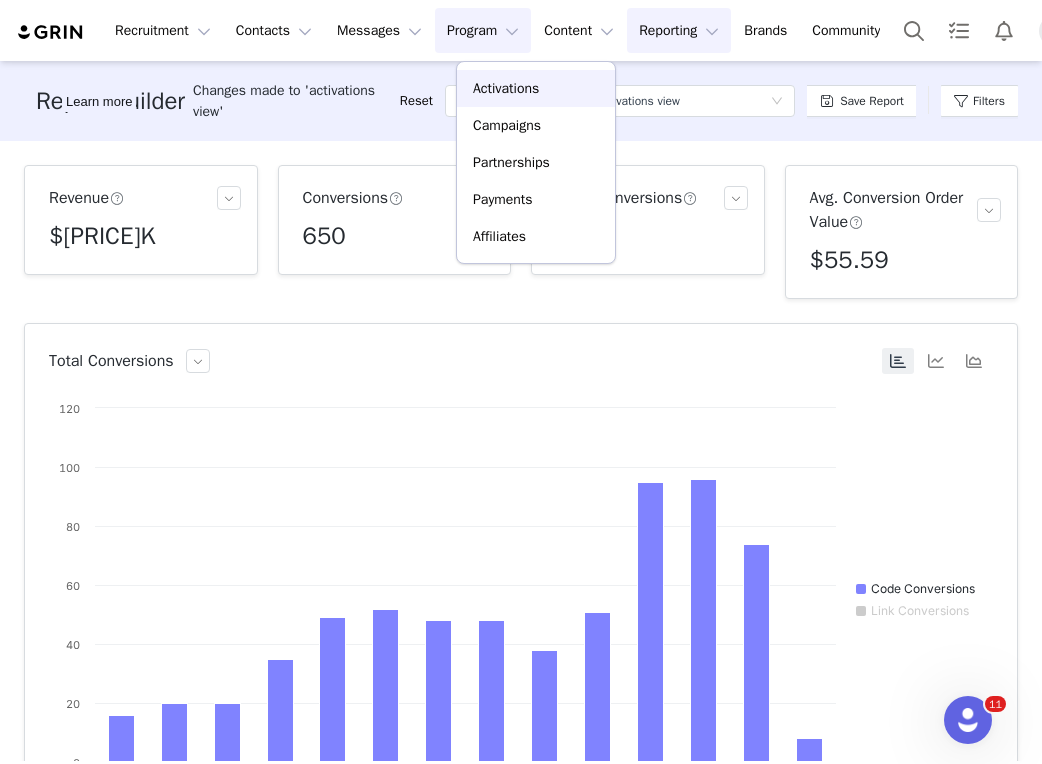 click on "Activations" at bounding box center [506, 88] 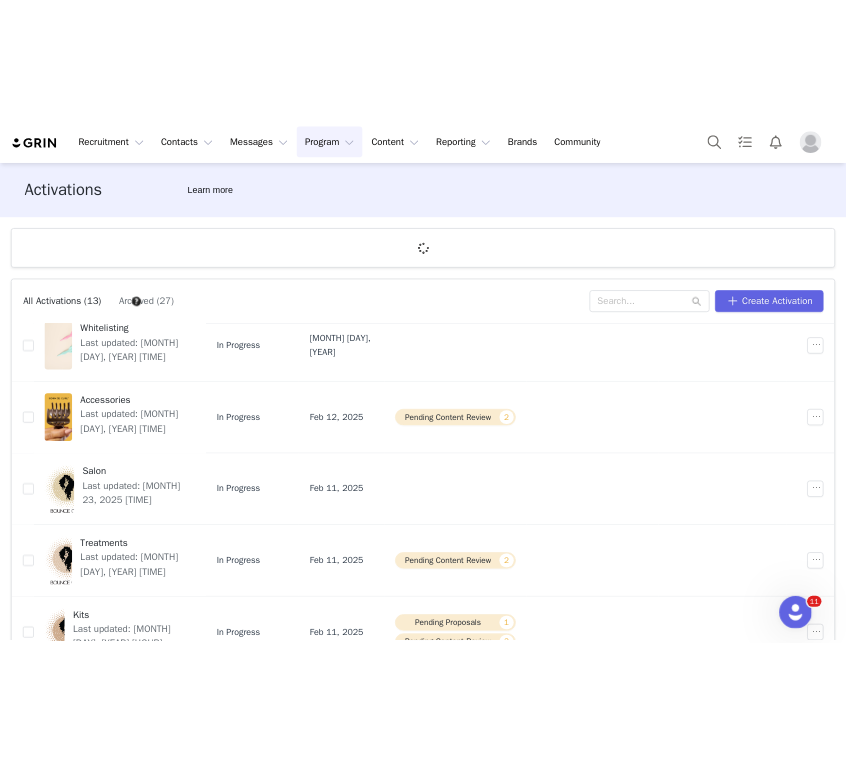 scroll, scrollTop: 206, scrollLeft: 0, axis: vertical 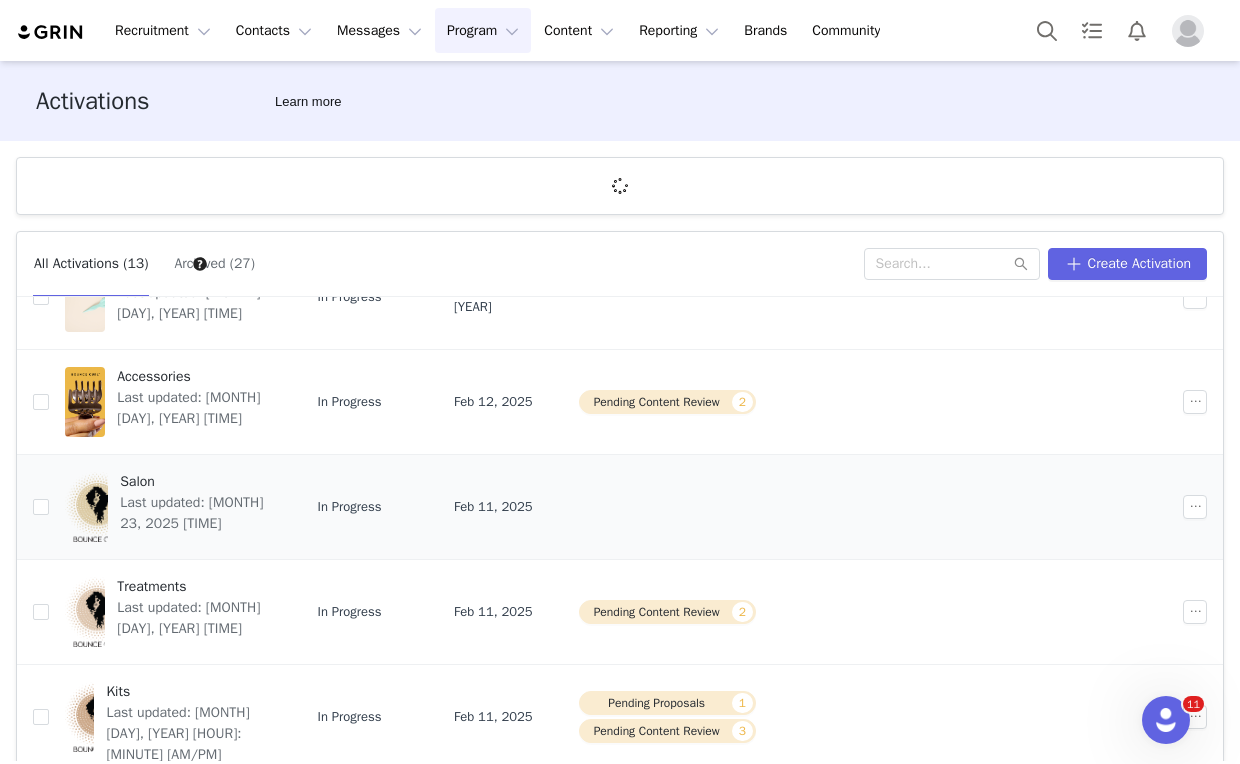 click at bounding box center [86, 507] 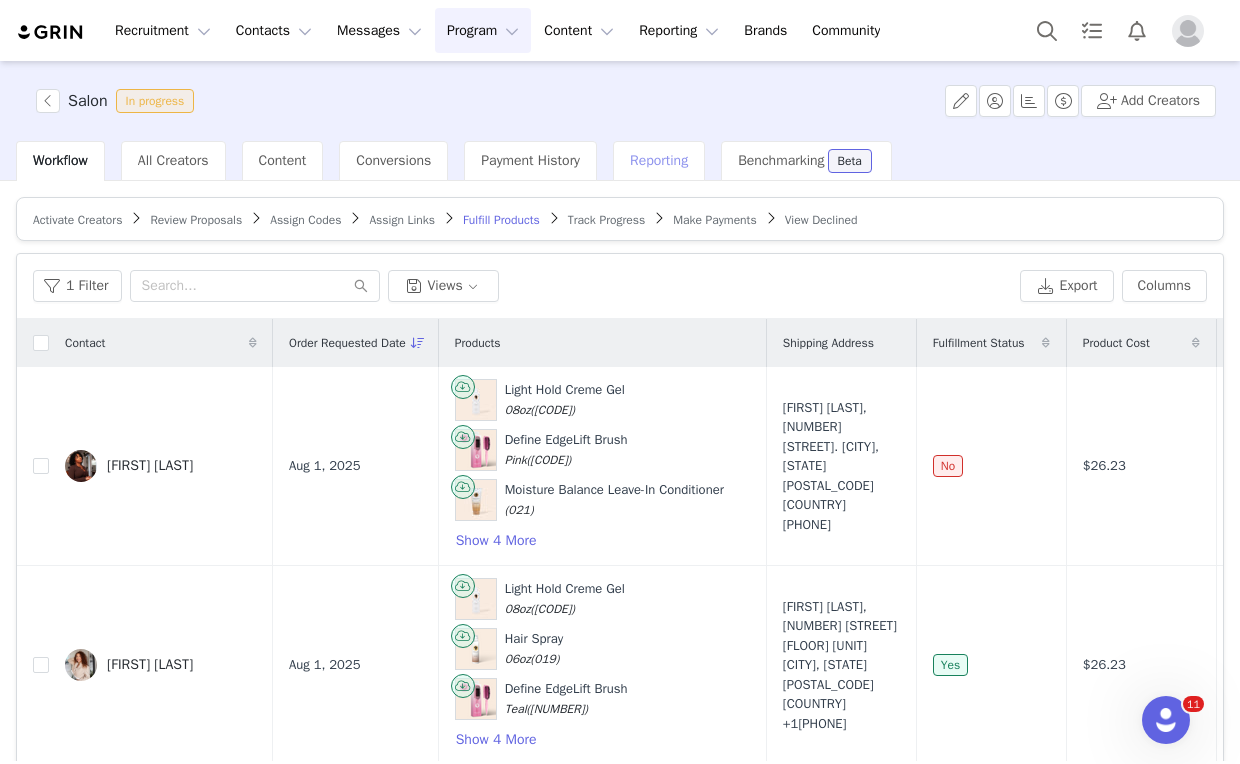 click on "Reporting" at bounding box center [659, 160] 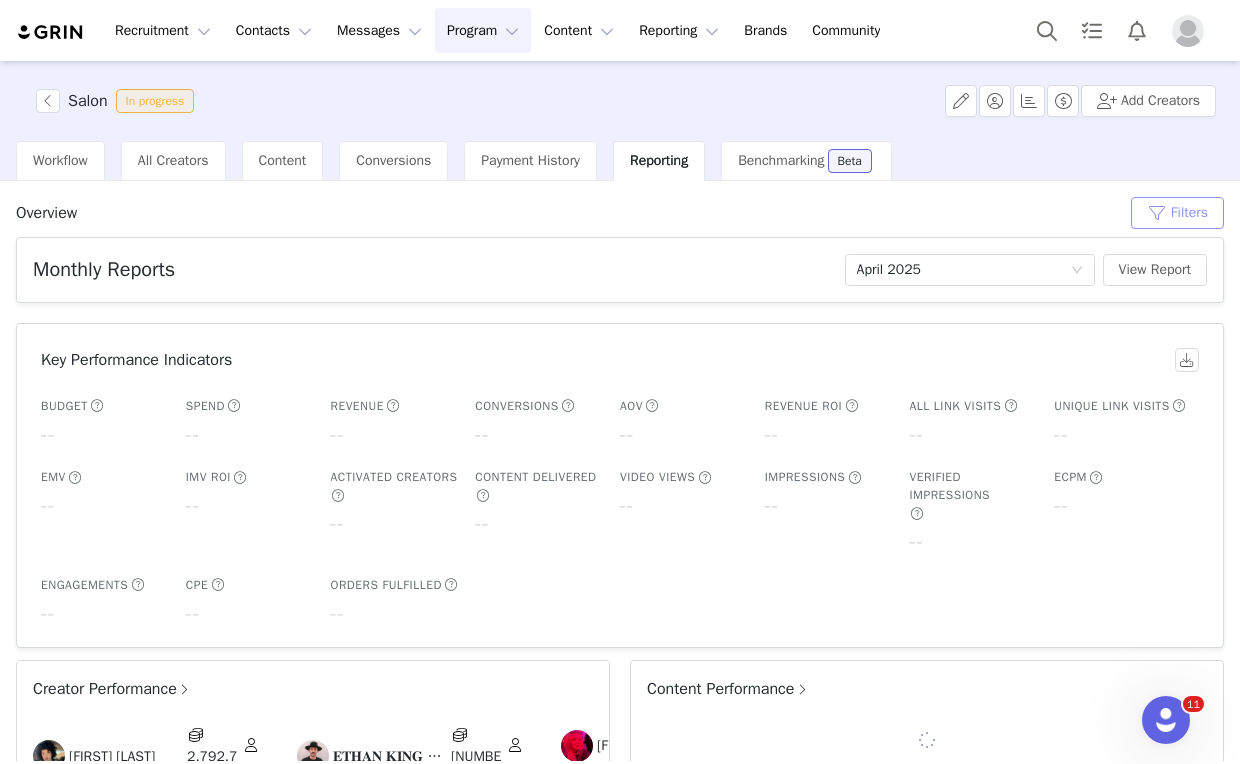 click on "Filters" at bounding box center (1177, 213) 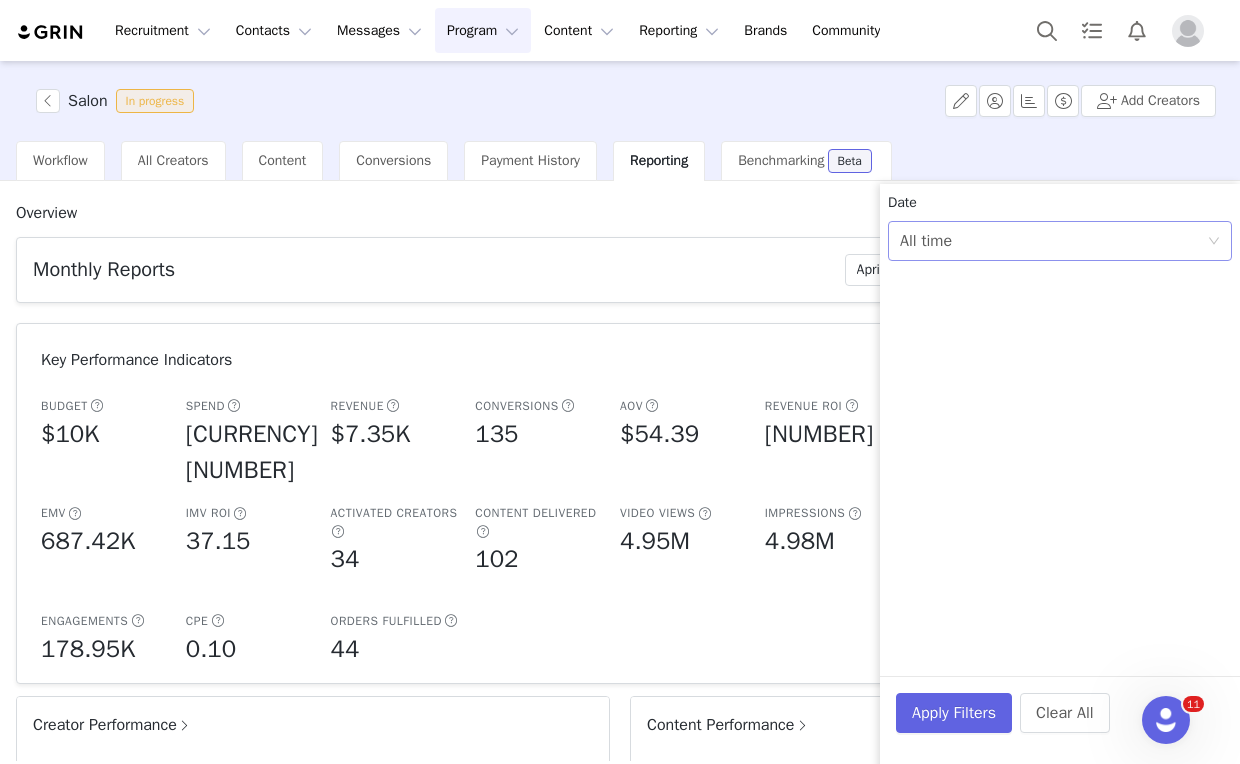 click on "All time" at bounding box center (1053, 241) 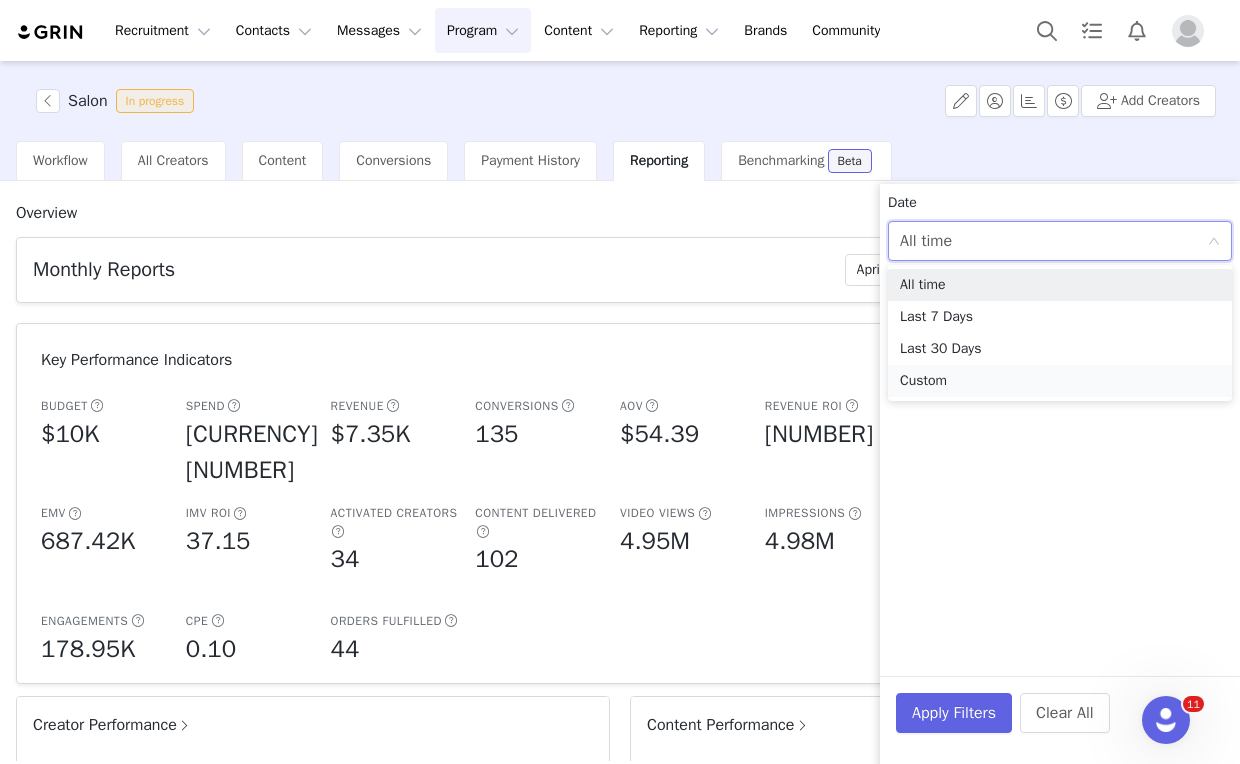 click on "Custom" at bounding box center (1060, 381) 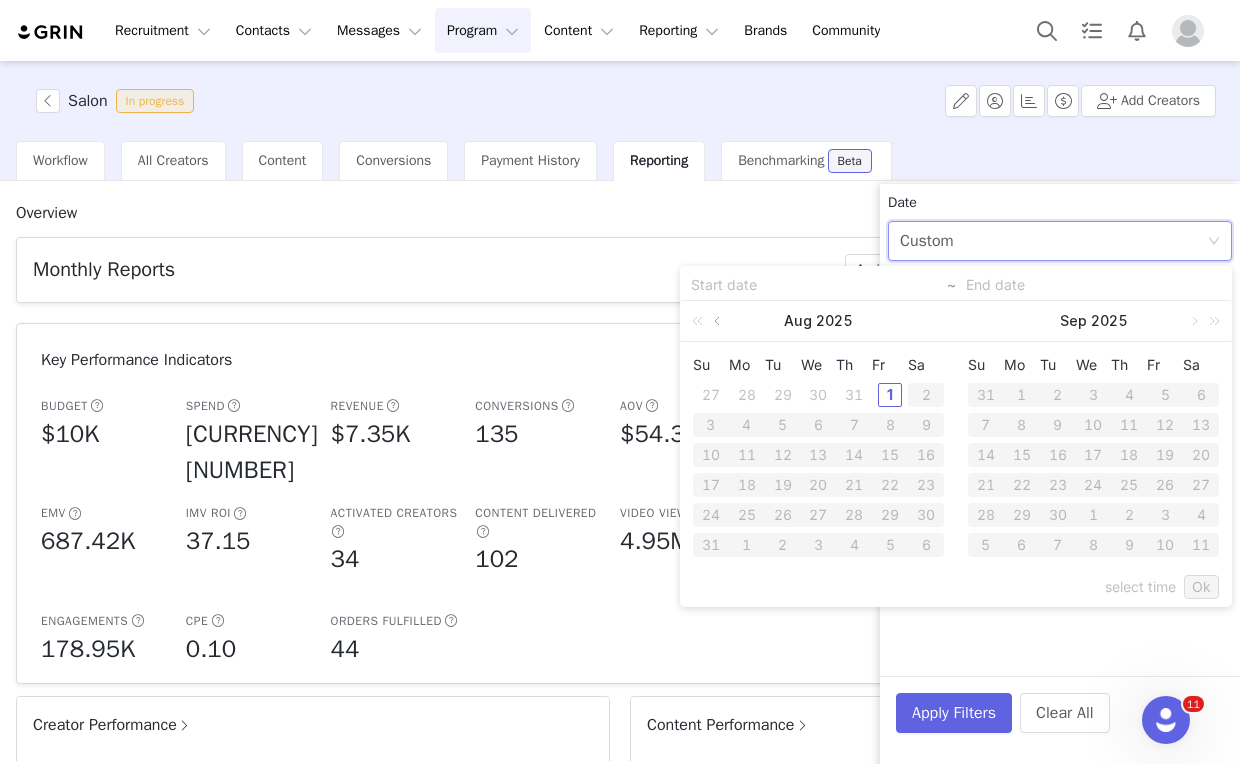 click at bounding box center [719, 321] 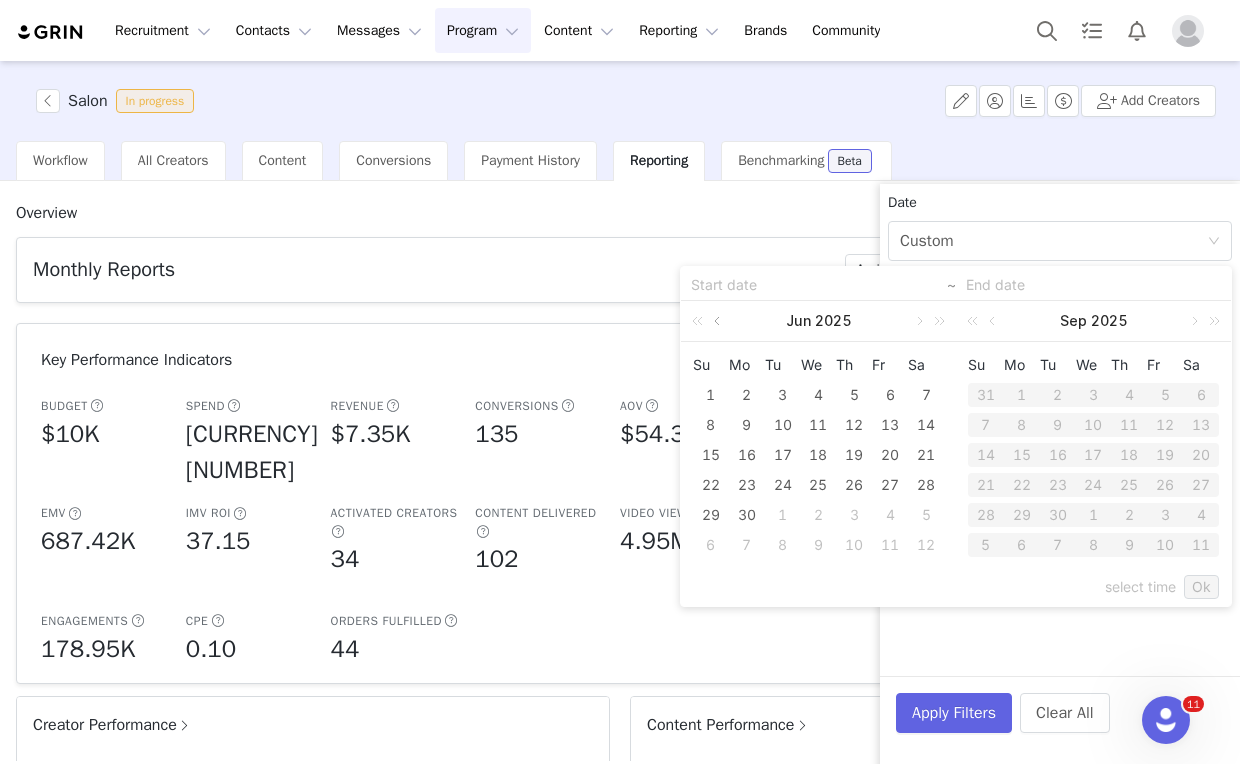 click at bounding box center (719, 321) 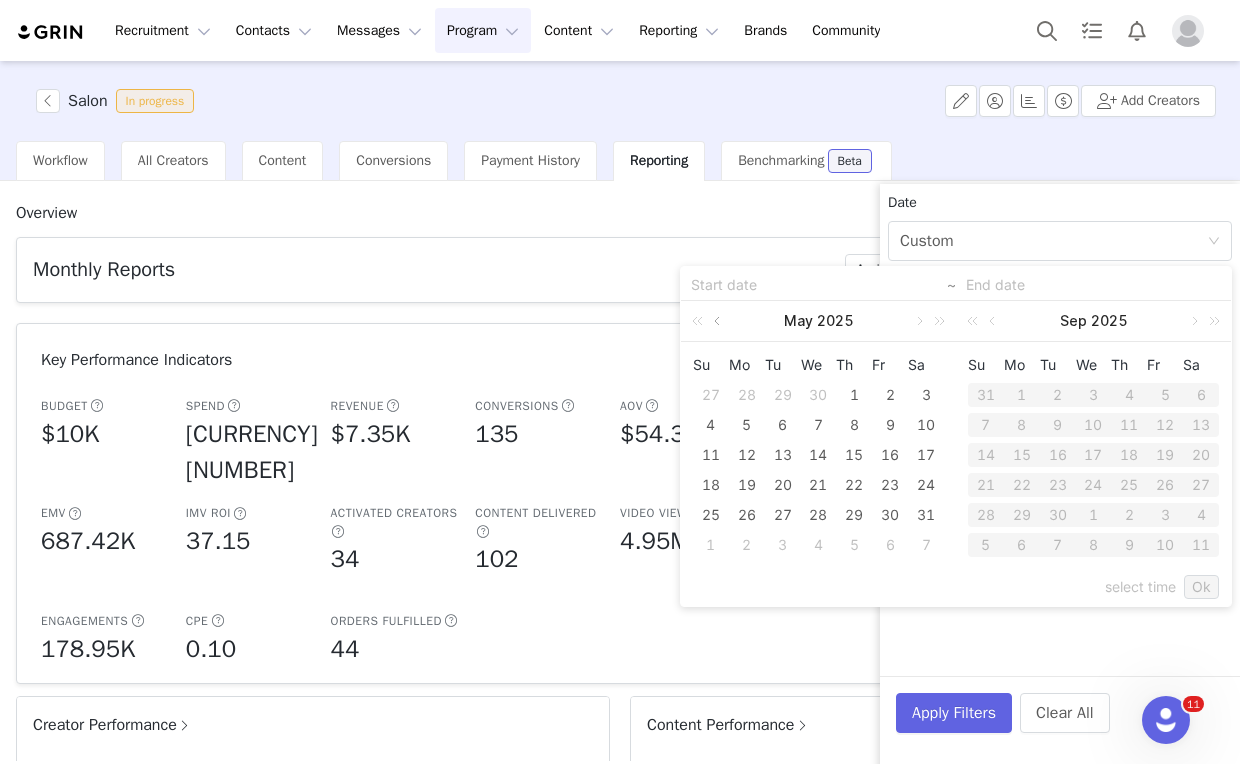 click at bounding box center (719, 321) 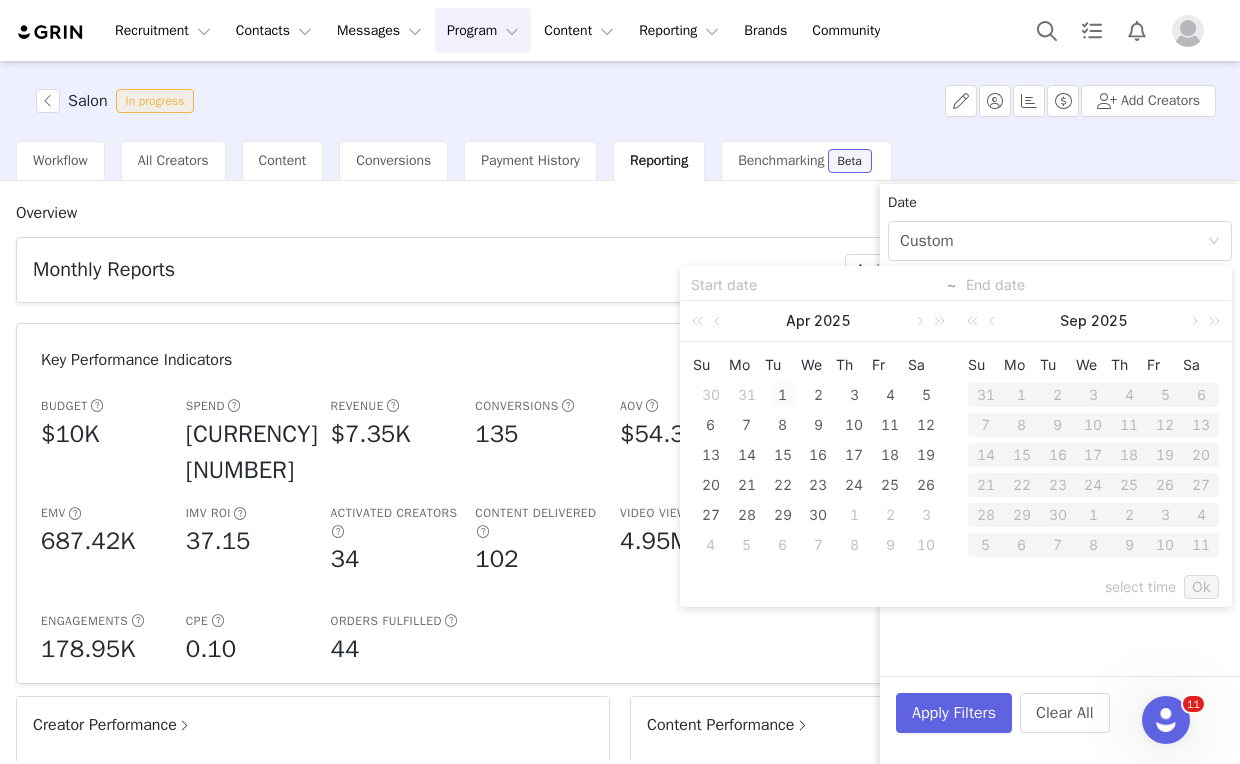 click on "1" at bounding box center [783, 395] 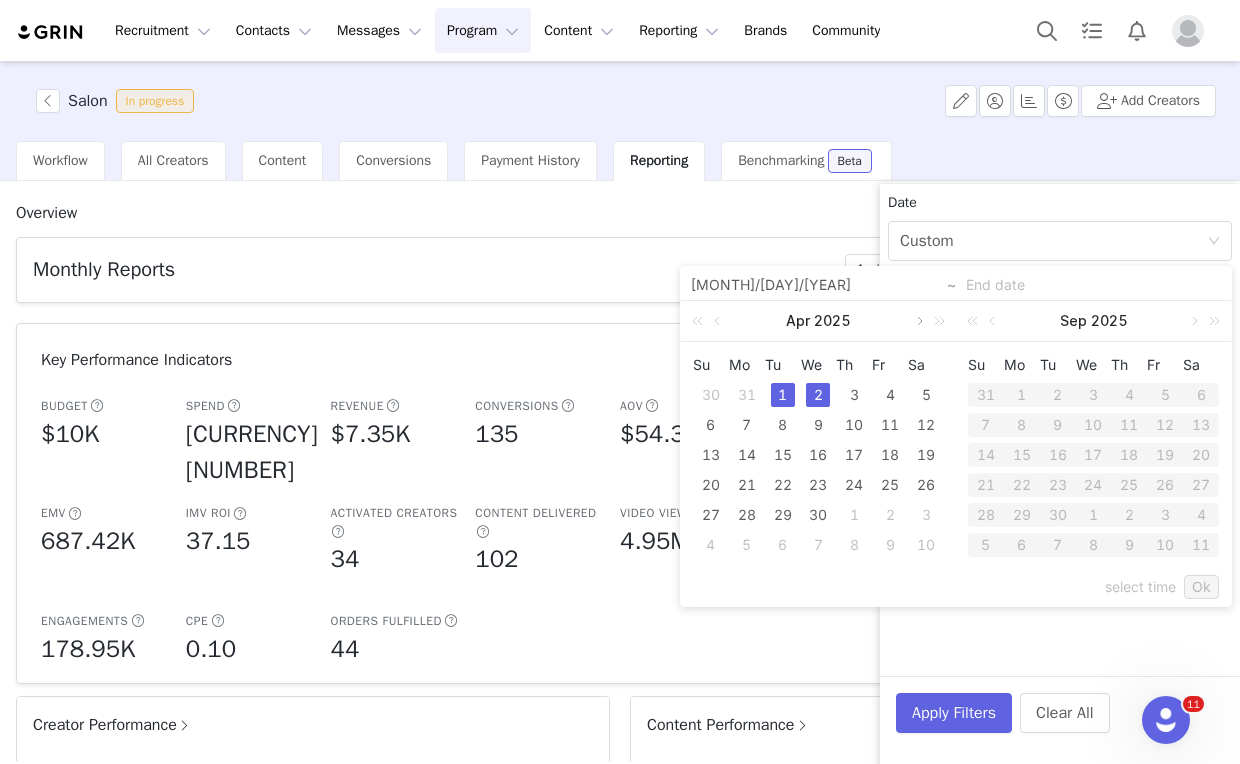 click at bounding box center (918, 321) 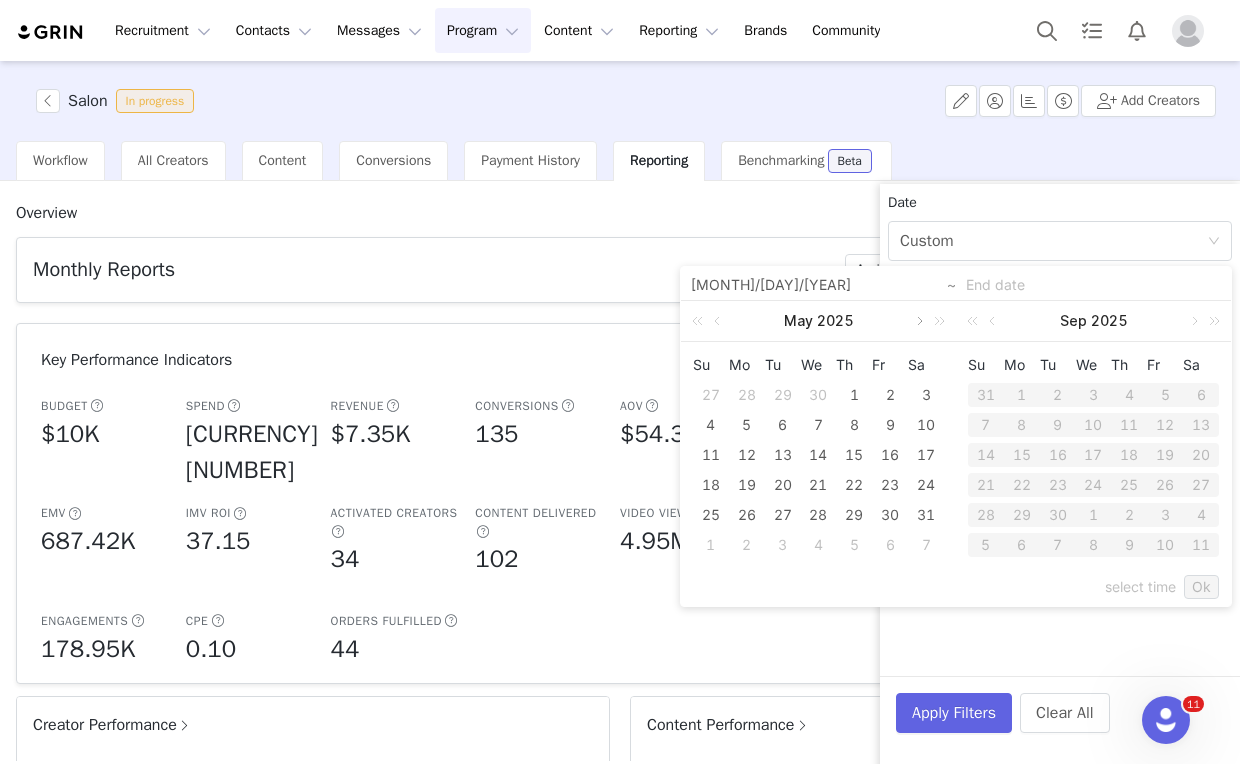 click at bounding box center (918, 321) 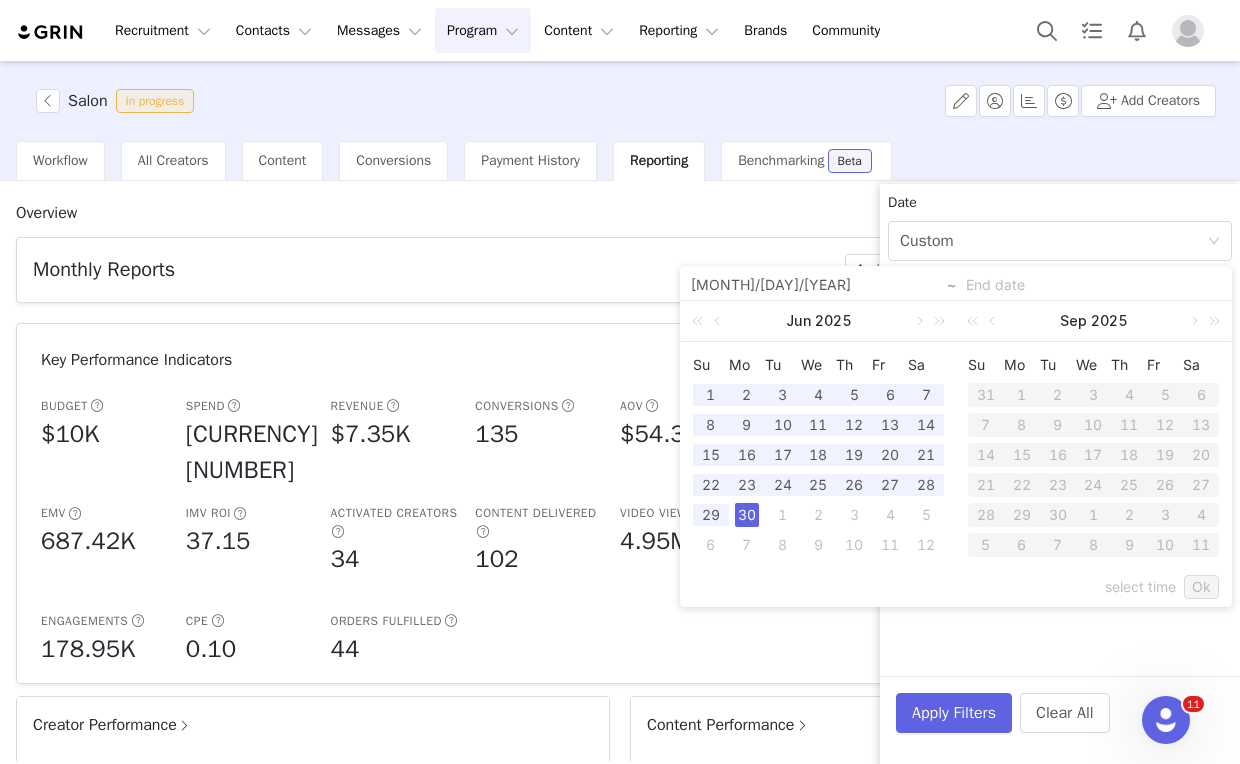 click on "30" at bounding box center [747, 515] 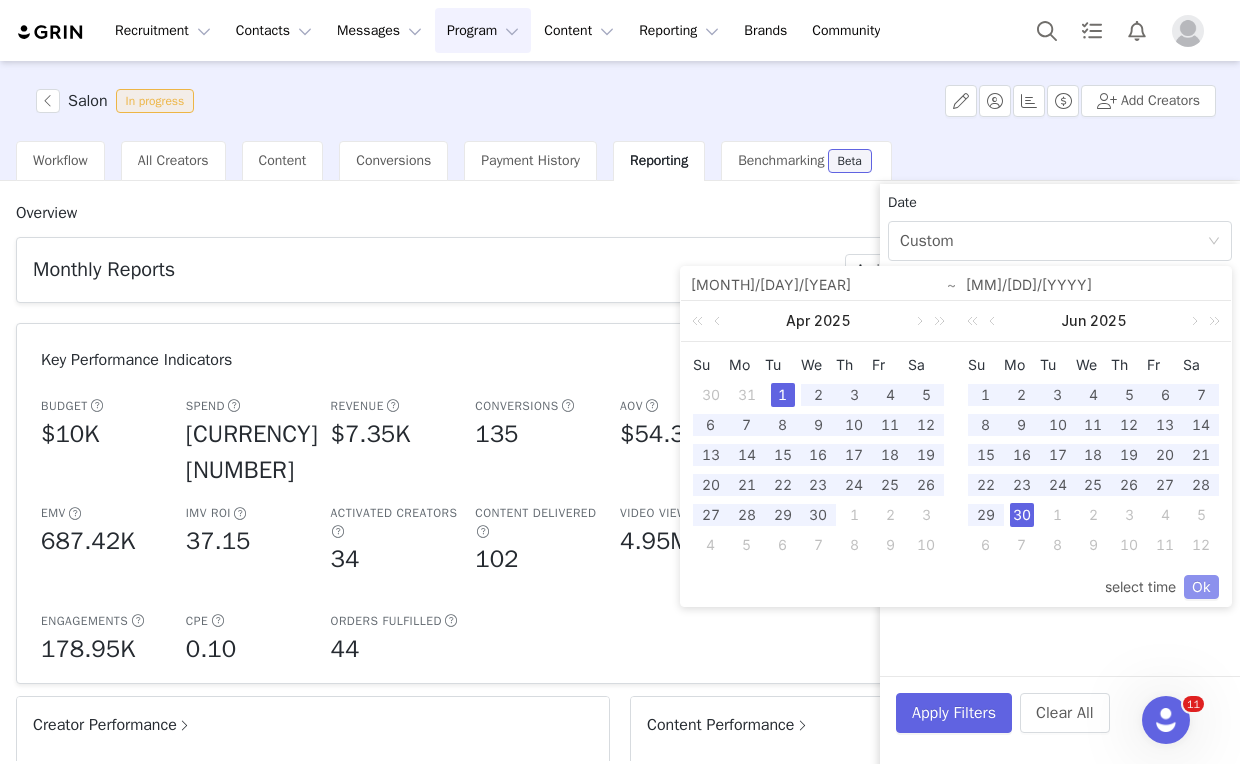 click on "Ok" at bounding box center (1201, 587) 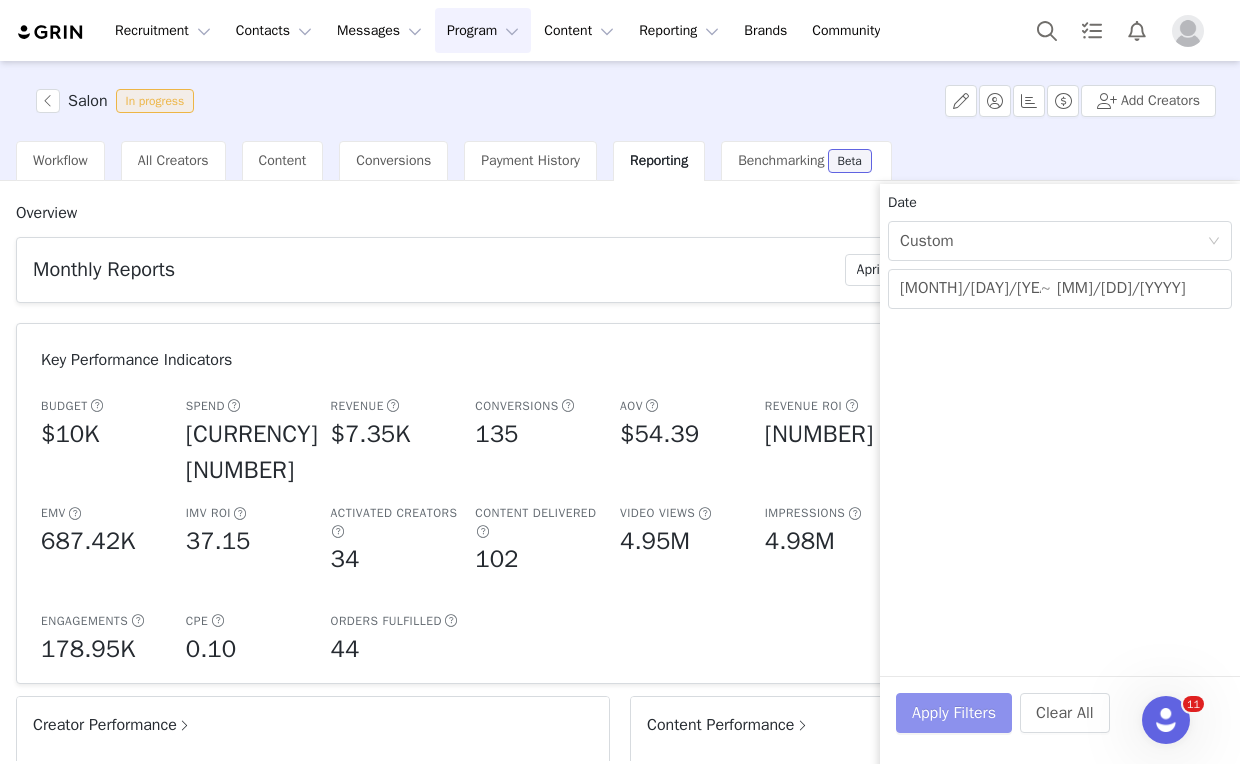 click on "Apply Filters" at bounding box center (954, 713) 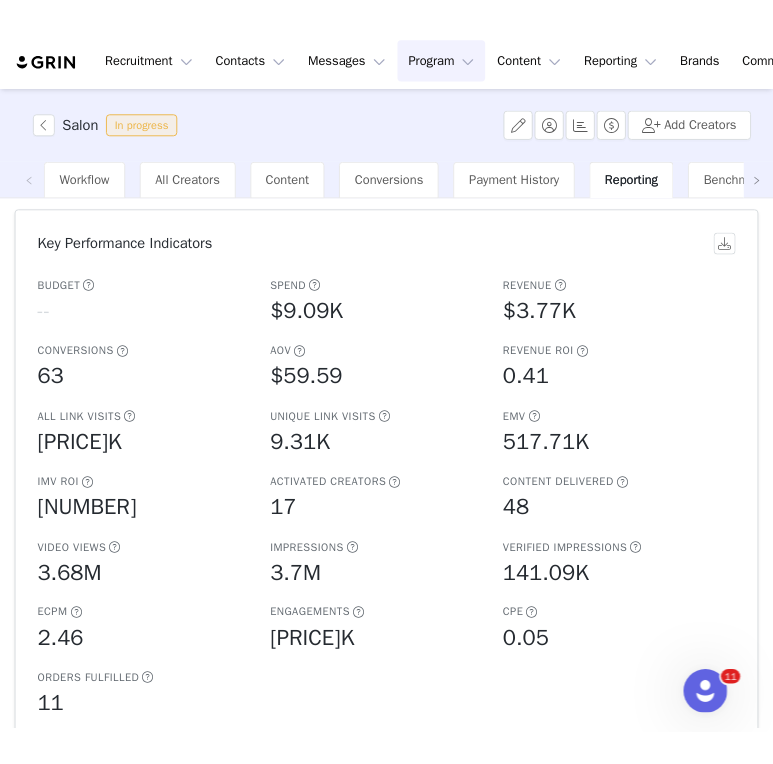 scroll, scrollTop: 135, scrollLeft: 0, axis: vertical 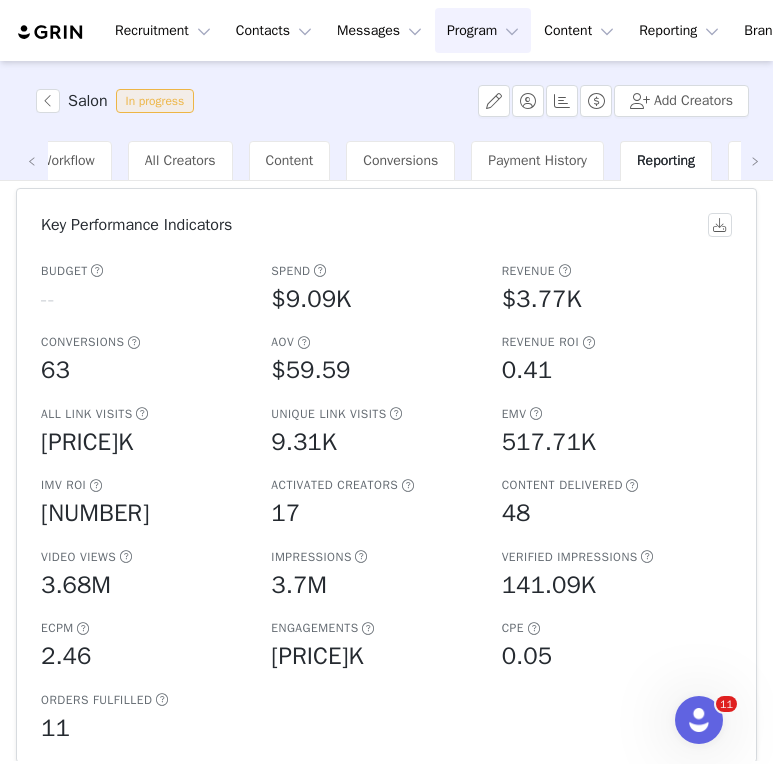 type 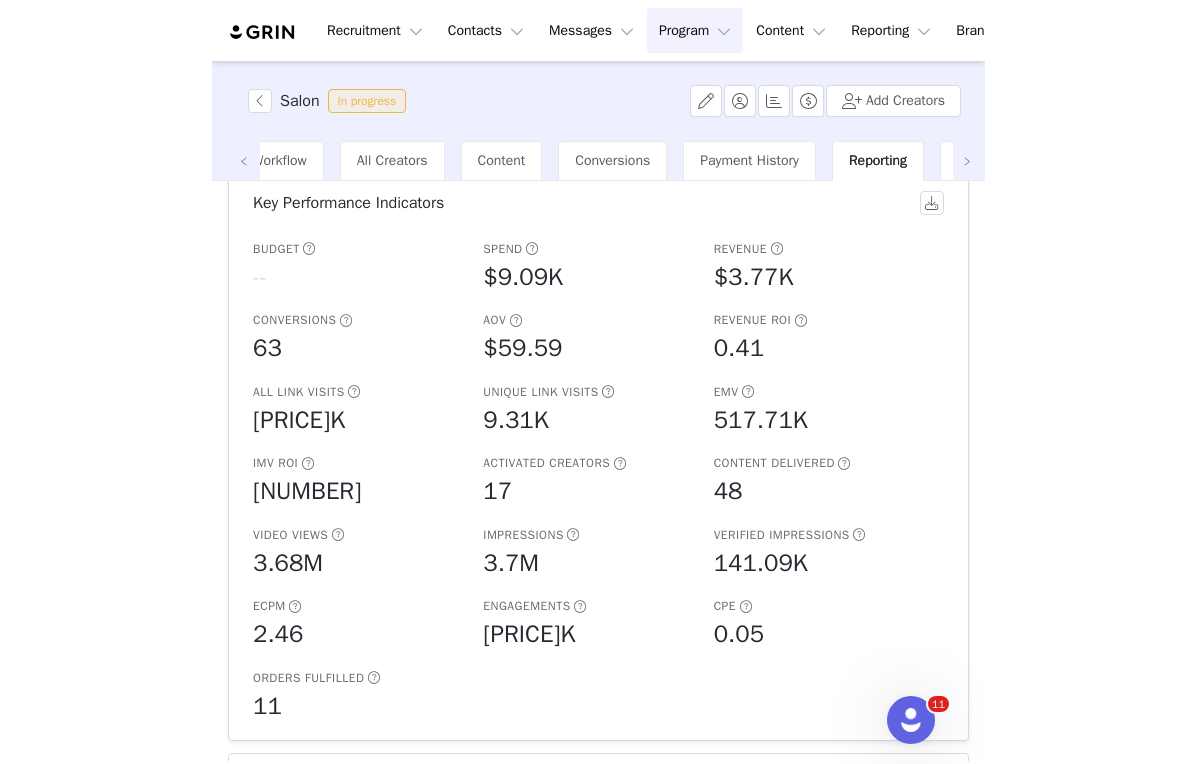 scroll, scrollTop: 169, scrollLeft: 0, axis: vertical 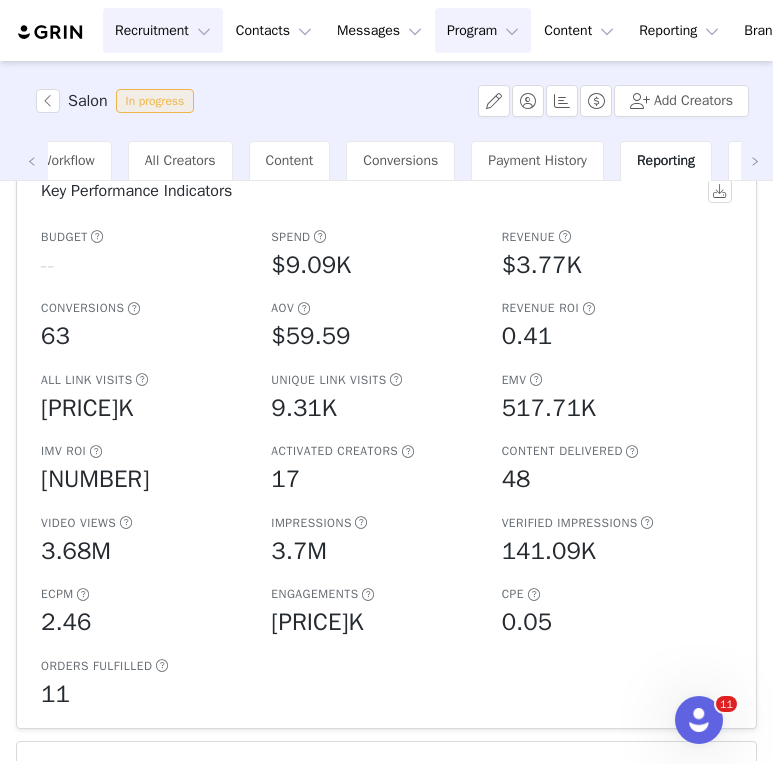click on "Recruitment Recruitment" at bounding box center (163, 30) 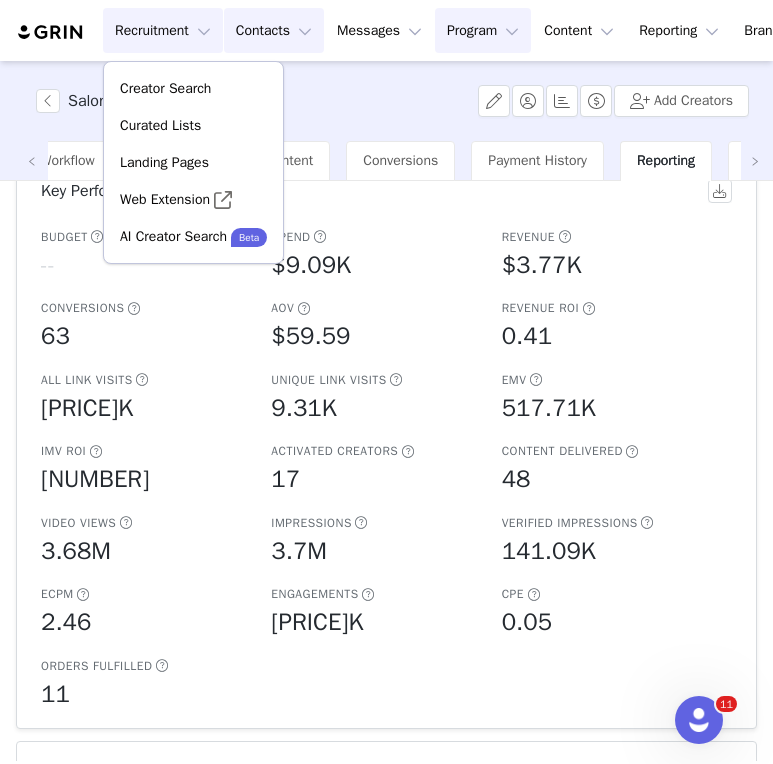 click on "Contacts Contacts" at bounding box center (274, 30) 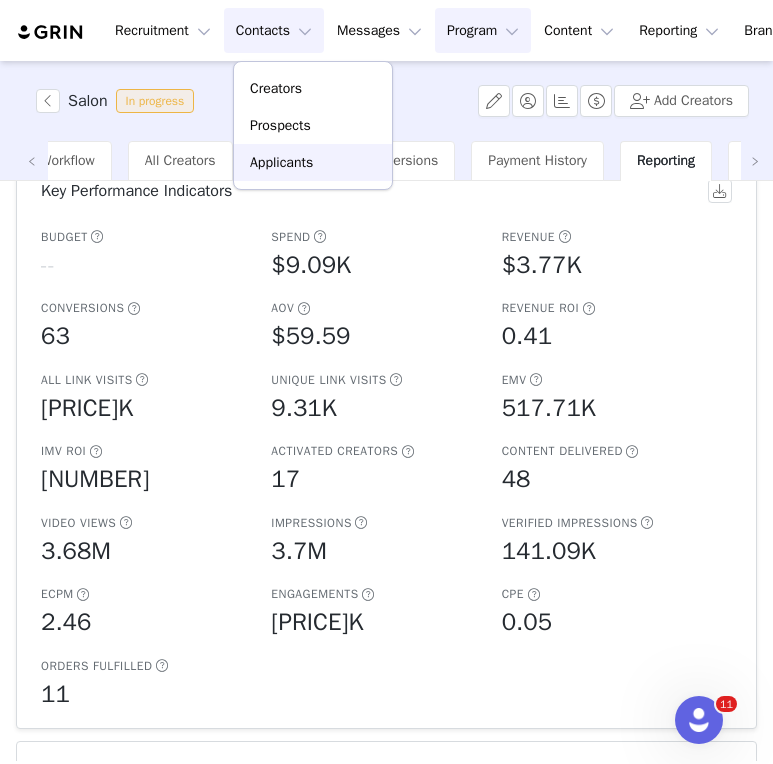 click on "Applicants" at bounding box center (281, 162) 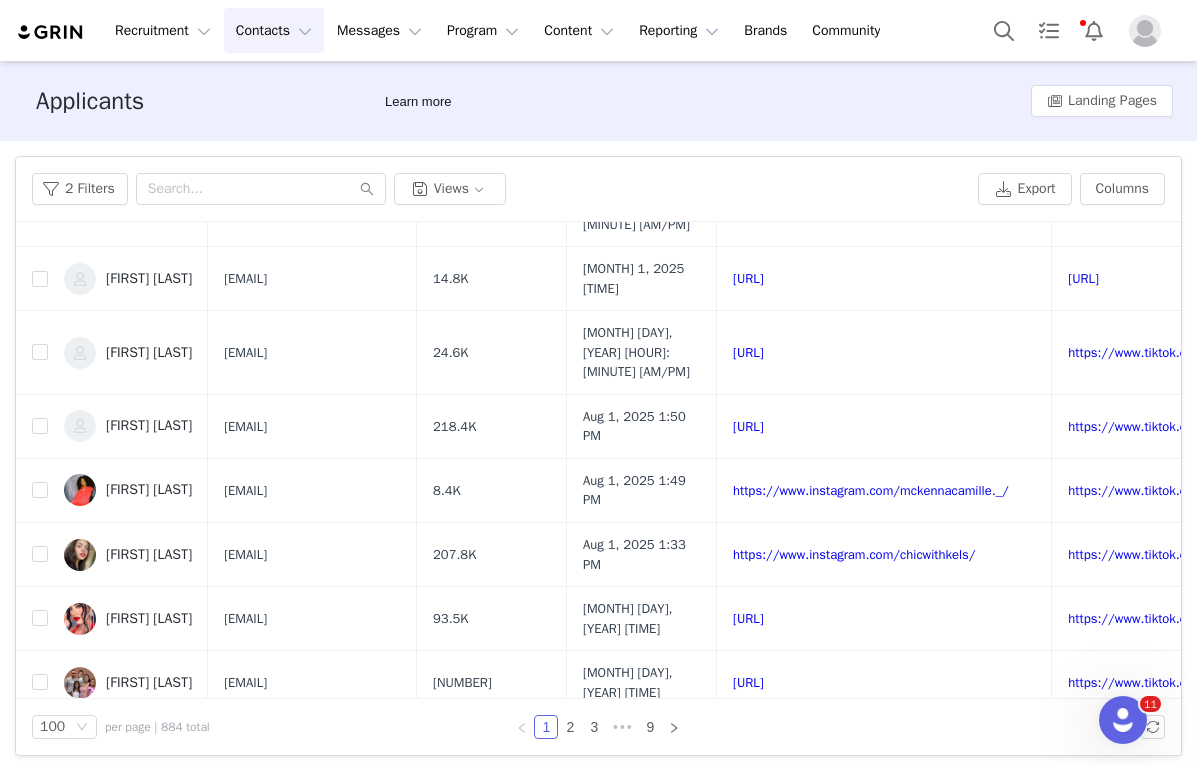 scroll, scrollTop: 706, scrollLeft: 0, axis: vertical 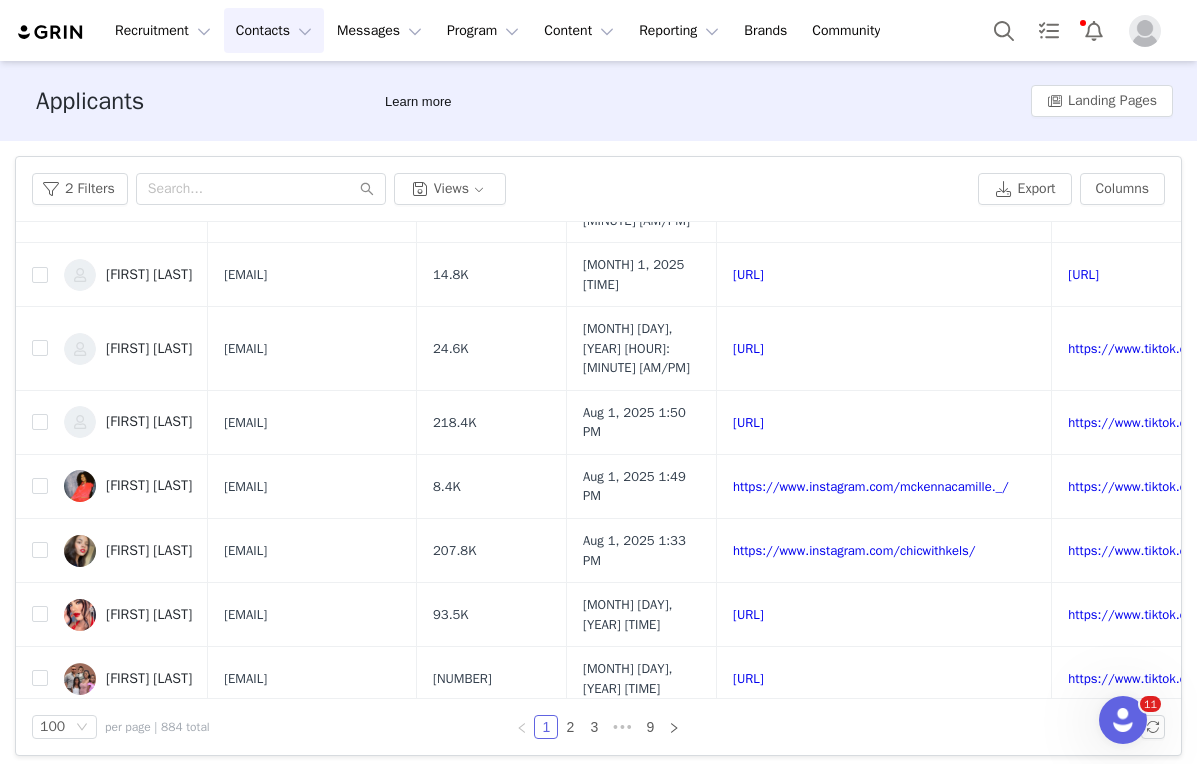 click on "Applicants     Learn more Landing Pages" at bounding box center [598, 101] 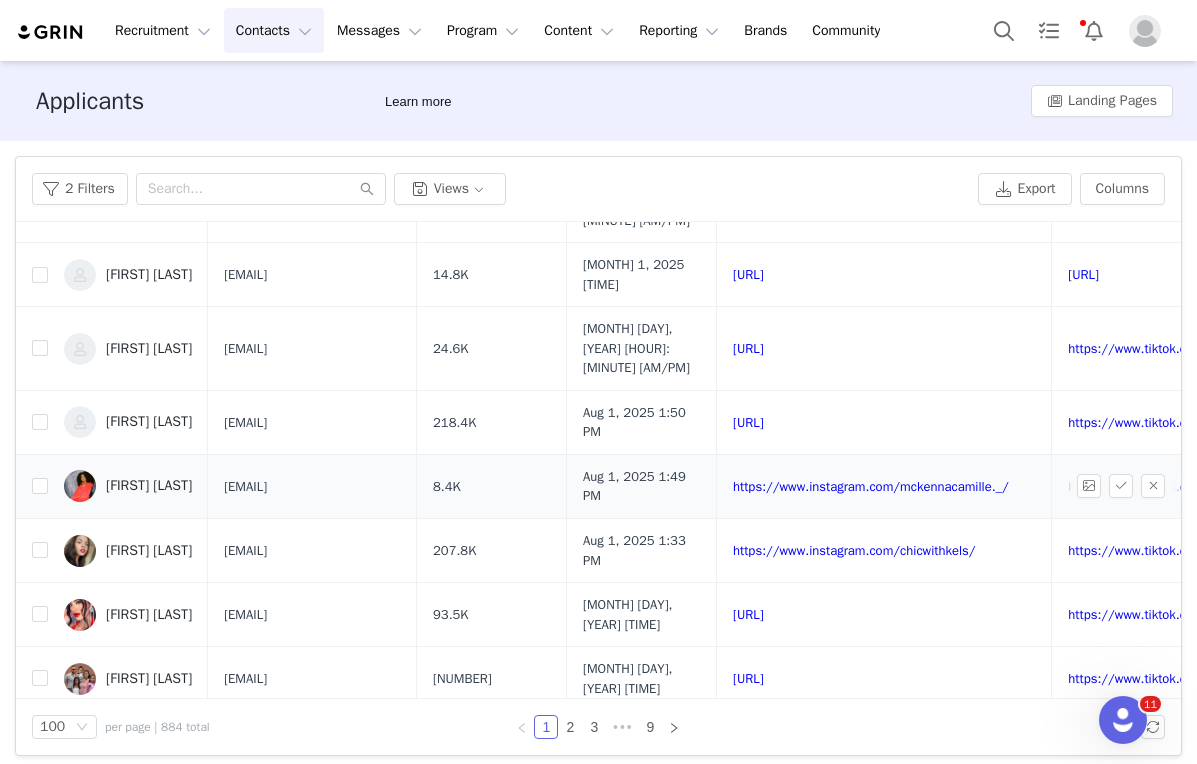 click on "[FIRST] [LAST]" at bounding box center [128, 486] 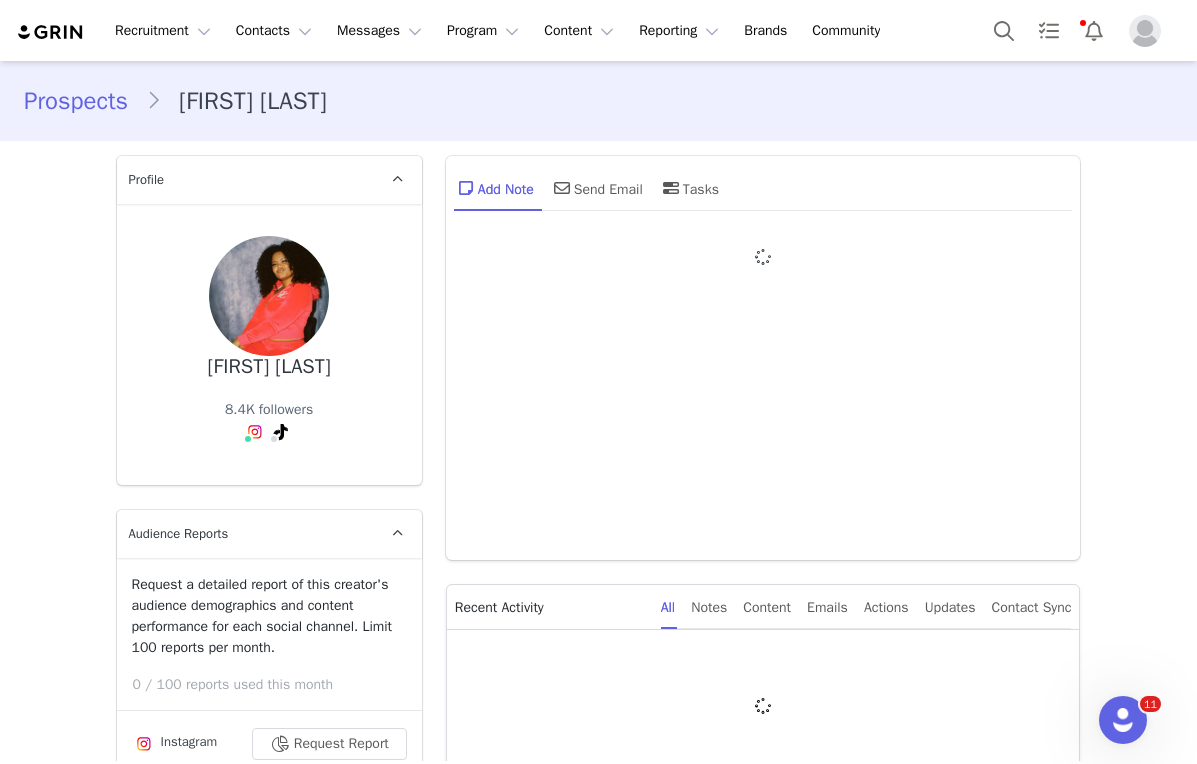 type on "+1 (United States)" 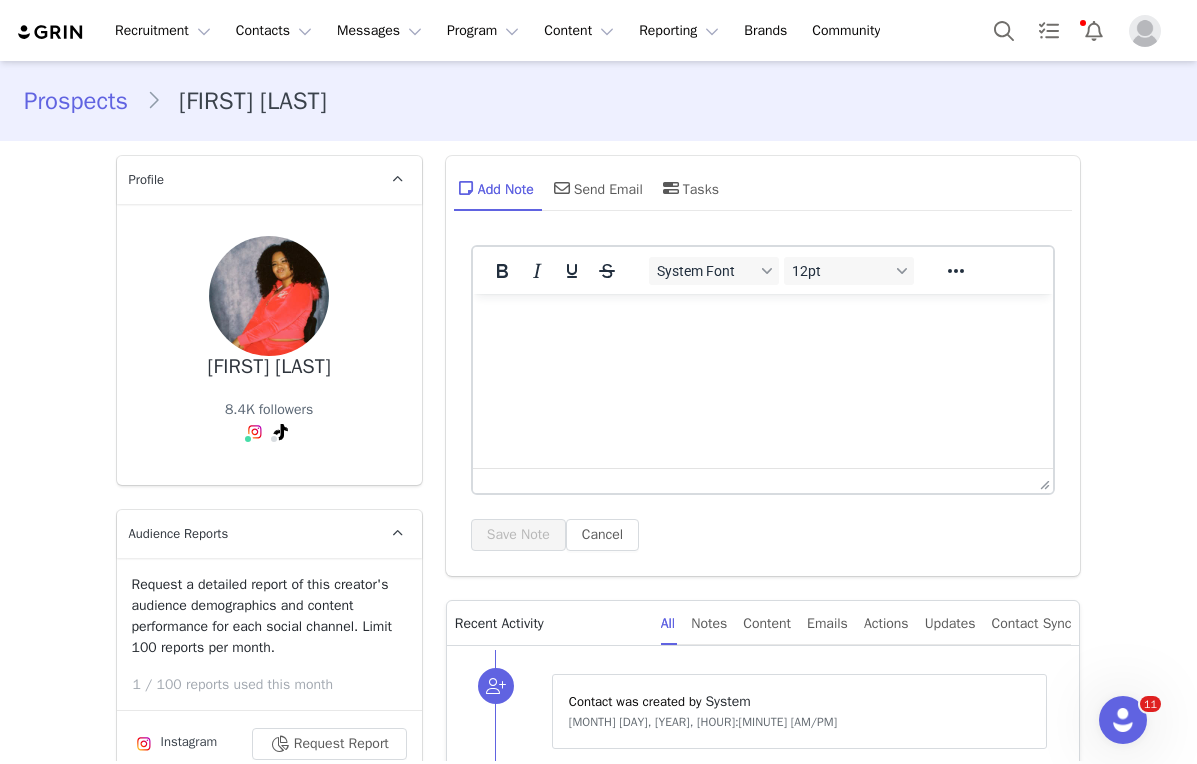 scroll, scrollTop: 0, scrollLeft: 0, axis: both 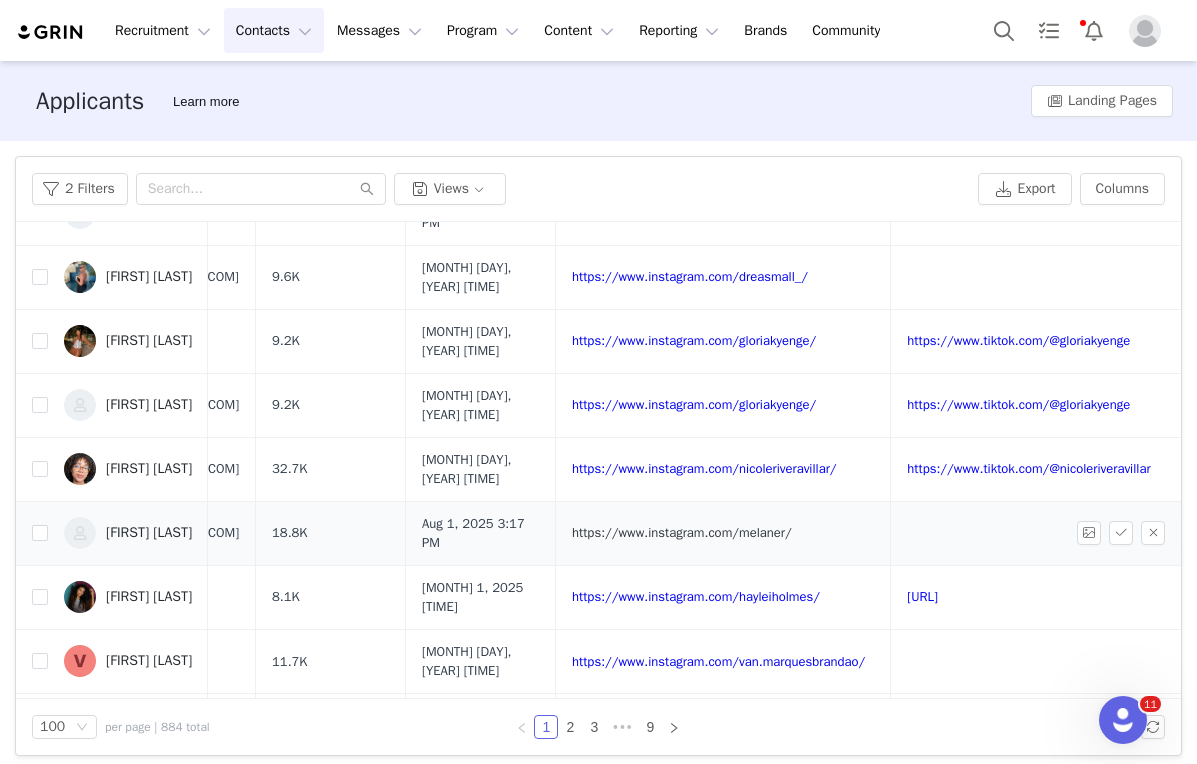 click on "https://www.instagram.com/melaner/" at bounding box center (682, 532) 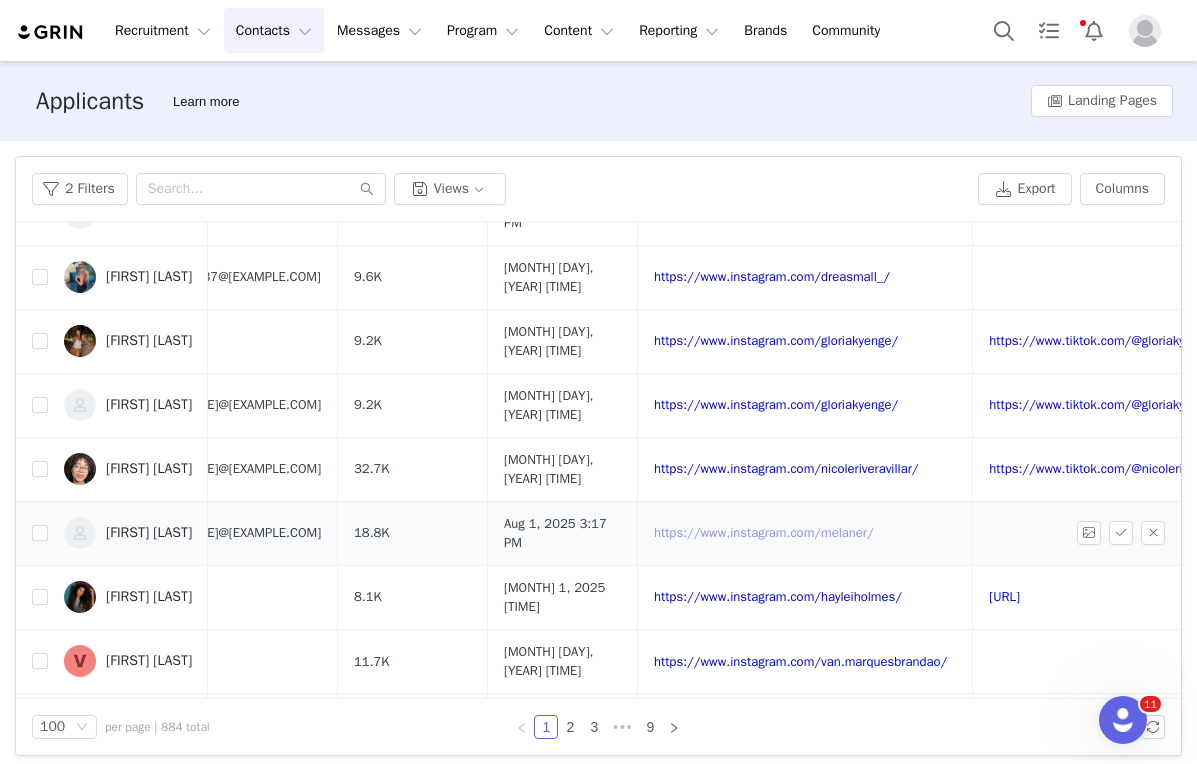 scroll, scrollTop: 172, scrollLeft: 87, axis: both 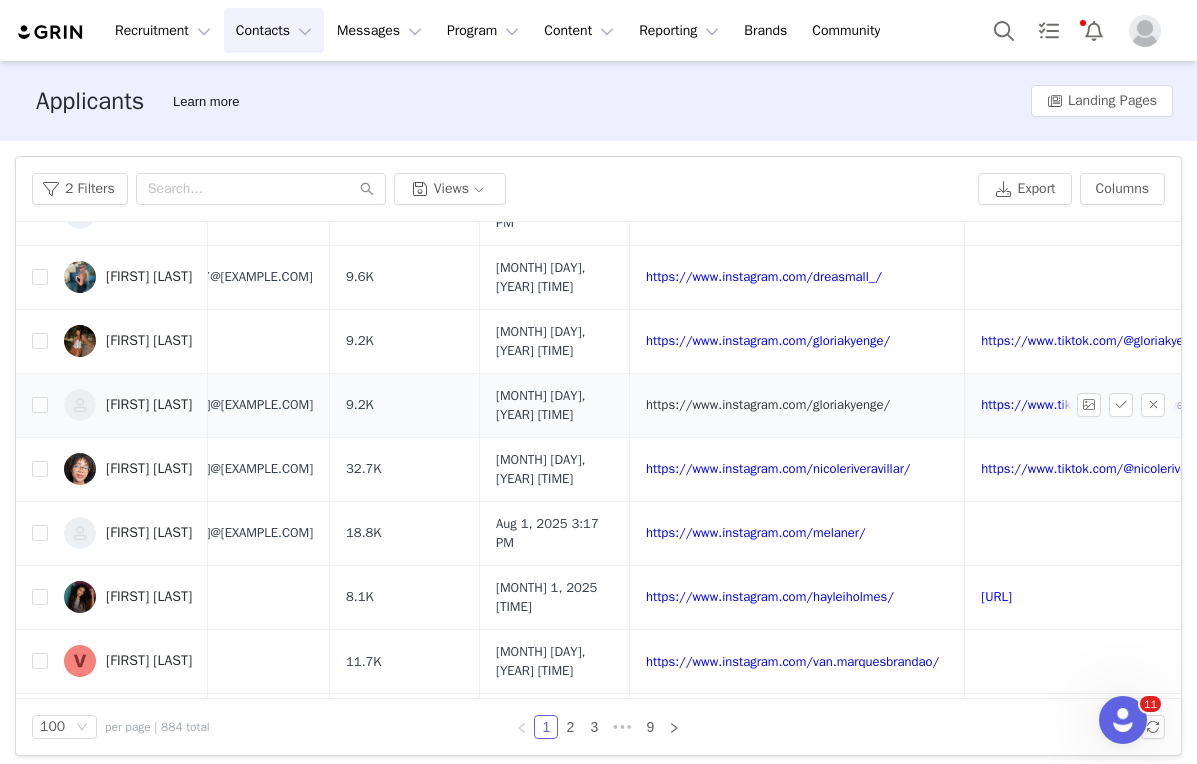click on "https://www.instagram.com/gloriakyenge/" at bounding box center [768, 404] 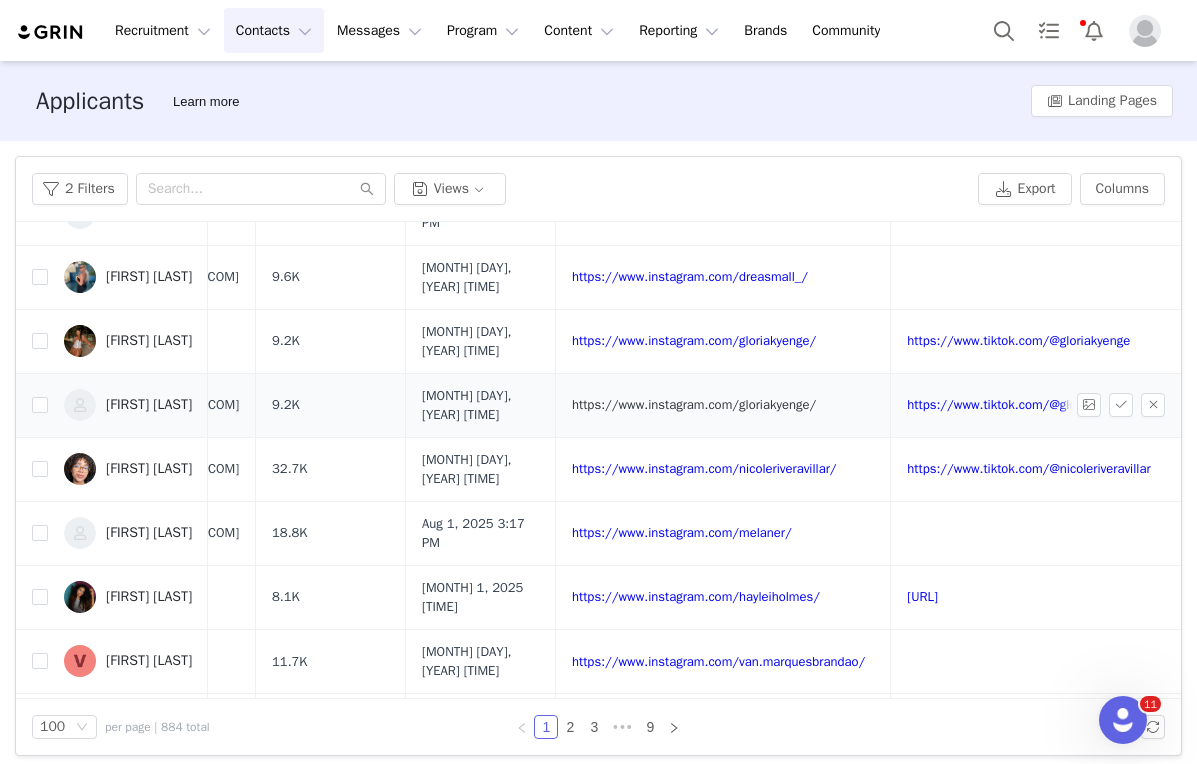 scroll, scrollTop: 172, scrollLeft: 230, axis: both 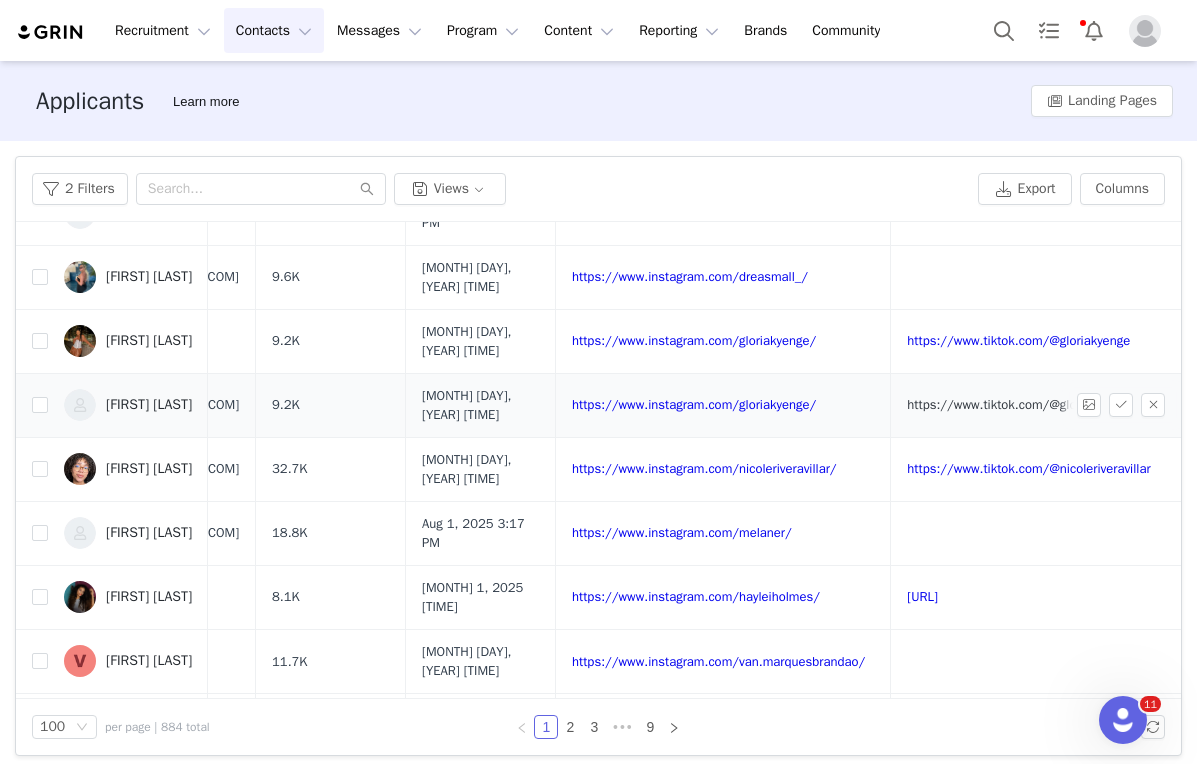 click on "https://www.tiktok.com/@gloriakyenge" at bounding box center [1018, 404] 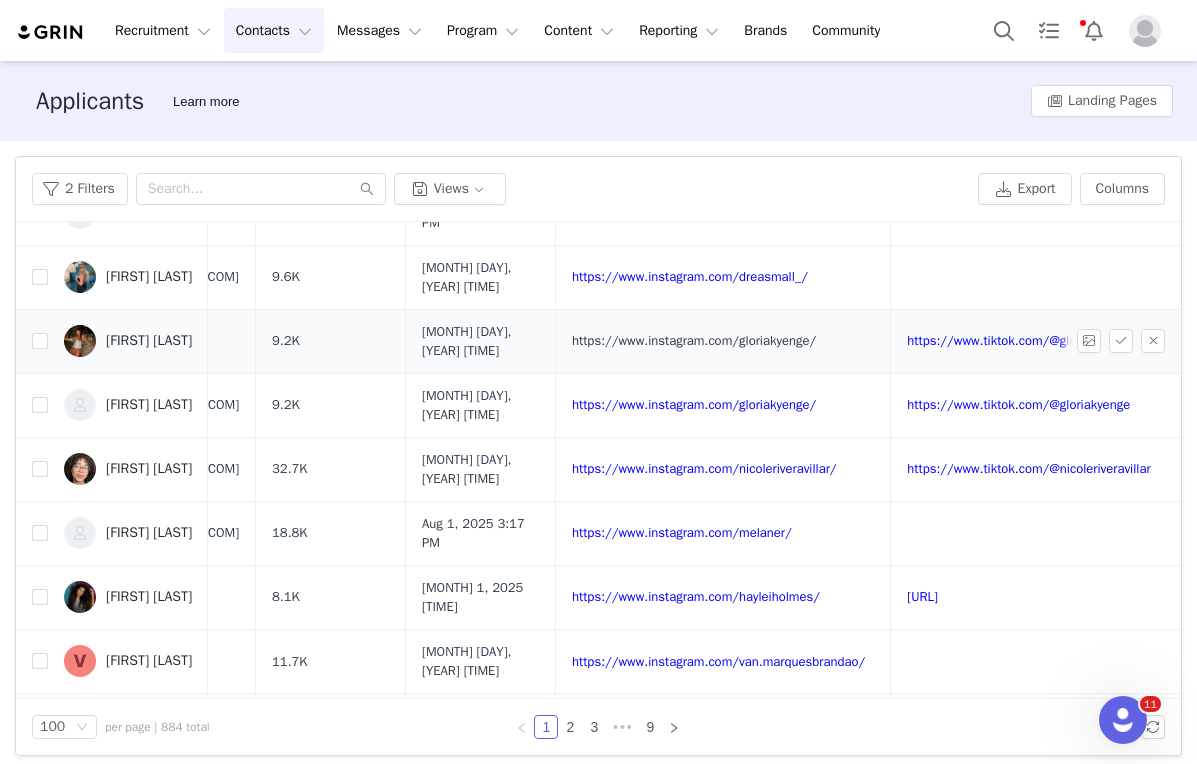 click on "https://www.instagram.com/gloriakyenge/" at bounding box center (694, 340) 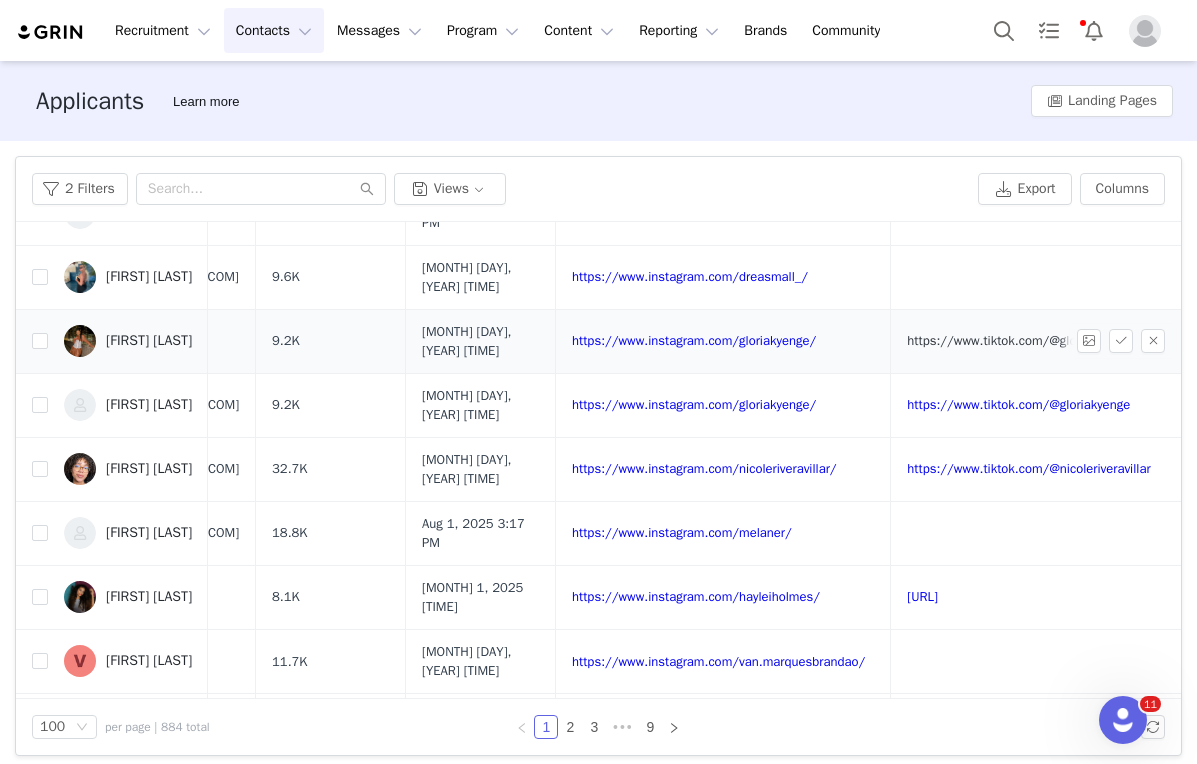 click on "https://www.tiktok.com/@gloriakyenge" at bounding box center (1018, 340) 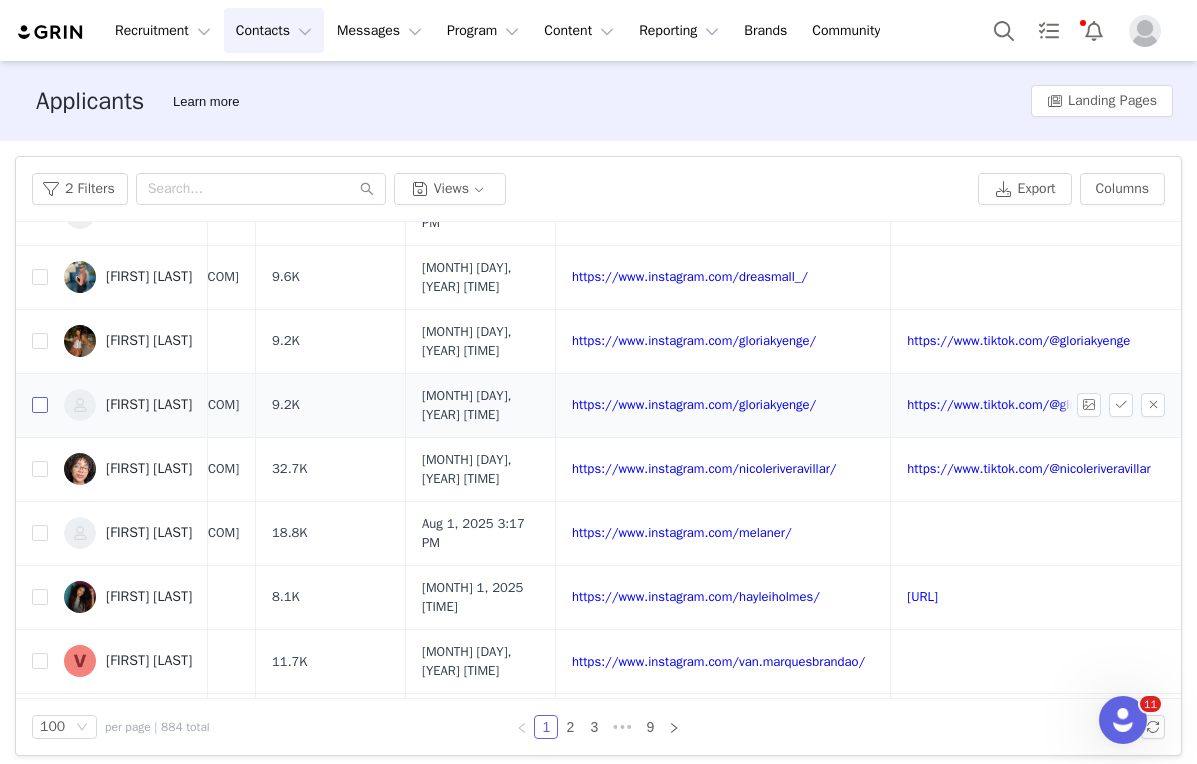 click at bounding box center [40, 405] 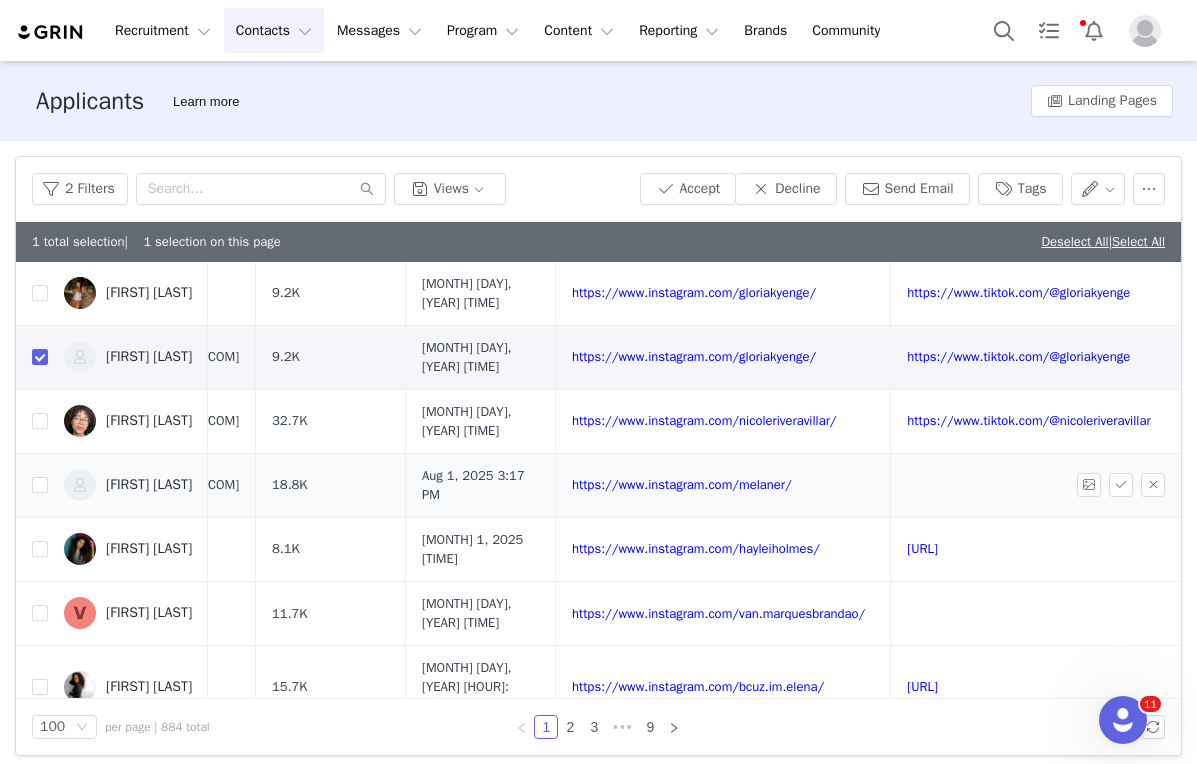 scroll, scrollTop: 268, scrollLeft: 230, axis: both 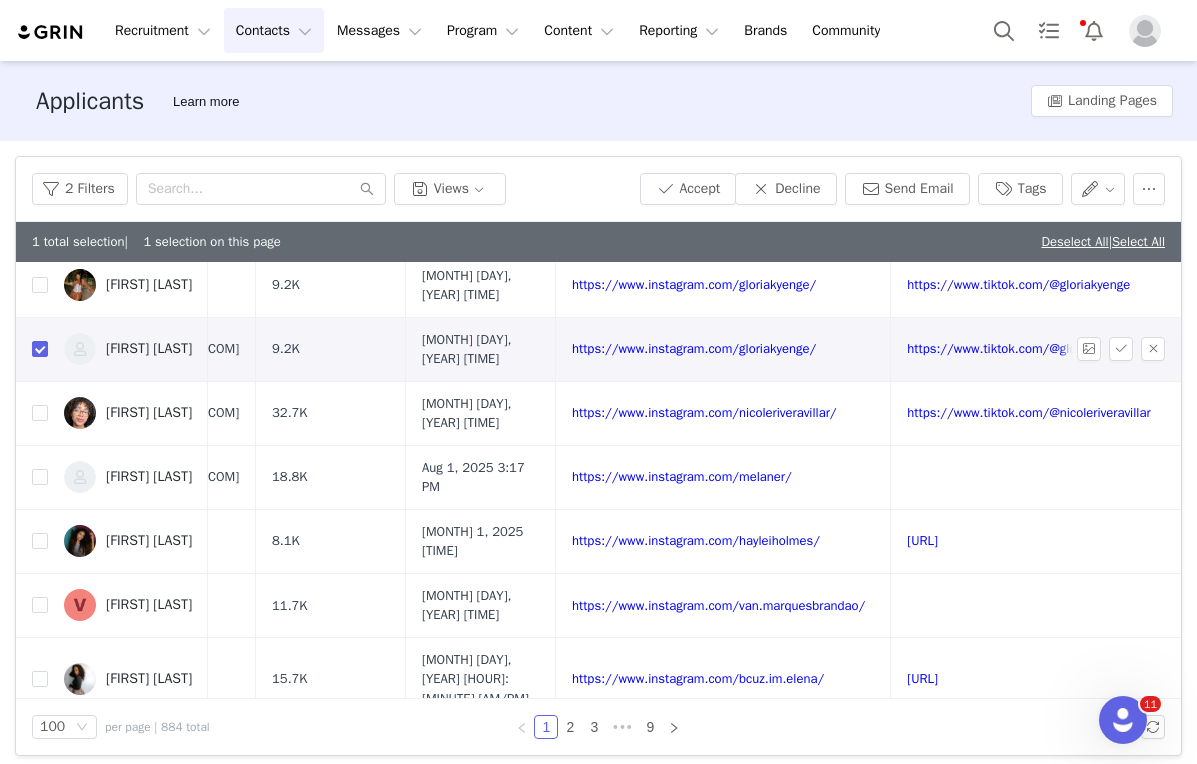 click on "https://www.instagram.com/gloriakyenge/" at bounding box center (723, 349) 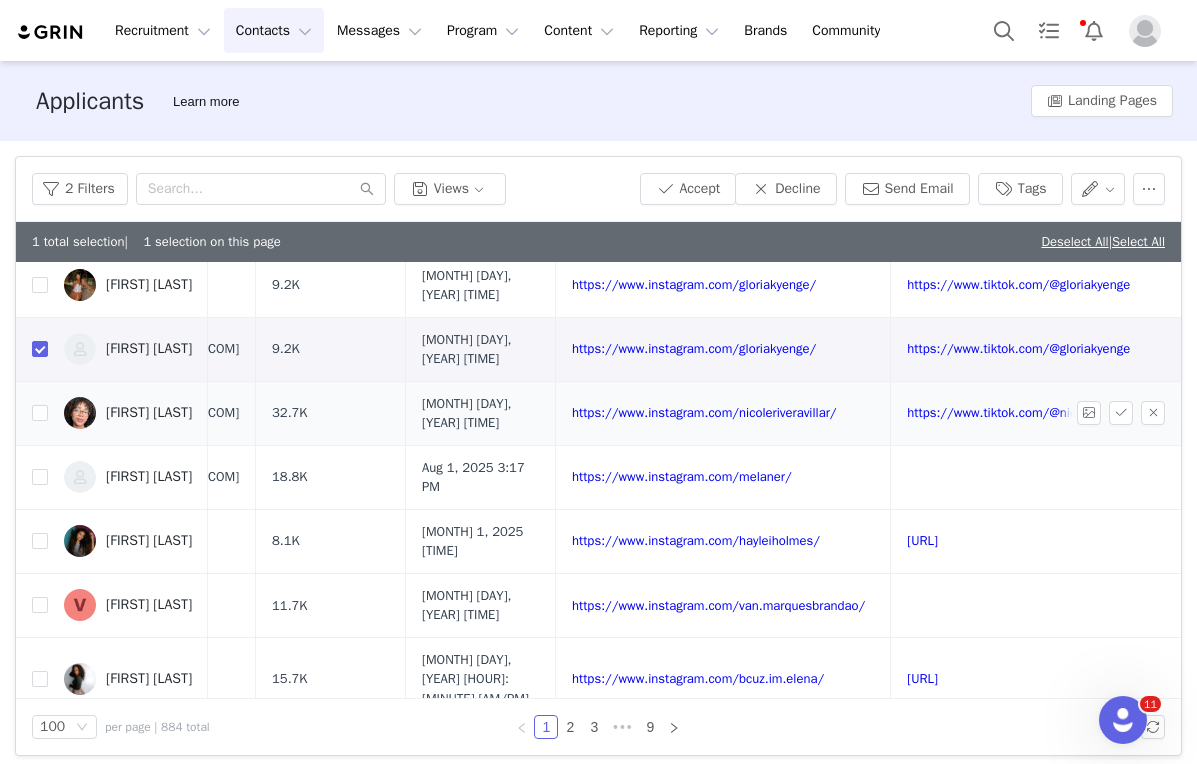 click on "https://www.instagram.com/nicoleriveravillar/" at bounding box center [723, 413] 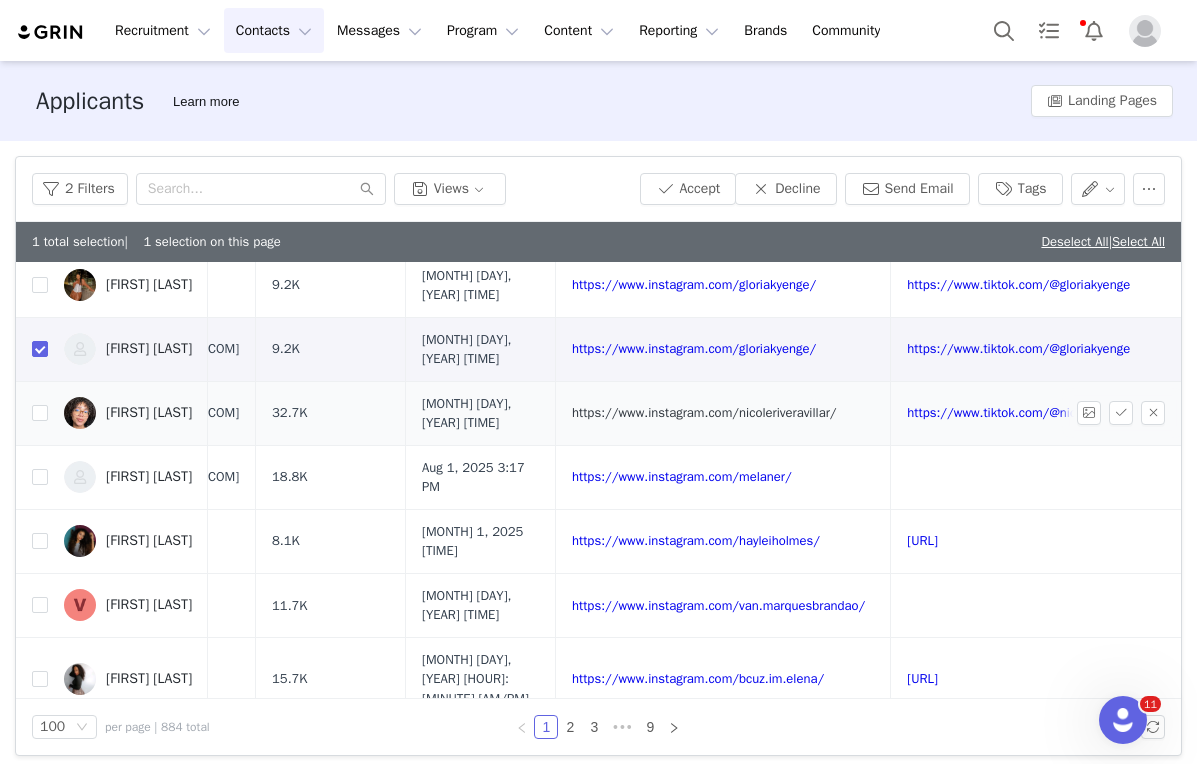 click on "https://www.instagram.com/nicoleriveravillar/" at bounding box center (704, 412) 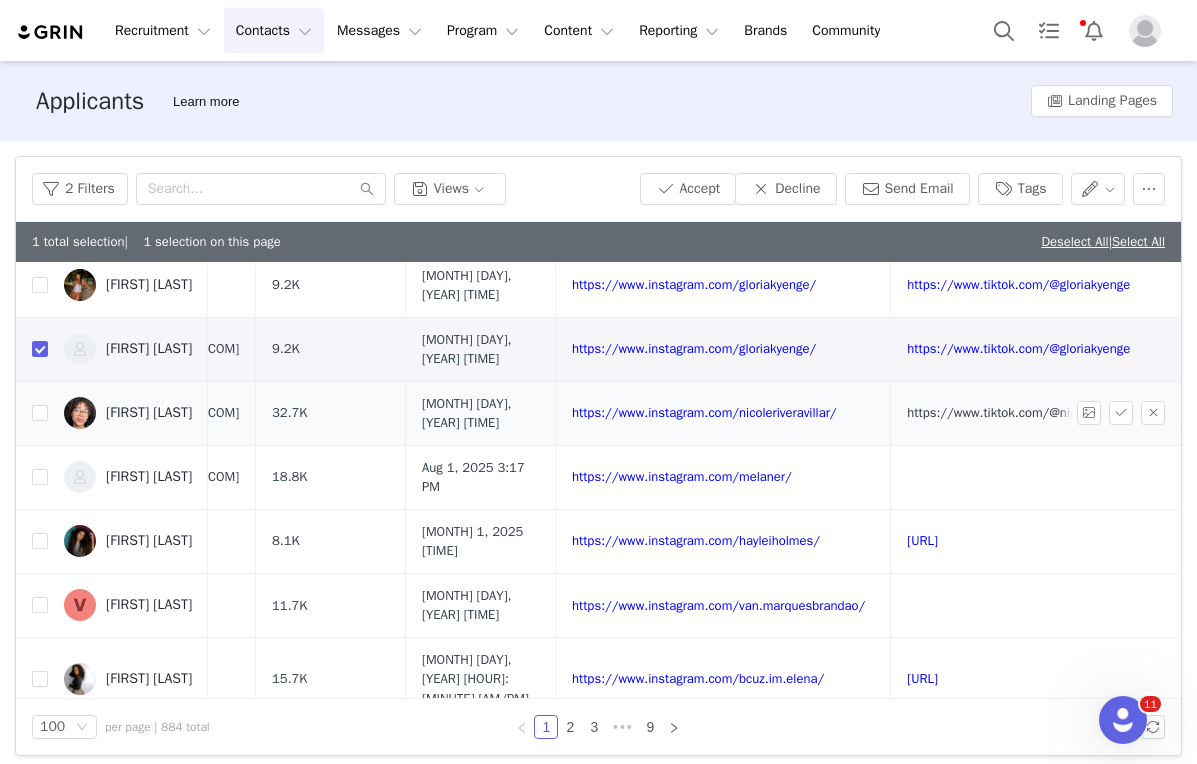 click on "https://www.tiktok.com/@nicoleriveravillar" at bounding box center [1028, 412] 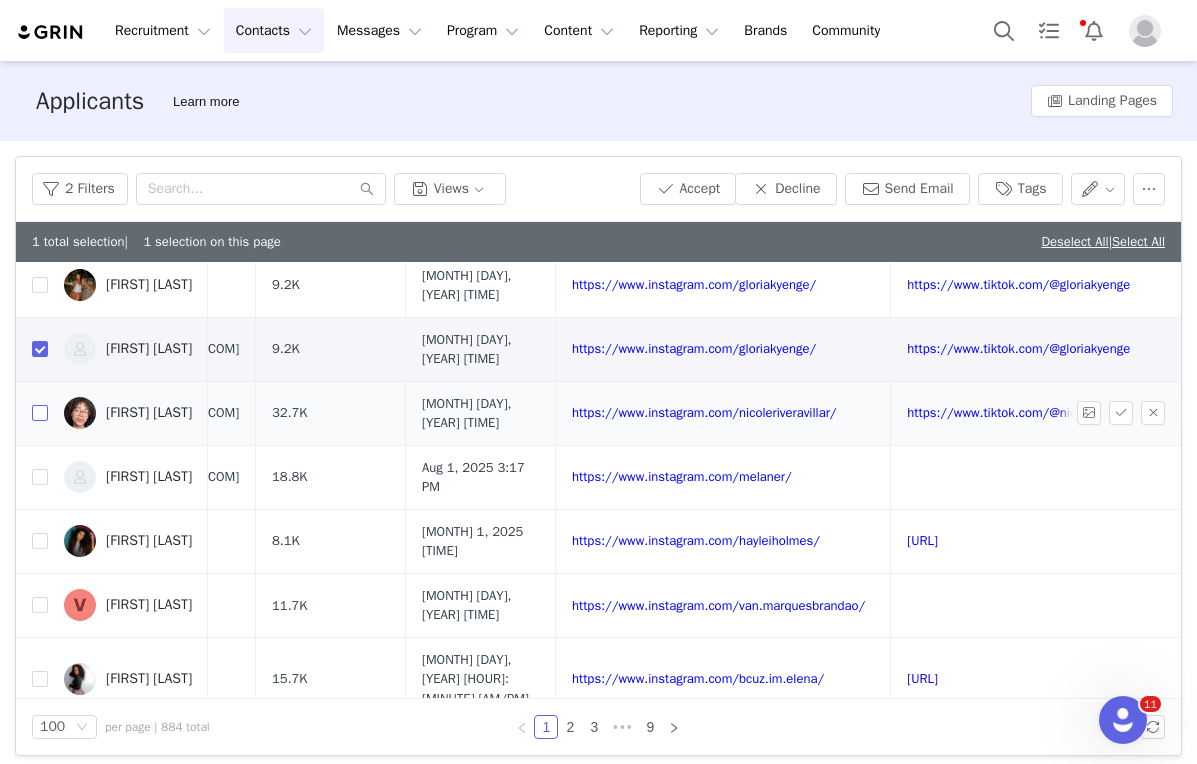 click at bounding box center [40, 413] 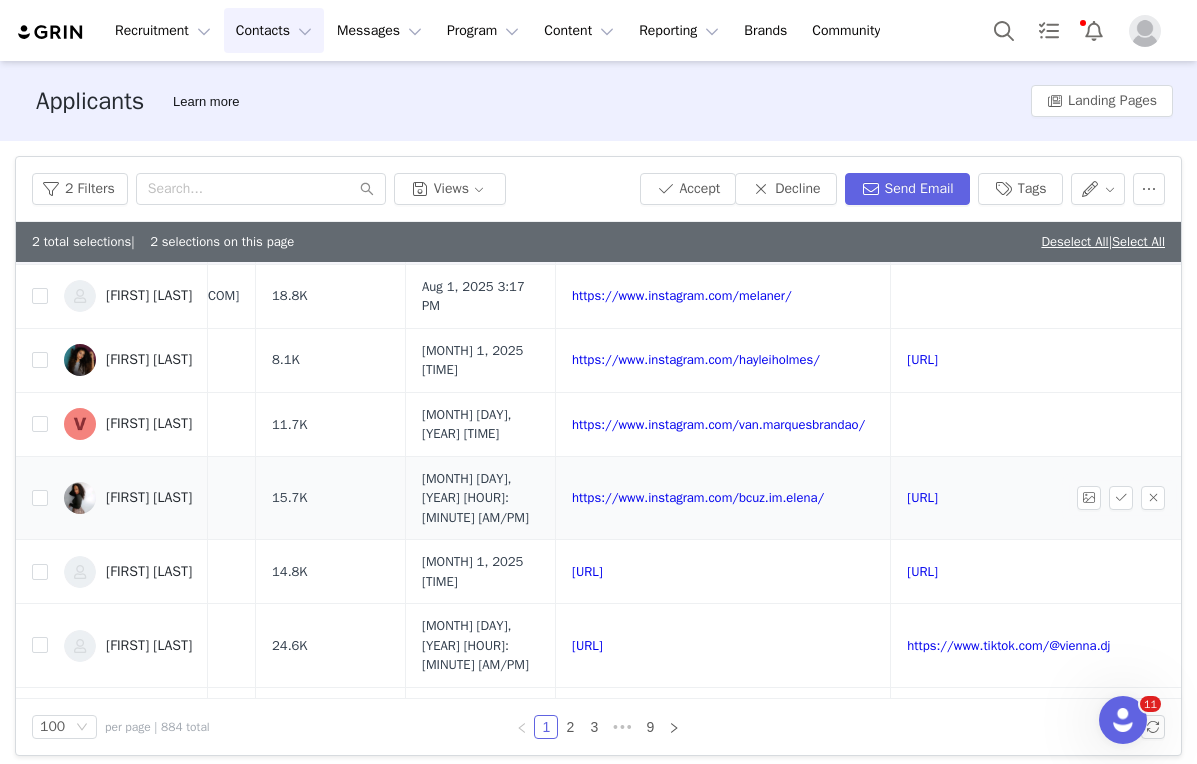 scroll, scrollTop: 451, scrollLeft: 230, axis: both 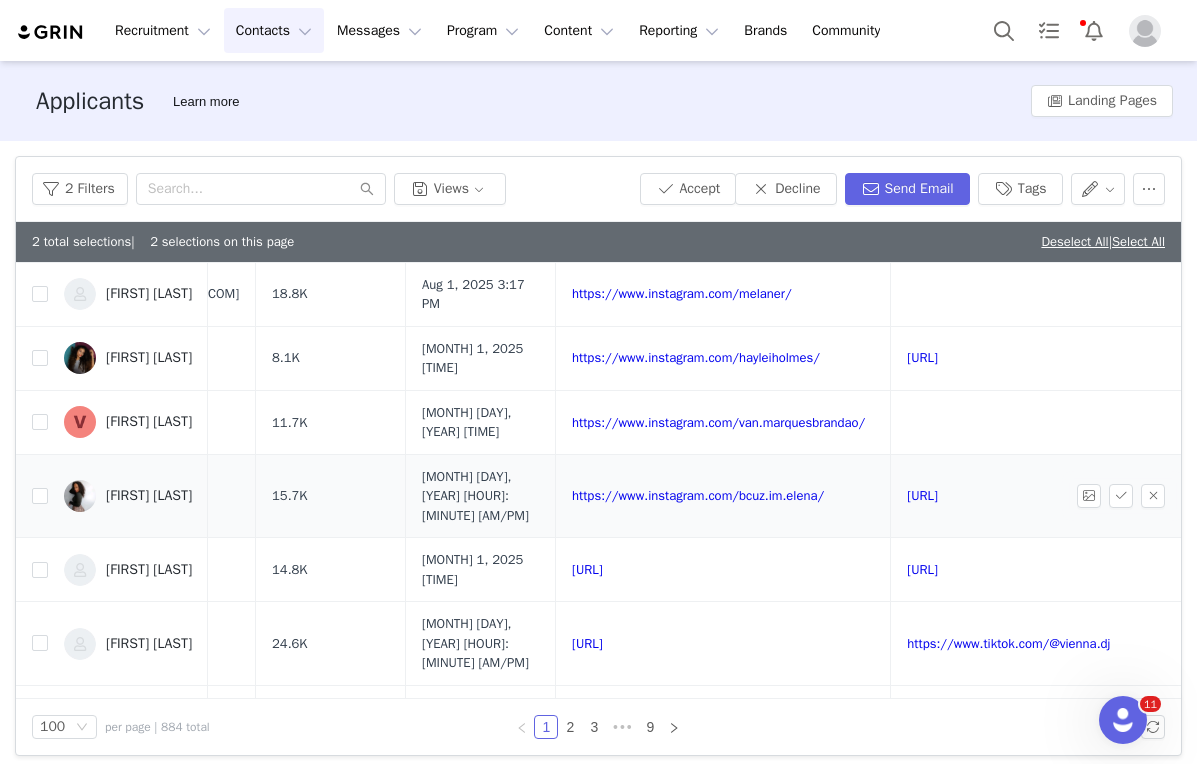 click on "https://www.instagram.com/bcuz.im.elena/" at bounding box center (723, 496) 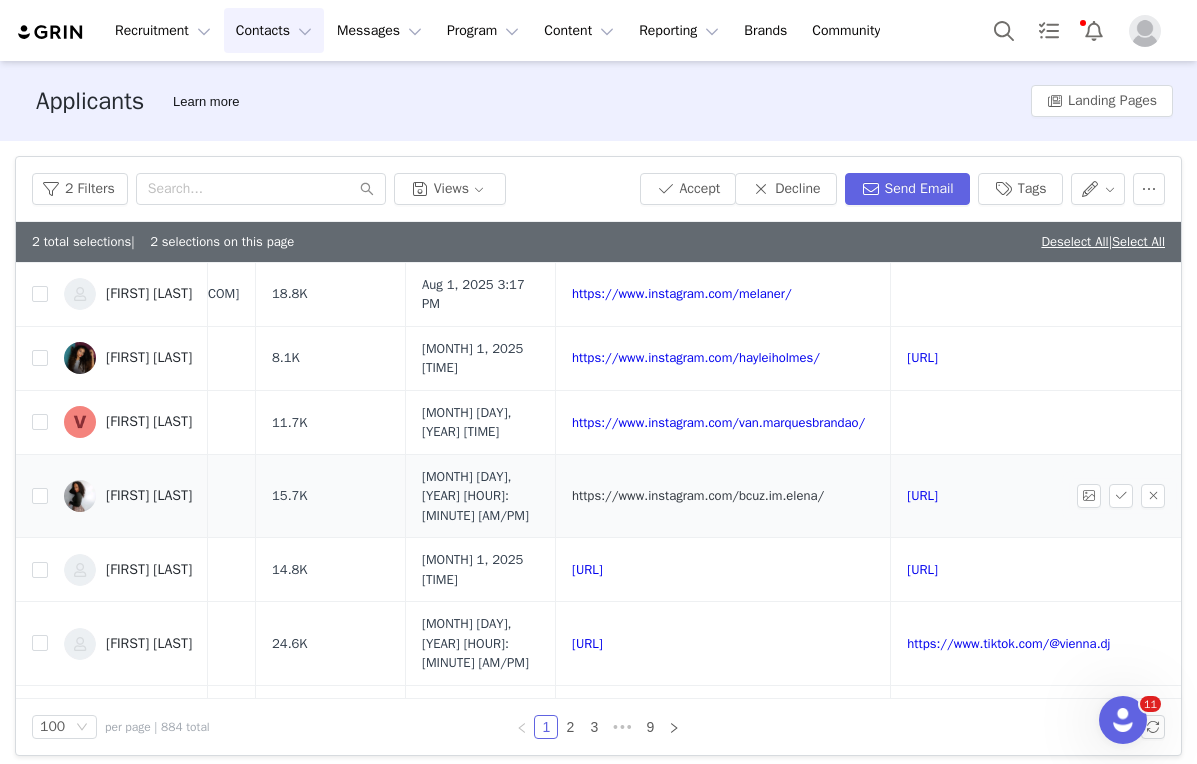 click on "https://www.instagram.com/bcuz.im.elena/" at bounding box center [698, 495] 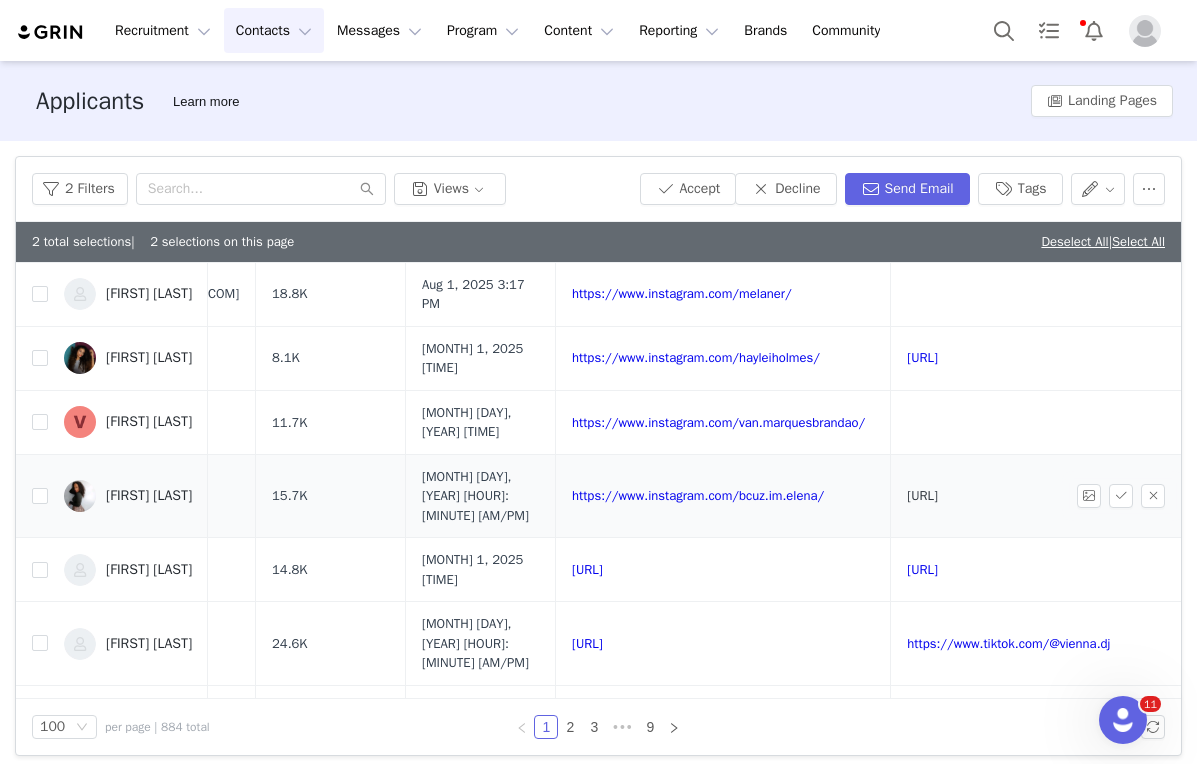 click on "[URL]" at bounding box center (922, 495) 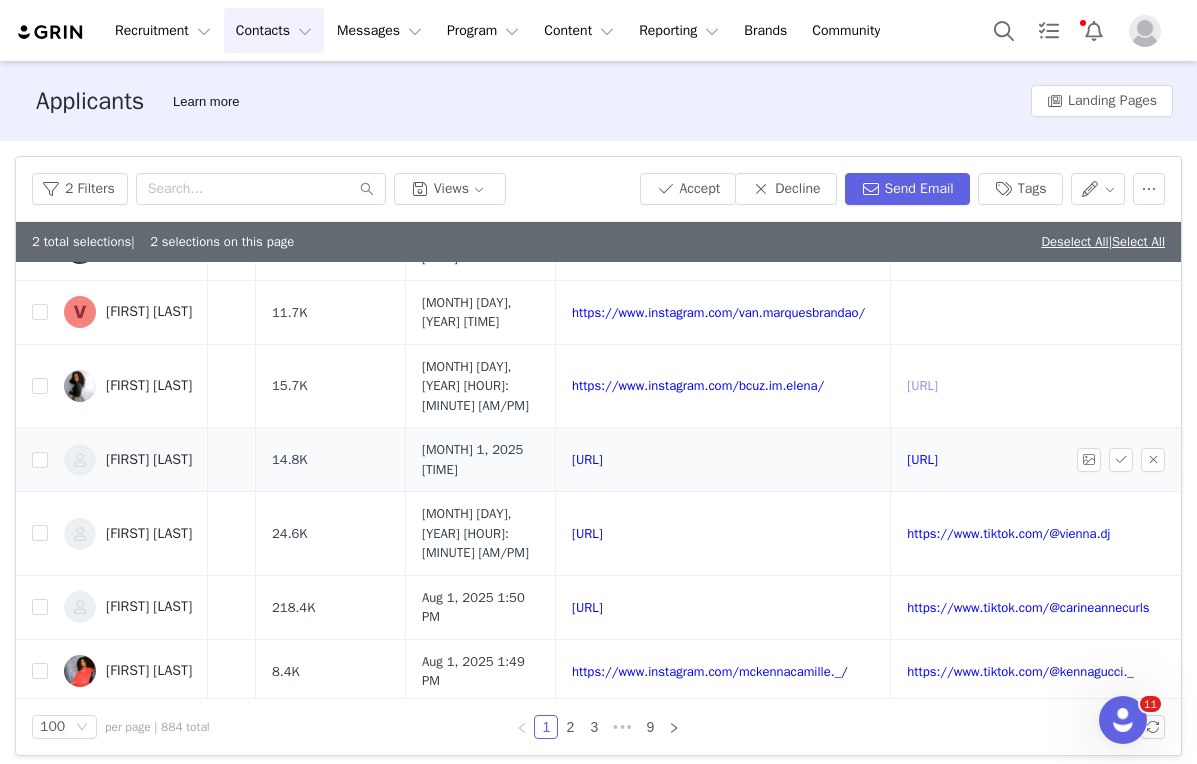 scroll, scrollTop: 565, scrollLeft: 230, axis: both 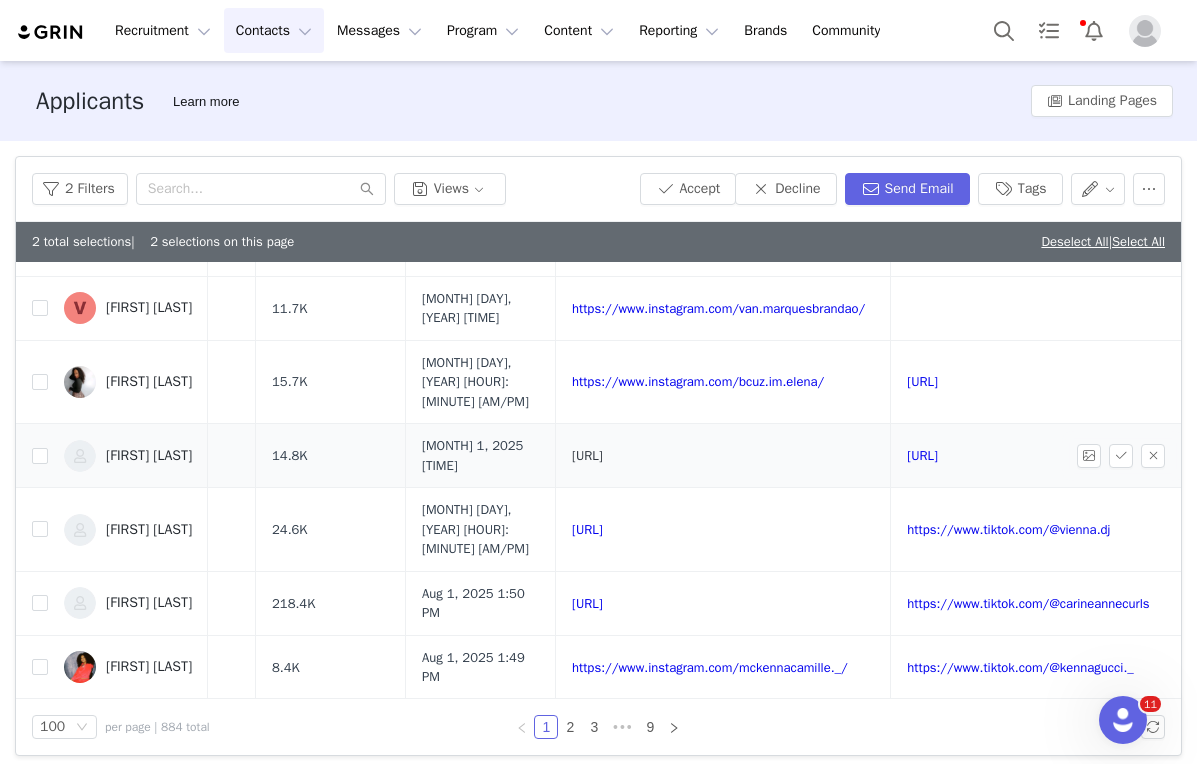click on "[URL]" at bounding box center [587, 455] 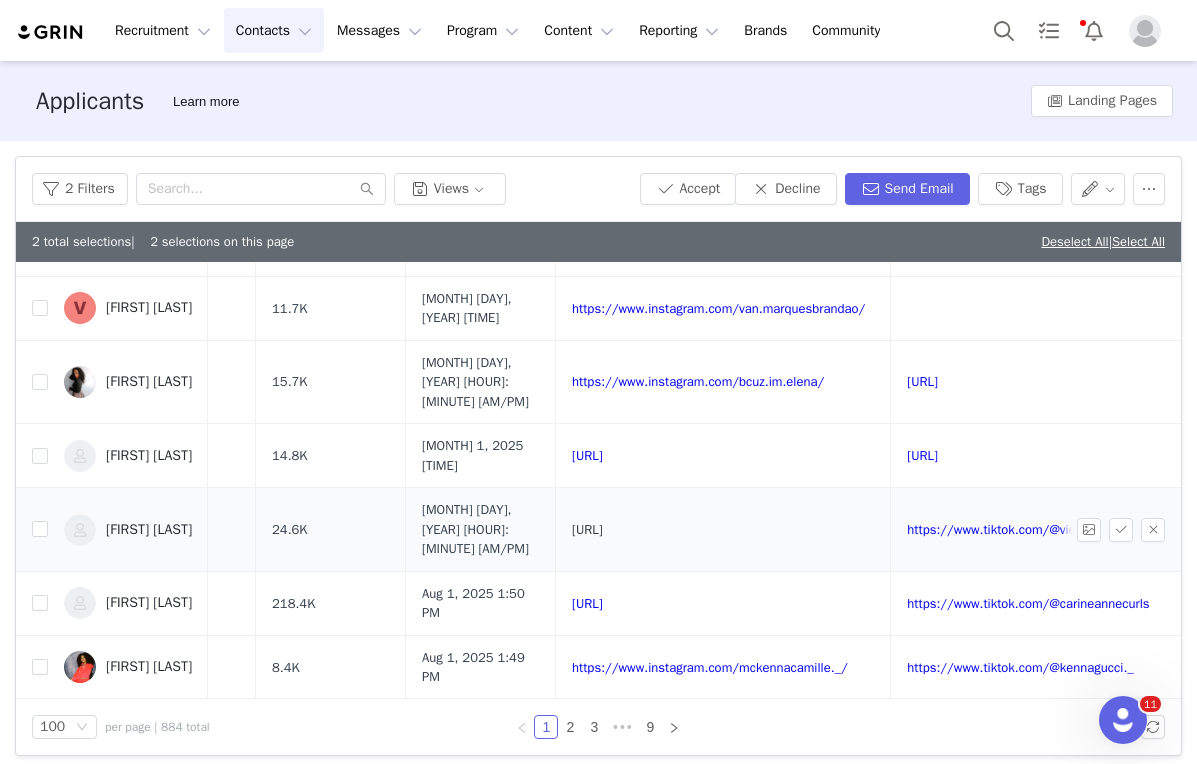 click on "[URL]" at bounding box center [587, 529] 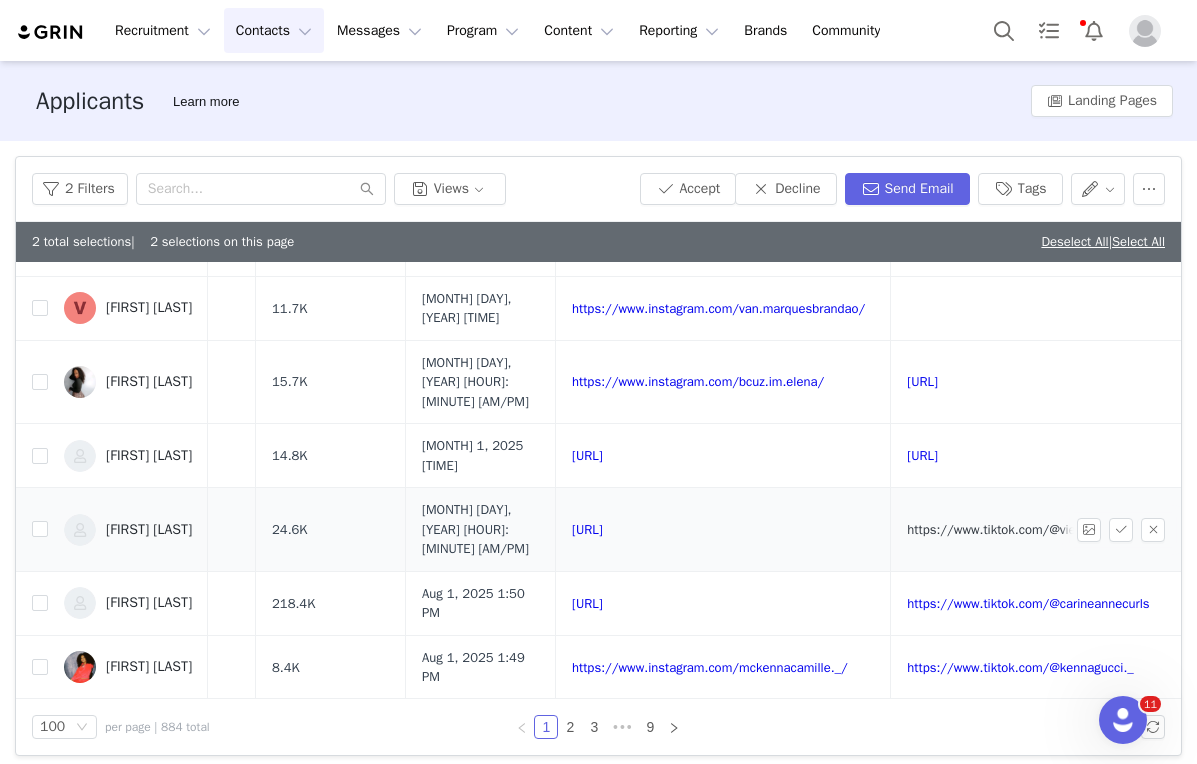 click on "https://www.tiktok.com/@vienna.dj" at bounding box center [1008, 529] 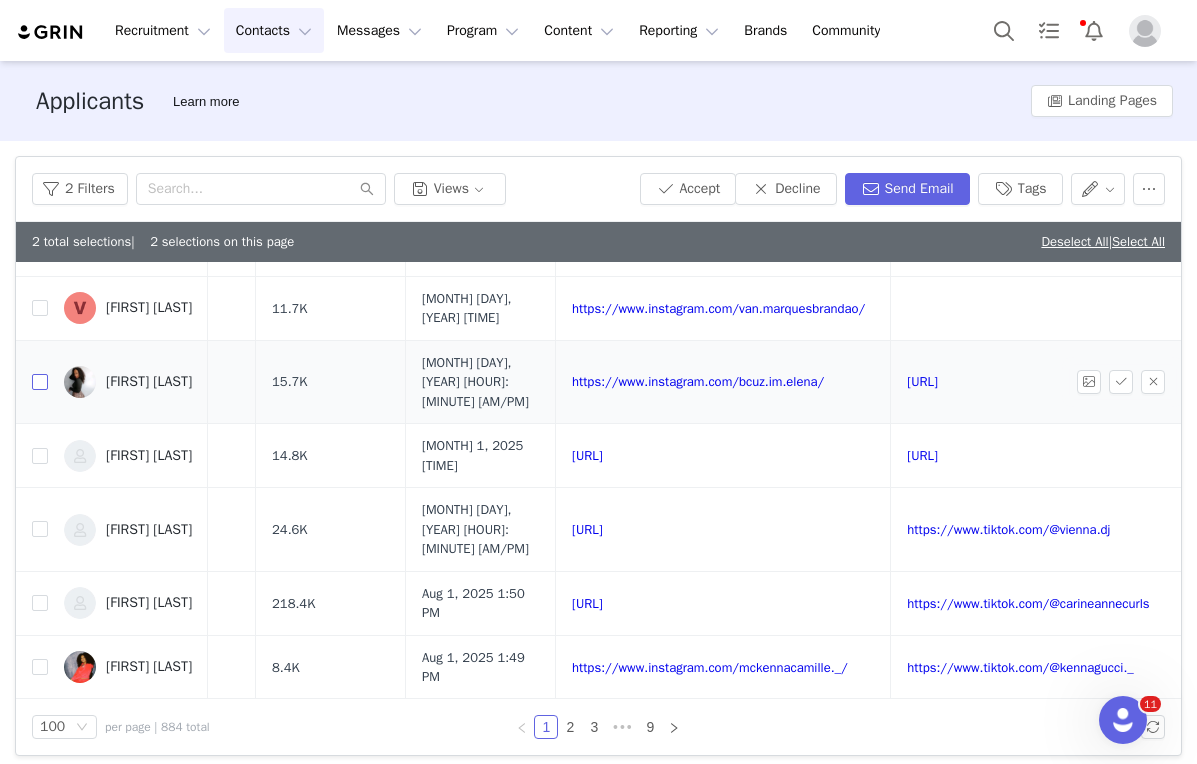 click at bounding box center (40, 382) 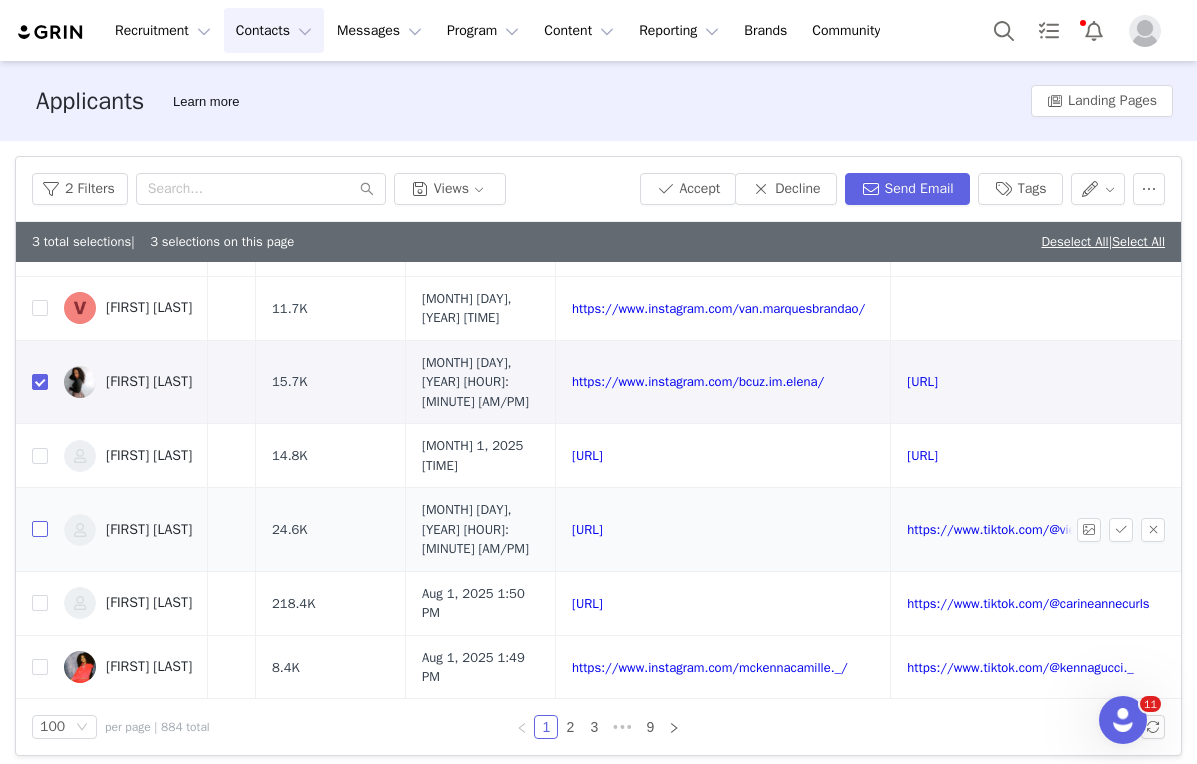 click at bounding box center (40, 529) 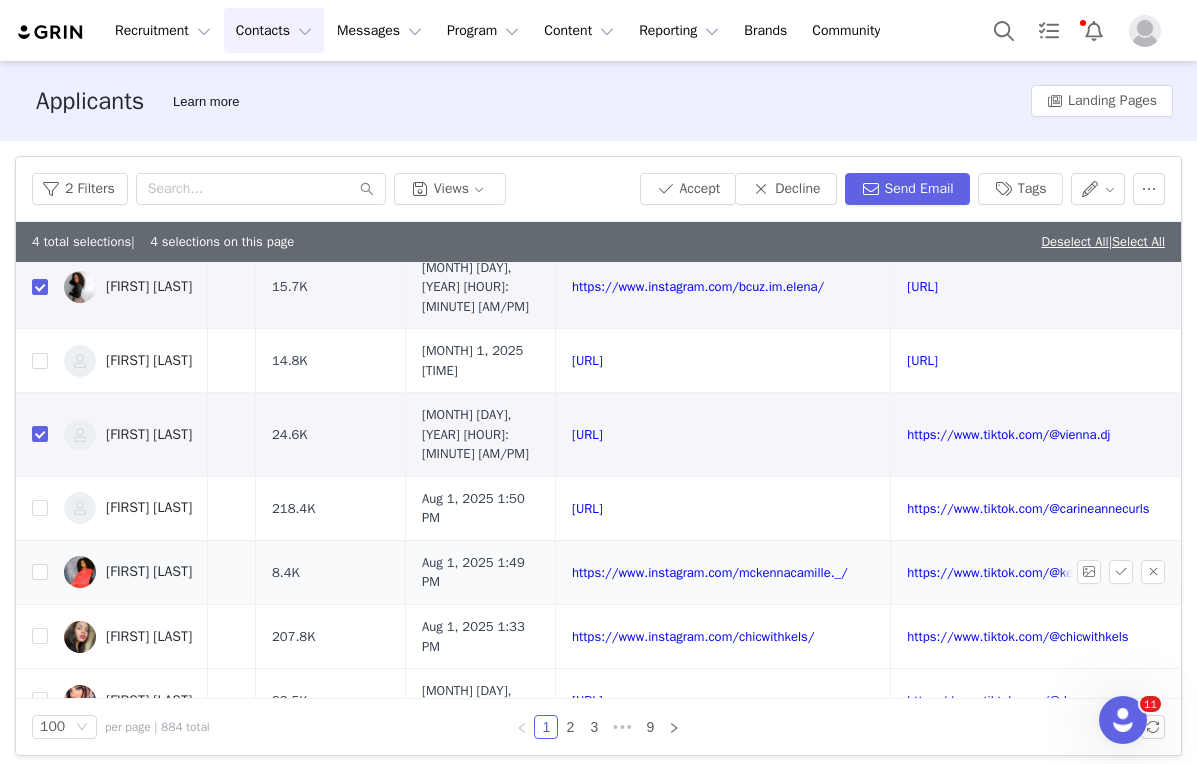 scroll, scrollTop: 675, scrollLeft: 230, axis: both 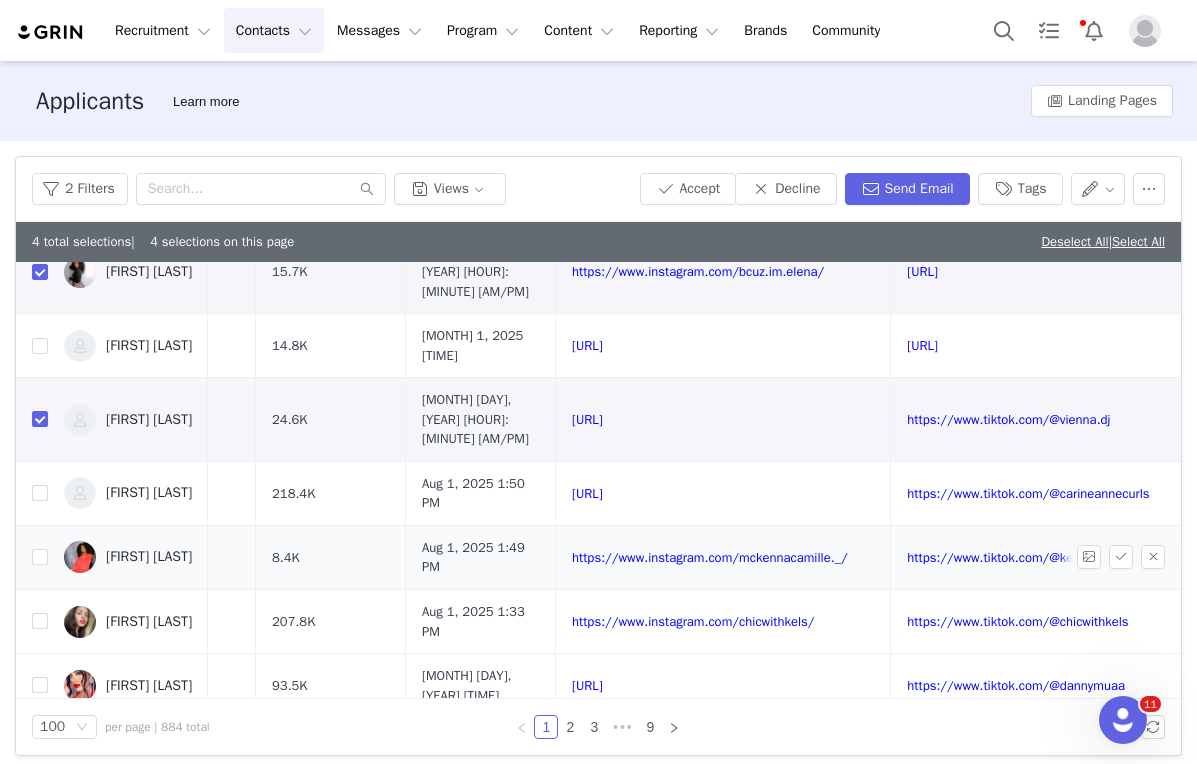 click on "https://www.instagram.com/mckennacamille._/" at bounding box center (723, 557) 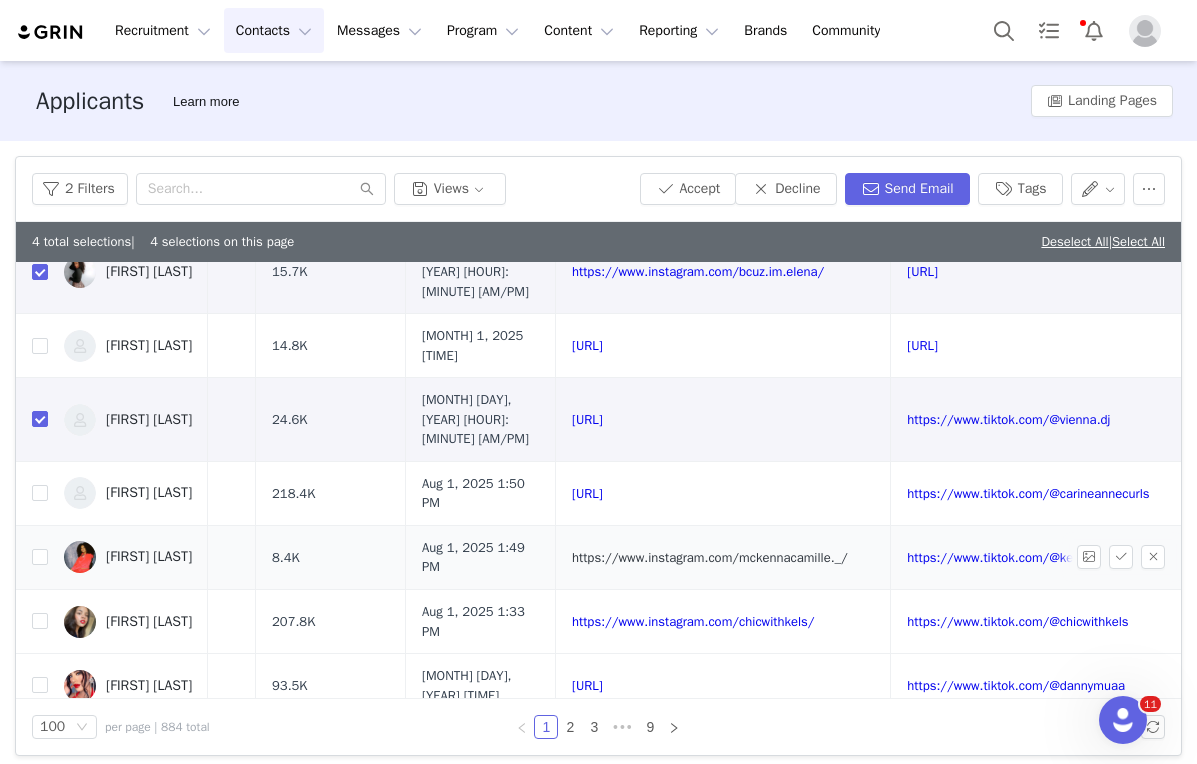 click on "https://www.instagram.com/mckennacamille._/" at bounding box center (710, 557) 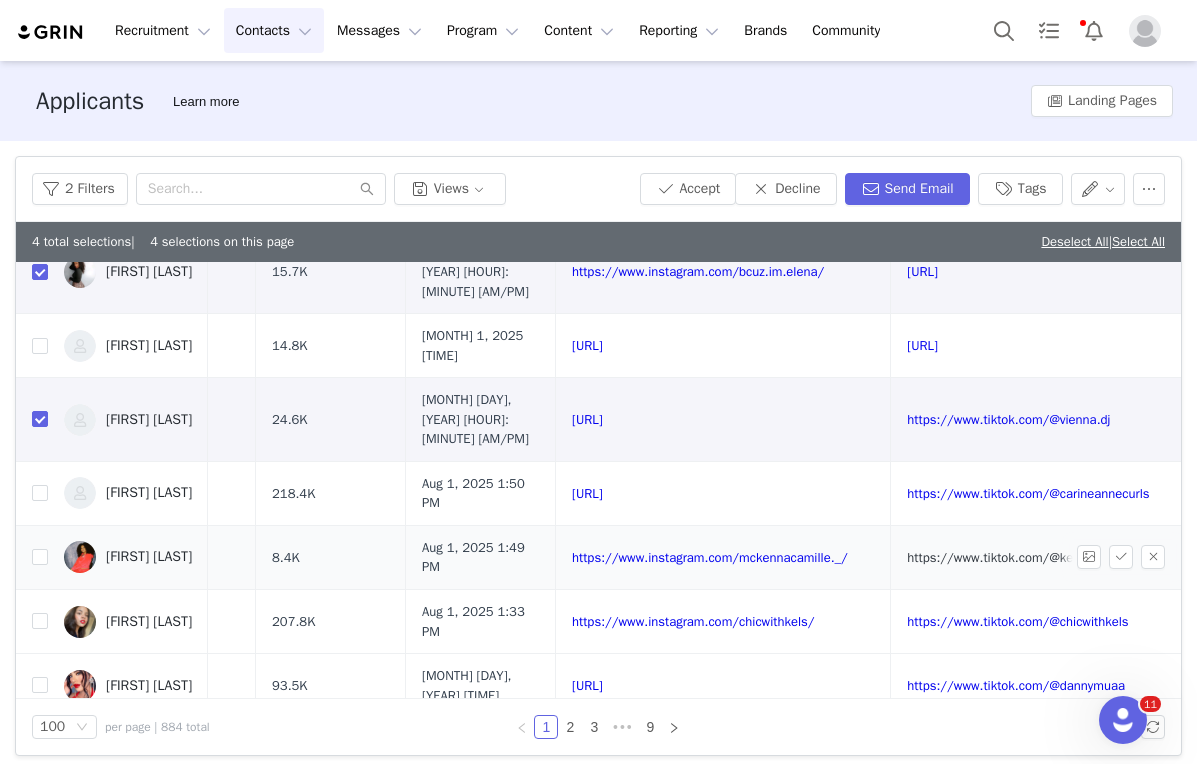 click on "https://www.tiktok.com/@kennagucci._" at bounding box center (1020, 557) 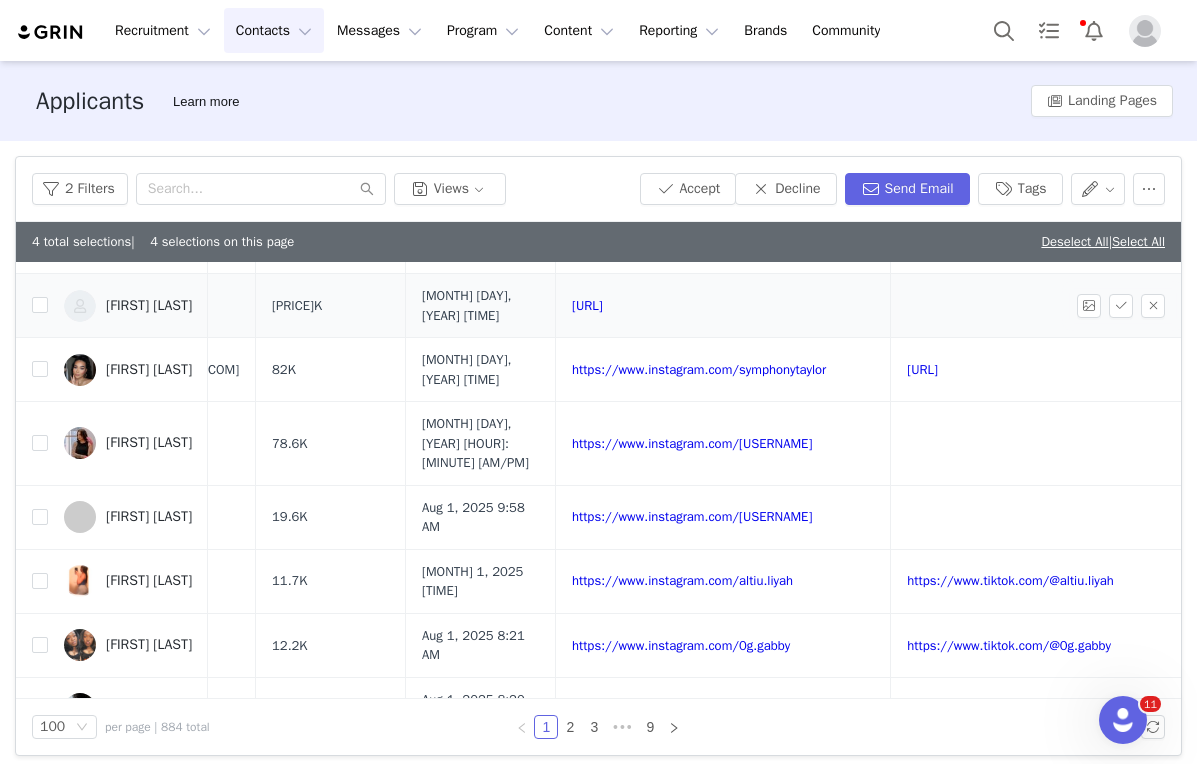 scroll, scrollTop: 1209, scrollLeft: 230, axis: both 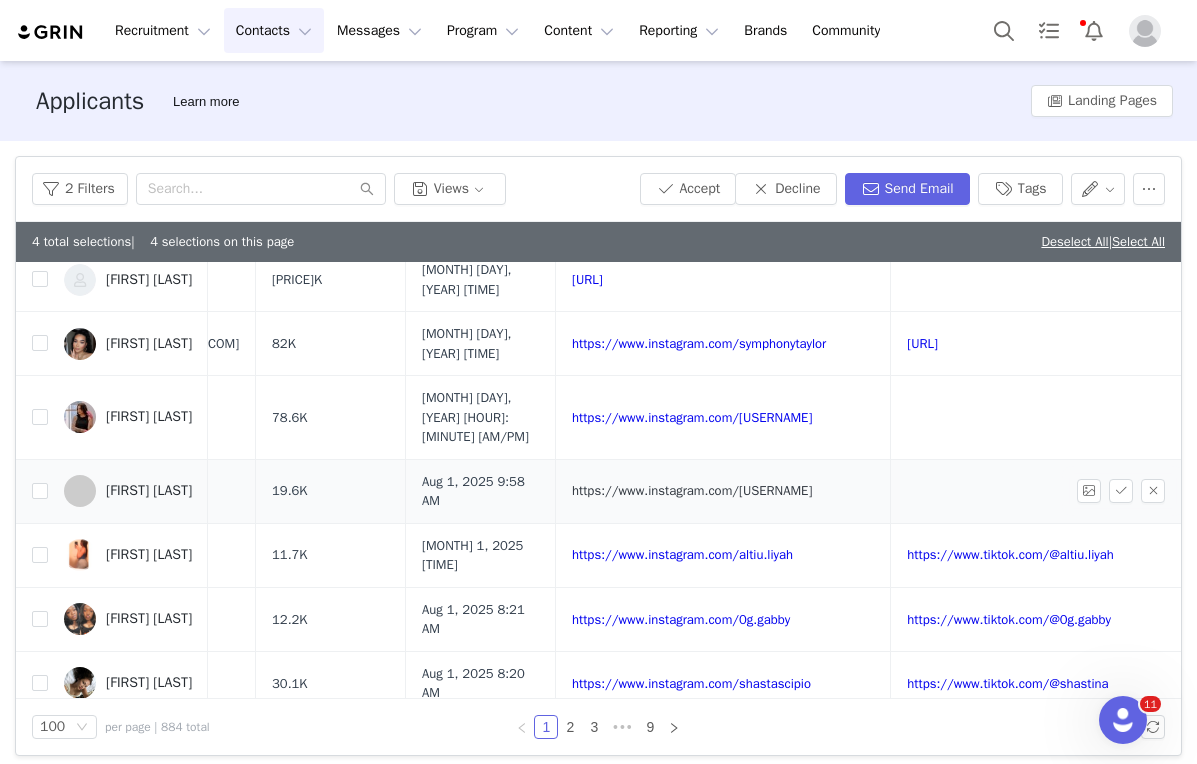 click on "https://www.instagram.com/[USERNAME]" at bounding box center (692, 490) 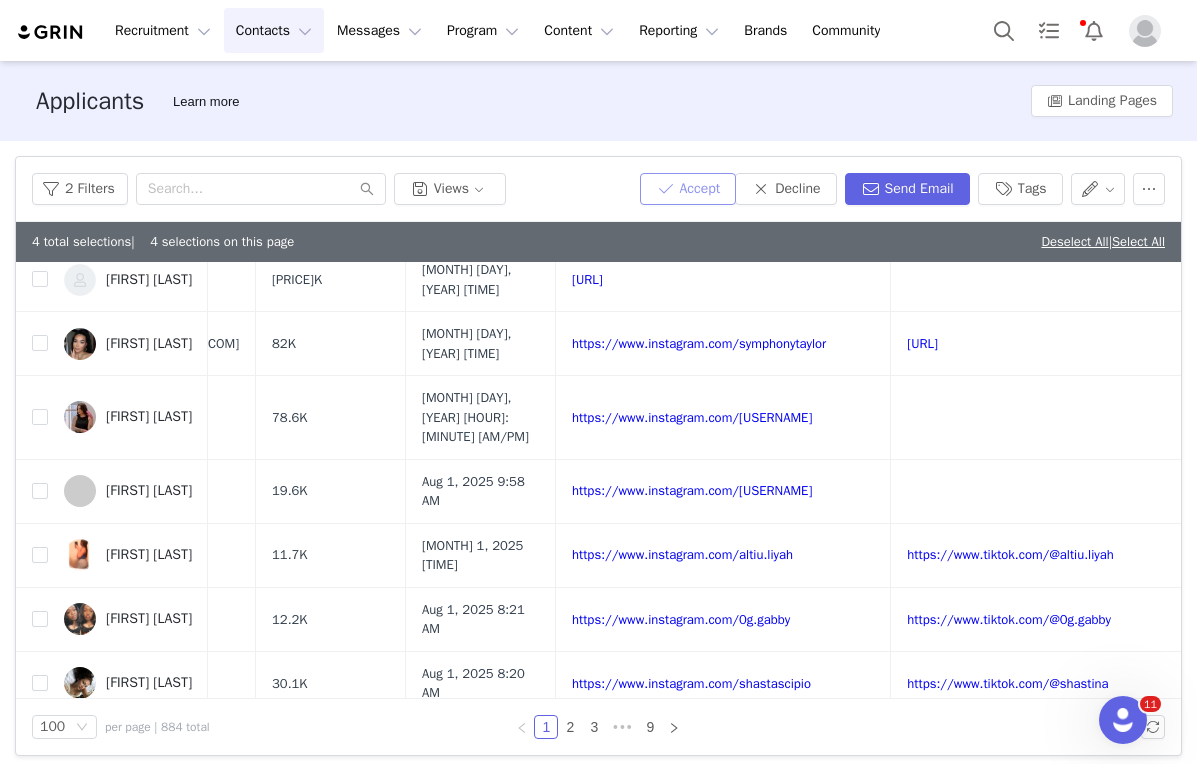 click on "Accept" at bounding box center (688, 189) 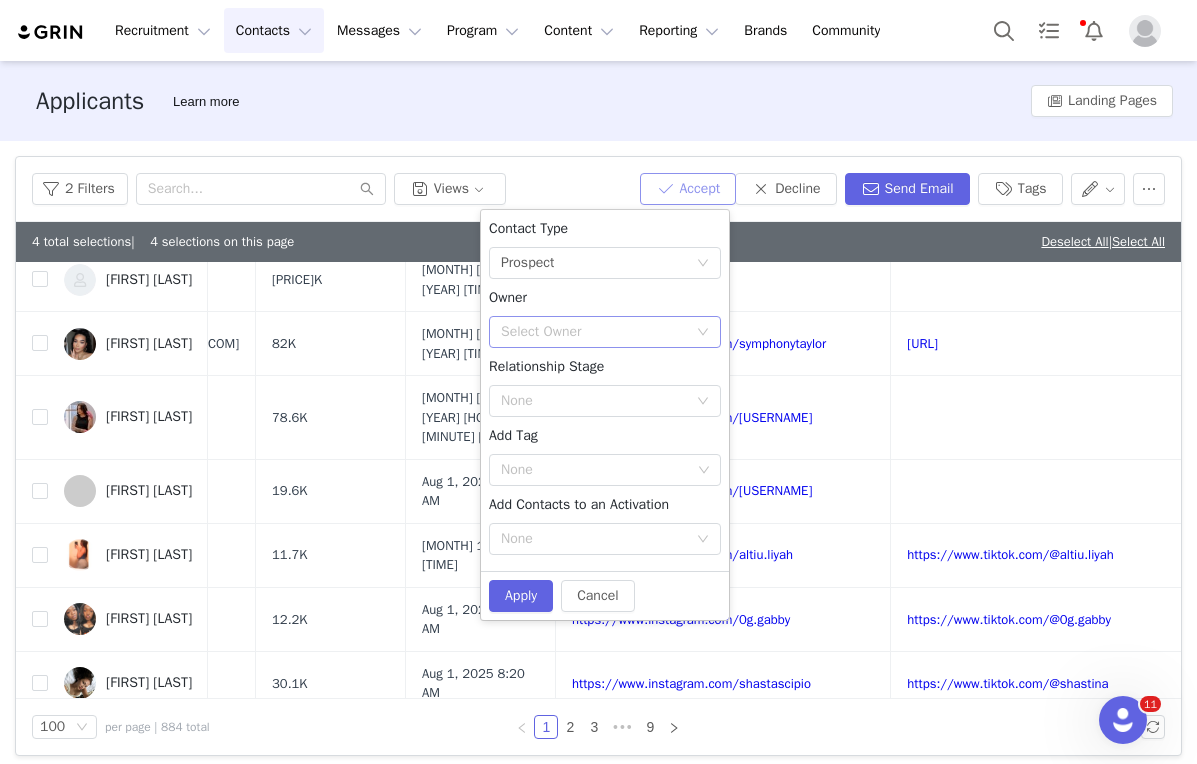 click on "Select Owner" at bounding box center [594, 332] 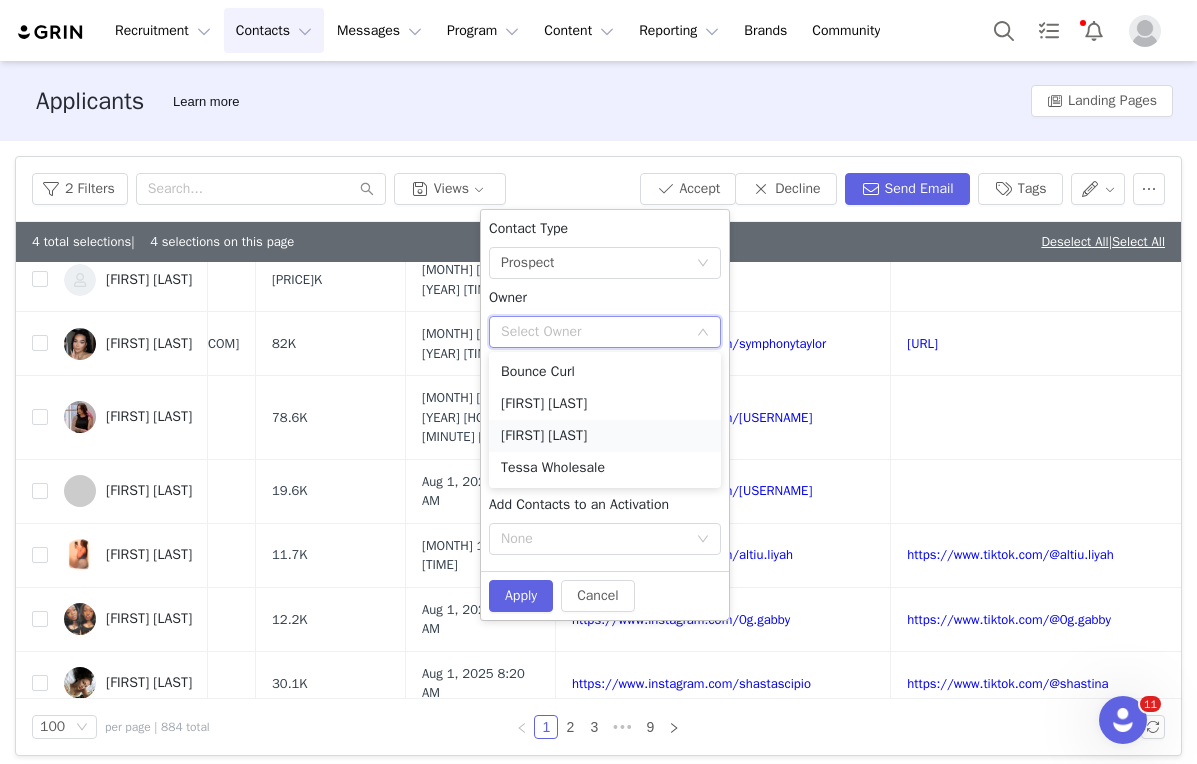 click on "[FIRST] [LAST]" at bounding box center [605, 436] 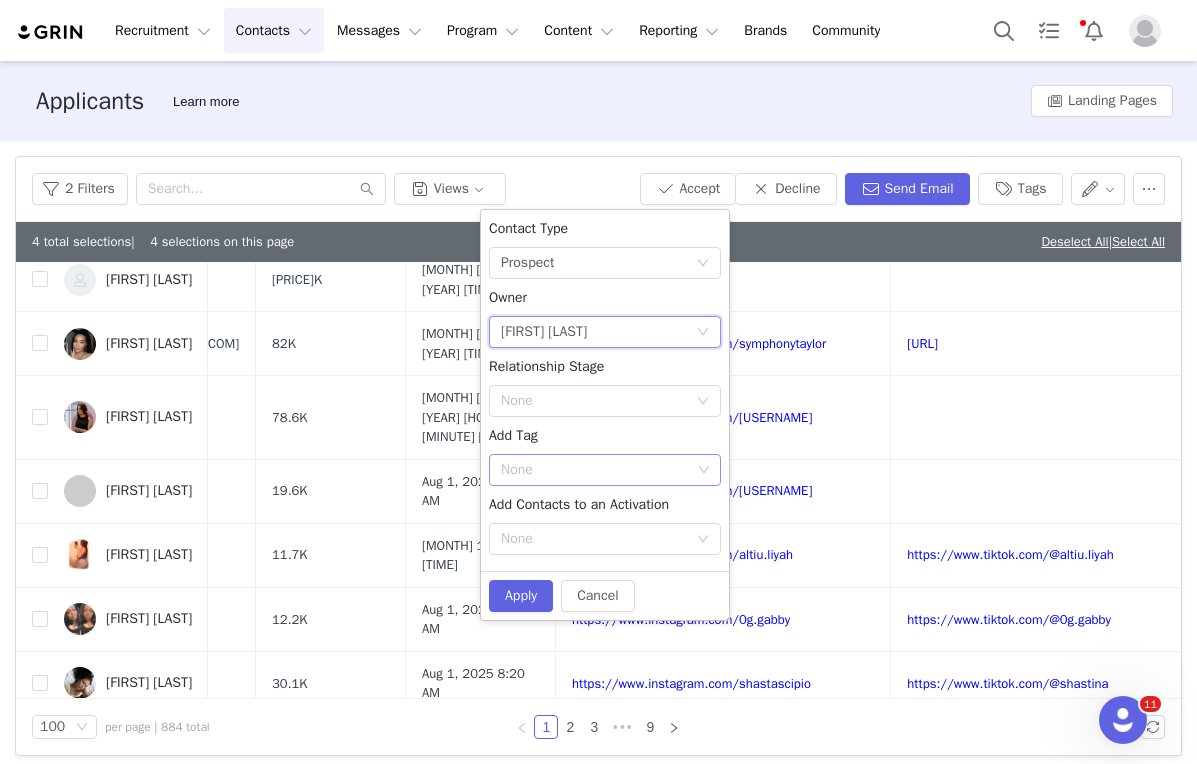 click on "None" at bounding box center (596, 470) 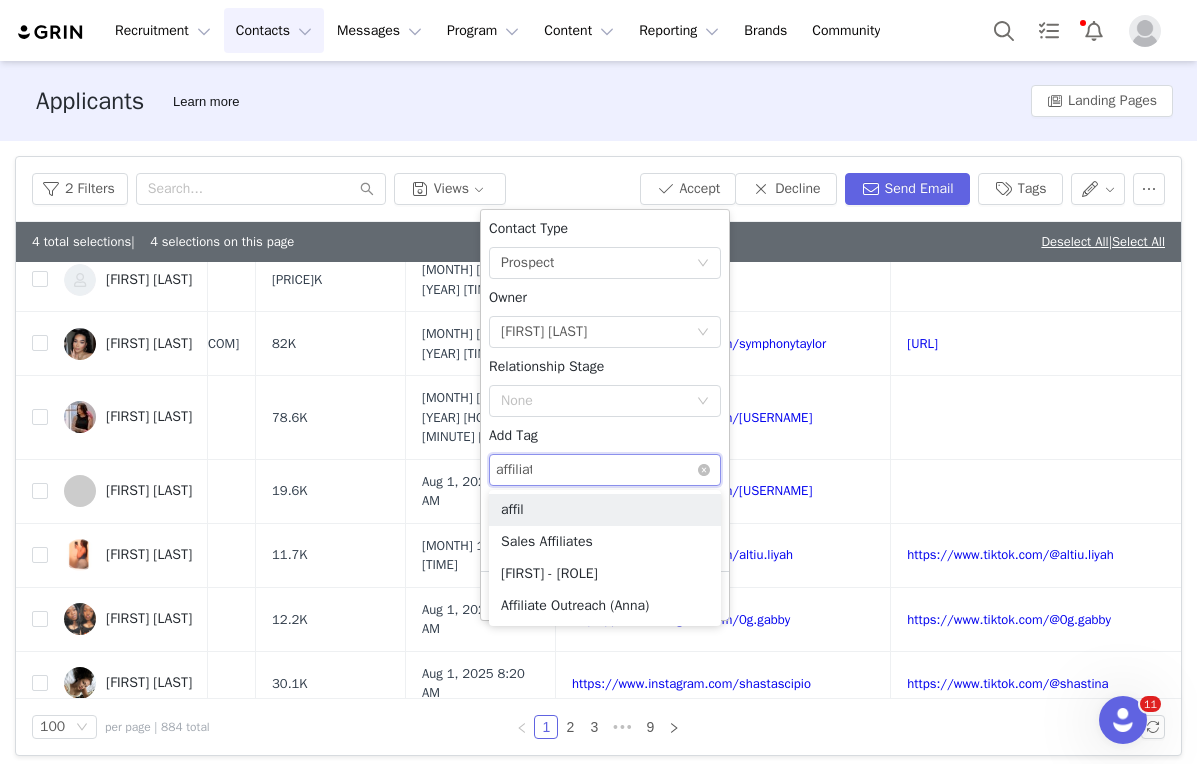 type on "affiliate" 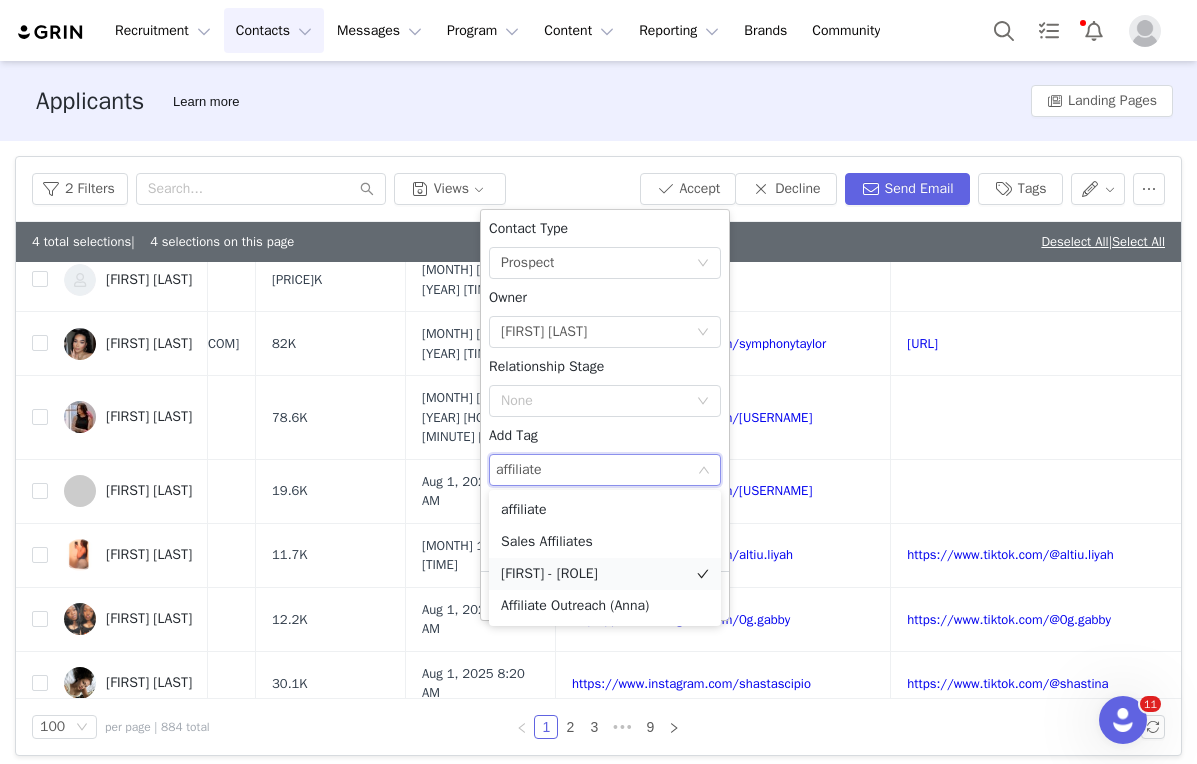 click on "[FIRST] - [ROLE]" at bounding box center (605, 574) 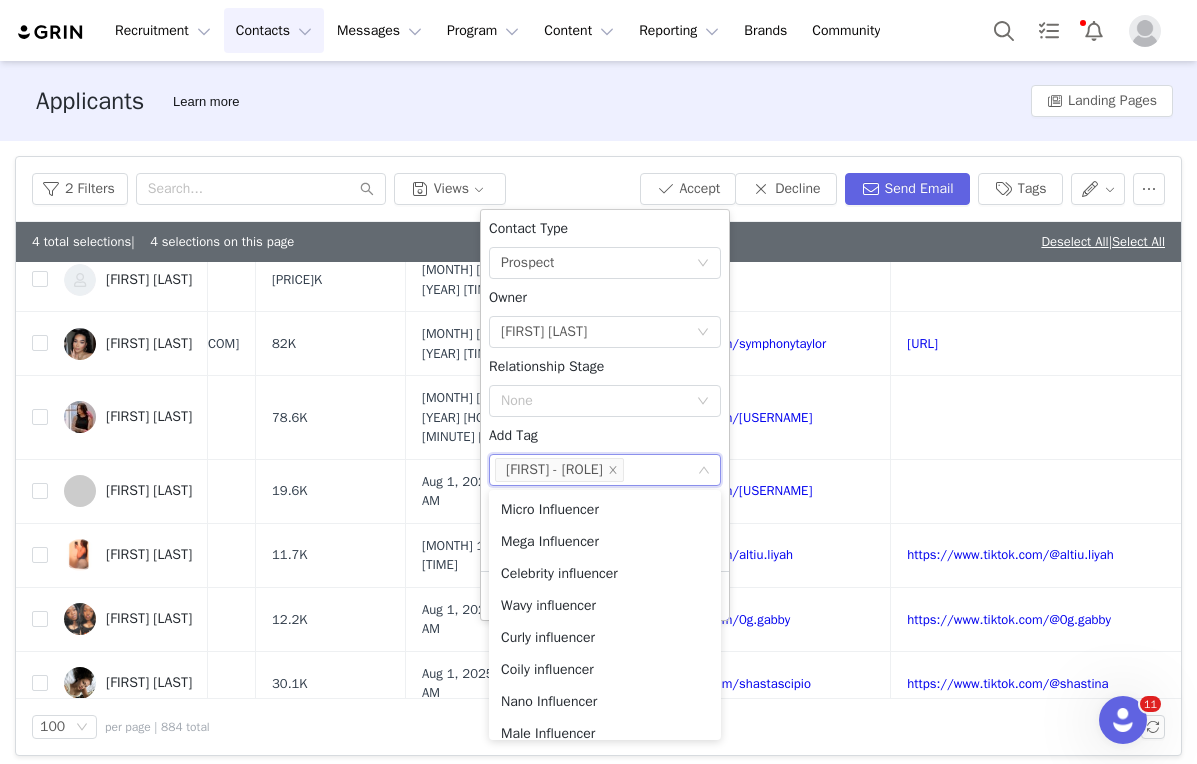 click on "Contact Type None Prospect Owner Select Owner [FIRST] [LAST] Relationship Stage None Add Tag None [FIRST] - Affiliate Add Contacts to an Activation None" at bounding box center (605, 390) 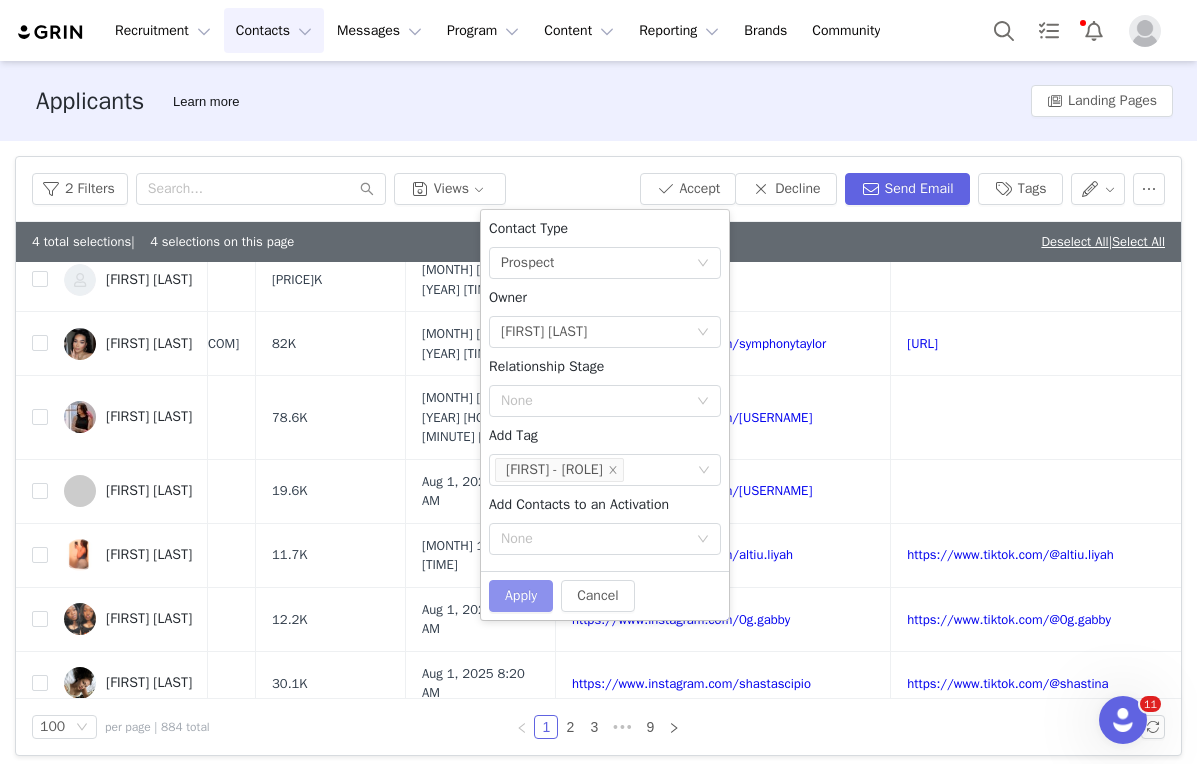 click on "Apply" at bounding box center [521, 596] 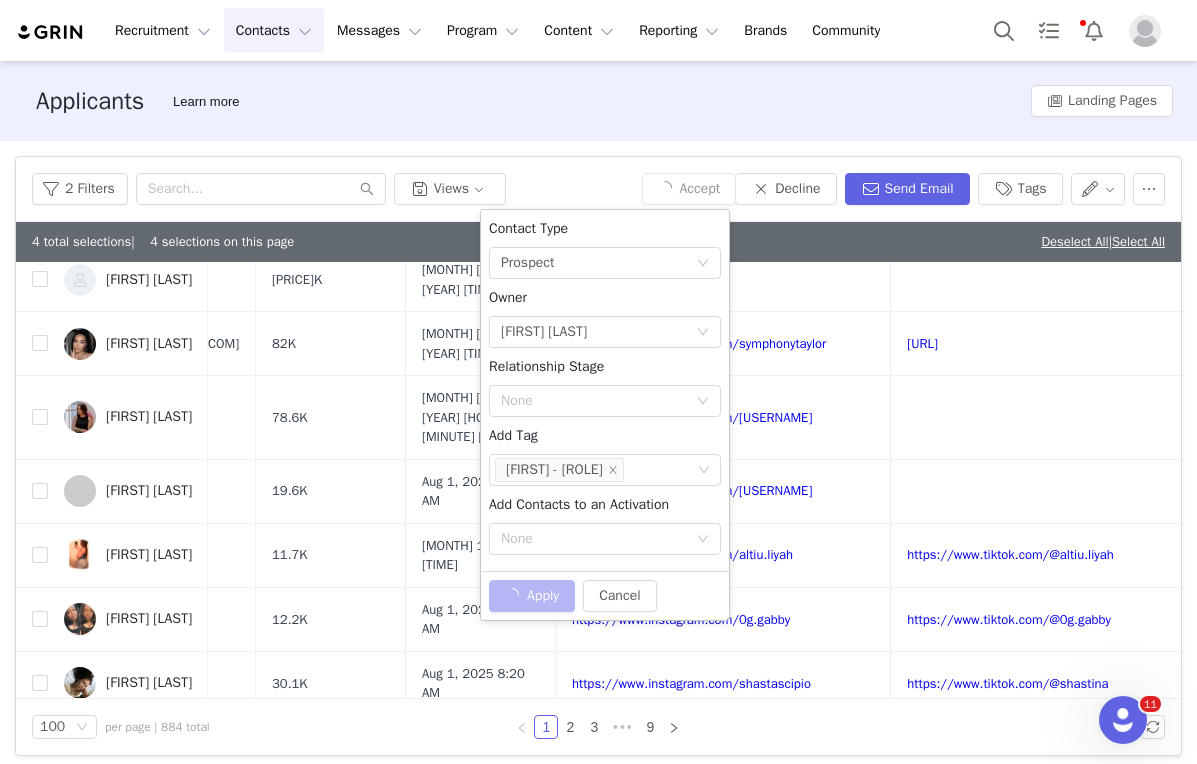 checkbox on "false" 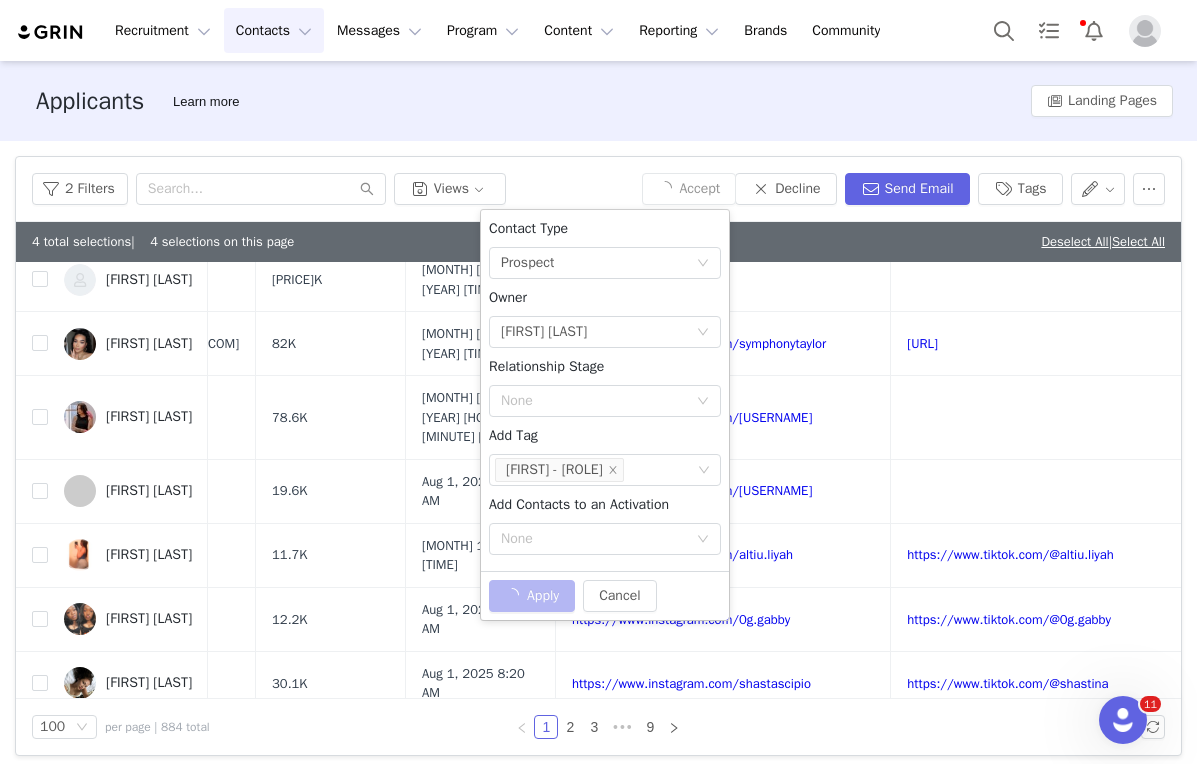 checkbox on "false" 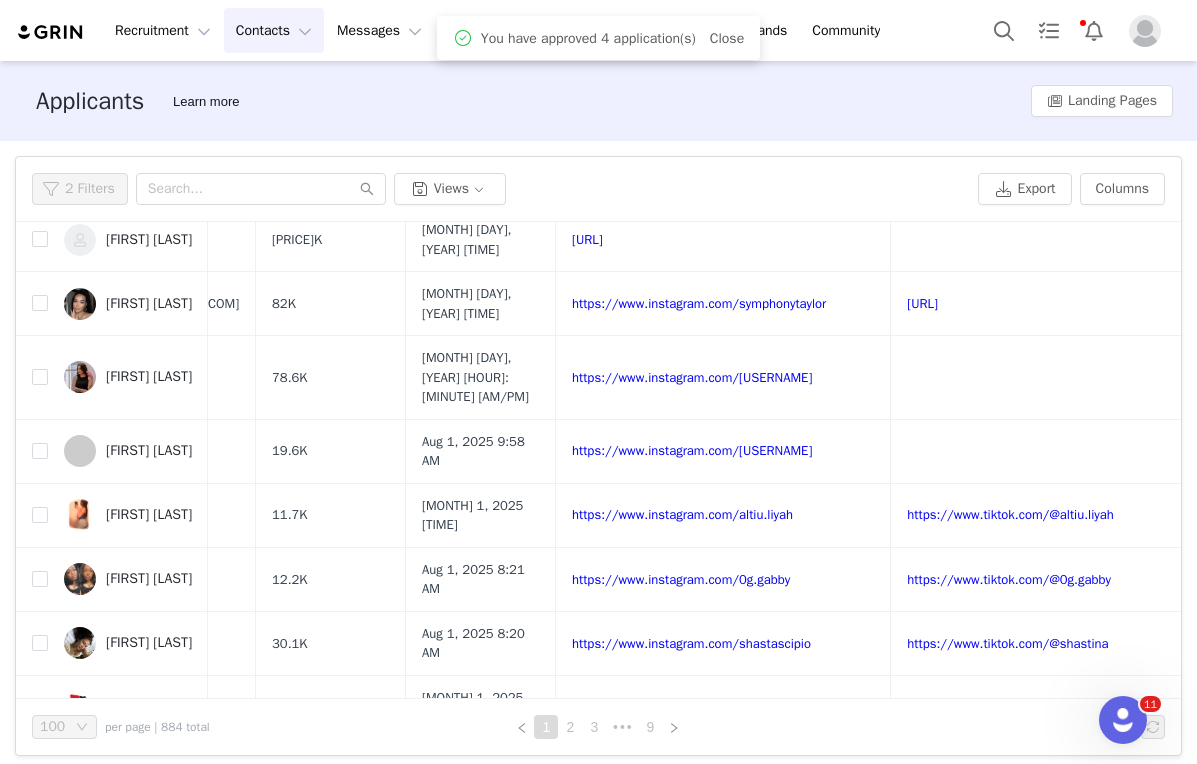 scroll, scrollTop: 0, scrollLeft: 0, axis: both 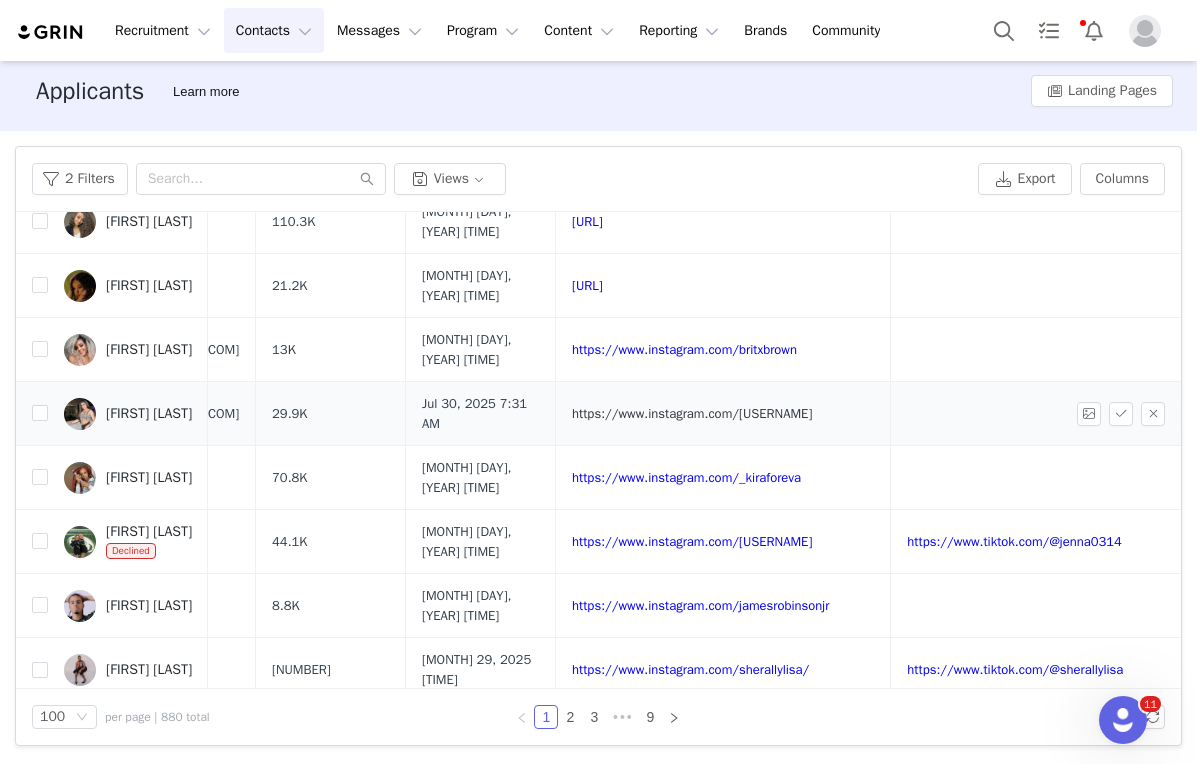 click on "https://www.instagram.com/[USERNAME]" at bounding box center (692, 413) 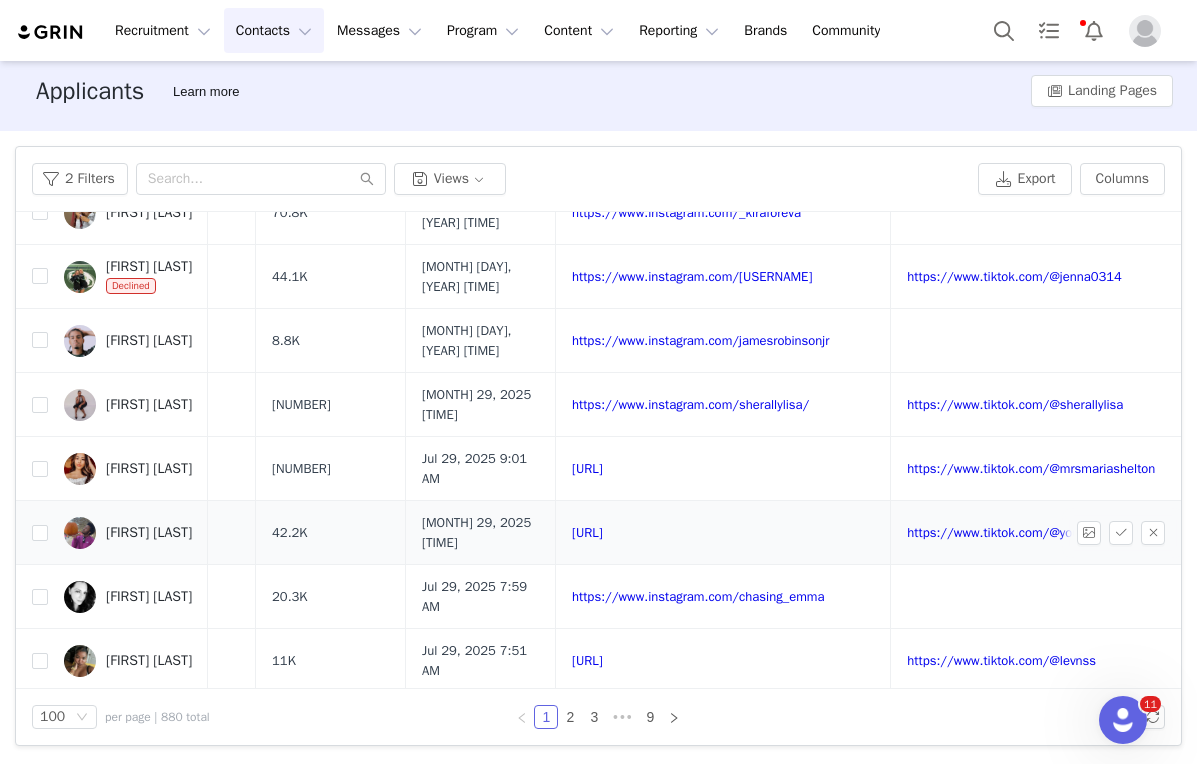 scroll, scrollTop: 2505, scrollLeft: 173, axis: both 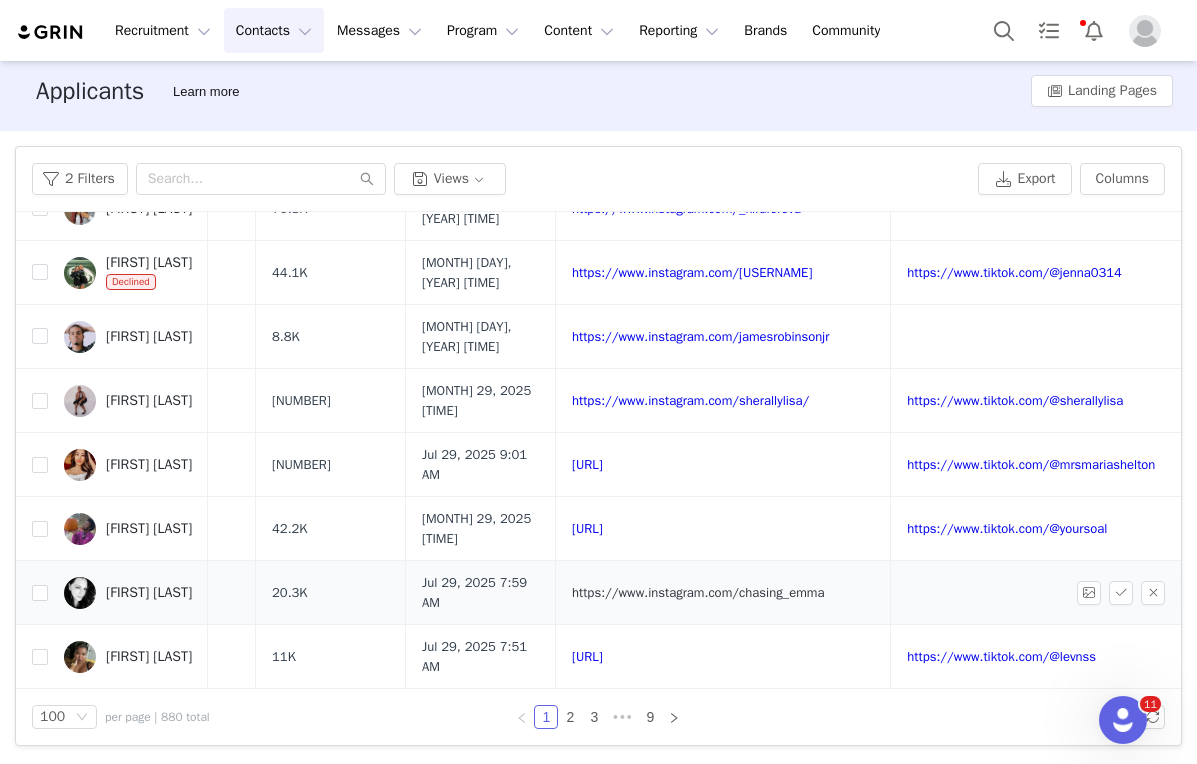 click on "https://www.instagram.com/chasing_emma" at bounding box center [698, 592] 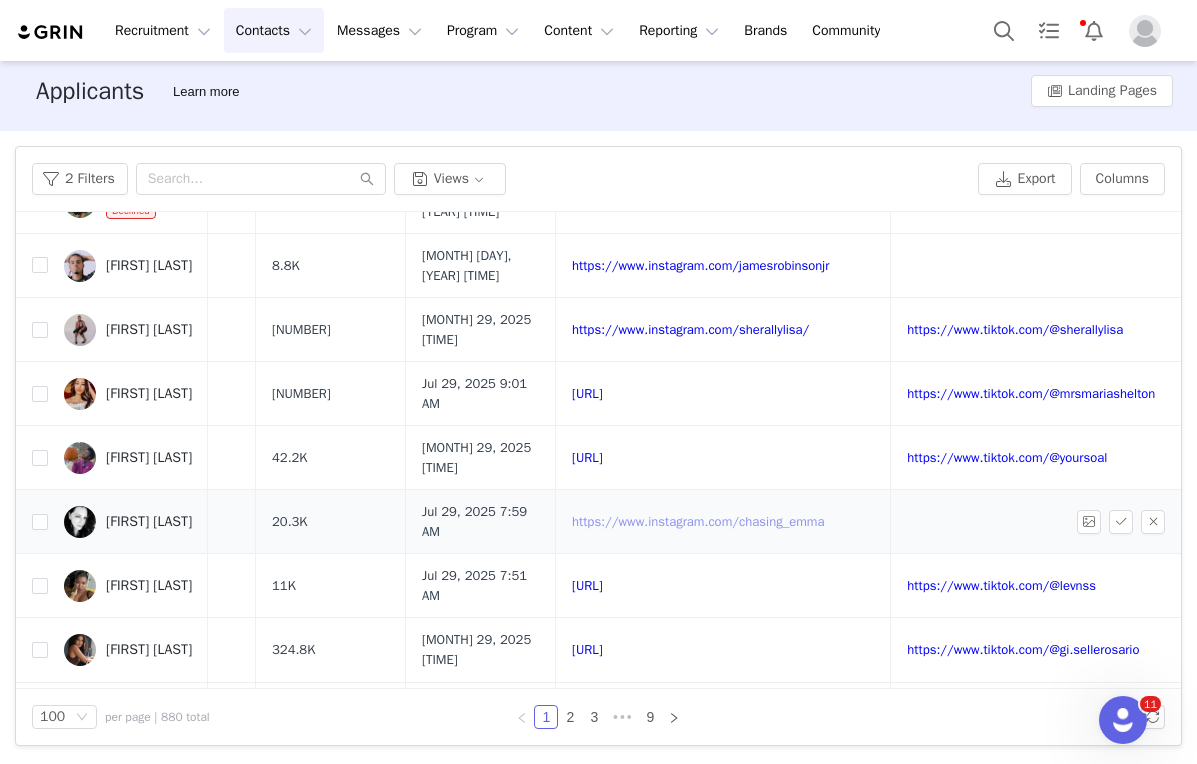 scroll, scrollTop: 2578, scrollLeft: 173, axis: both 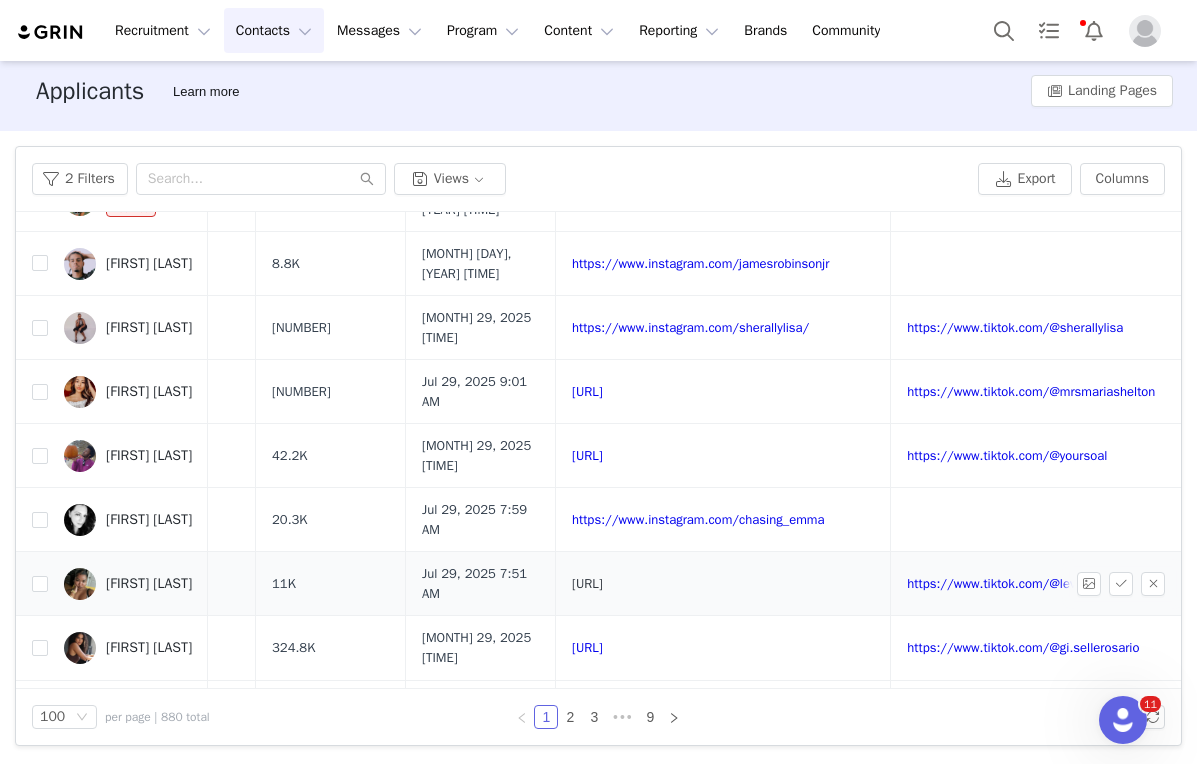 click on "[URL]" at bounding box center [587, 583] 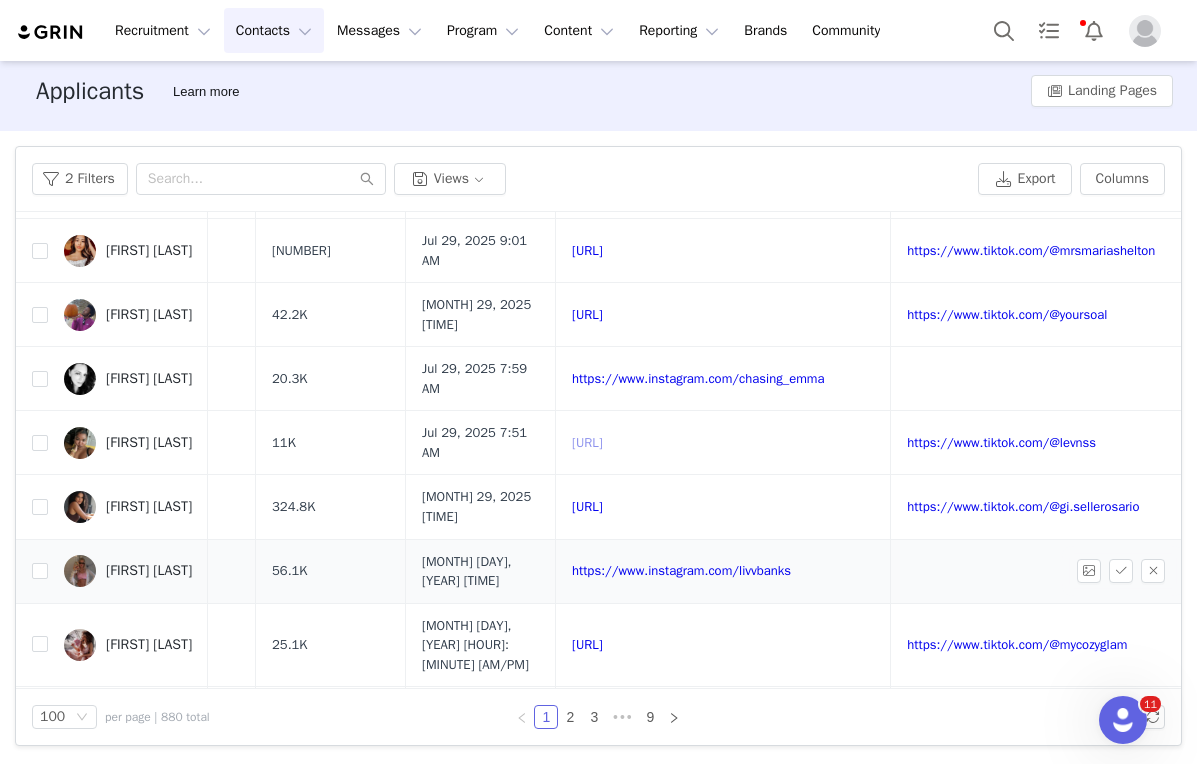 scroll, scrollTop: 2721, scrollLeft: 173, axis: both 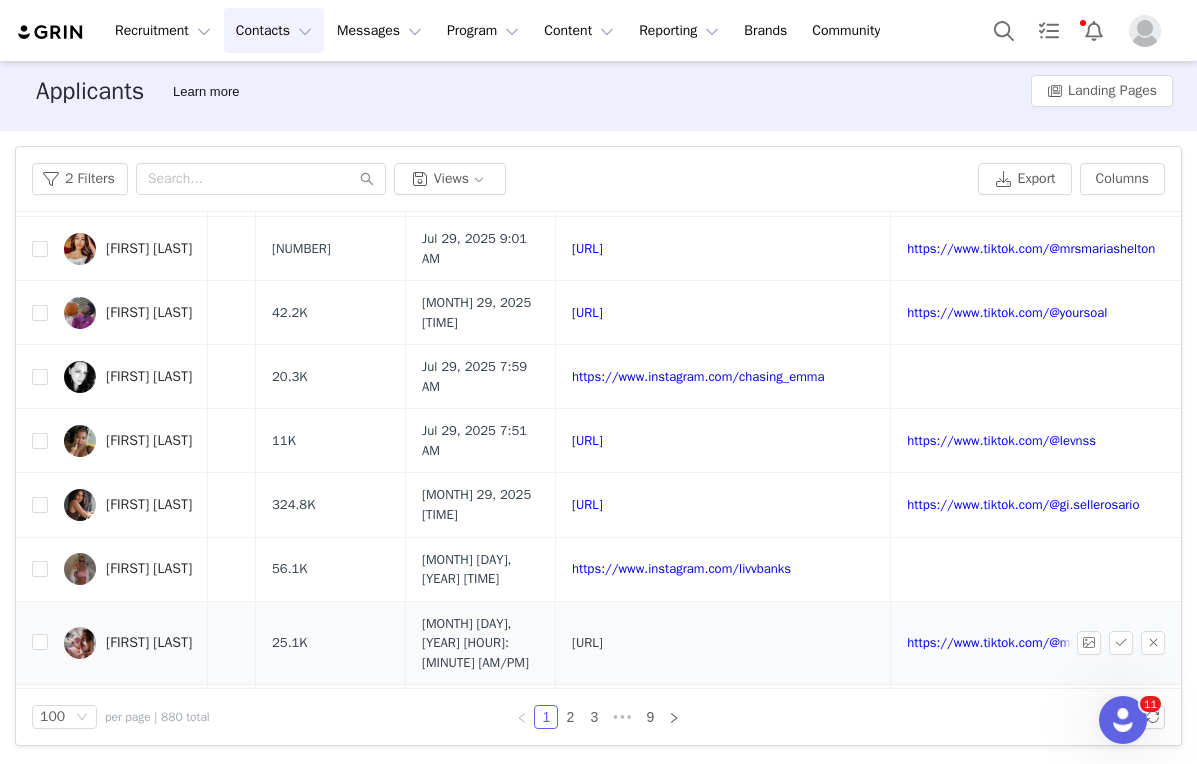 click on "[URL]" at bounding box center [587, 642] 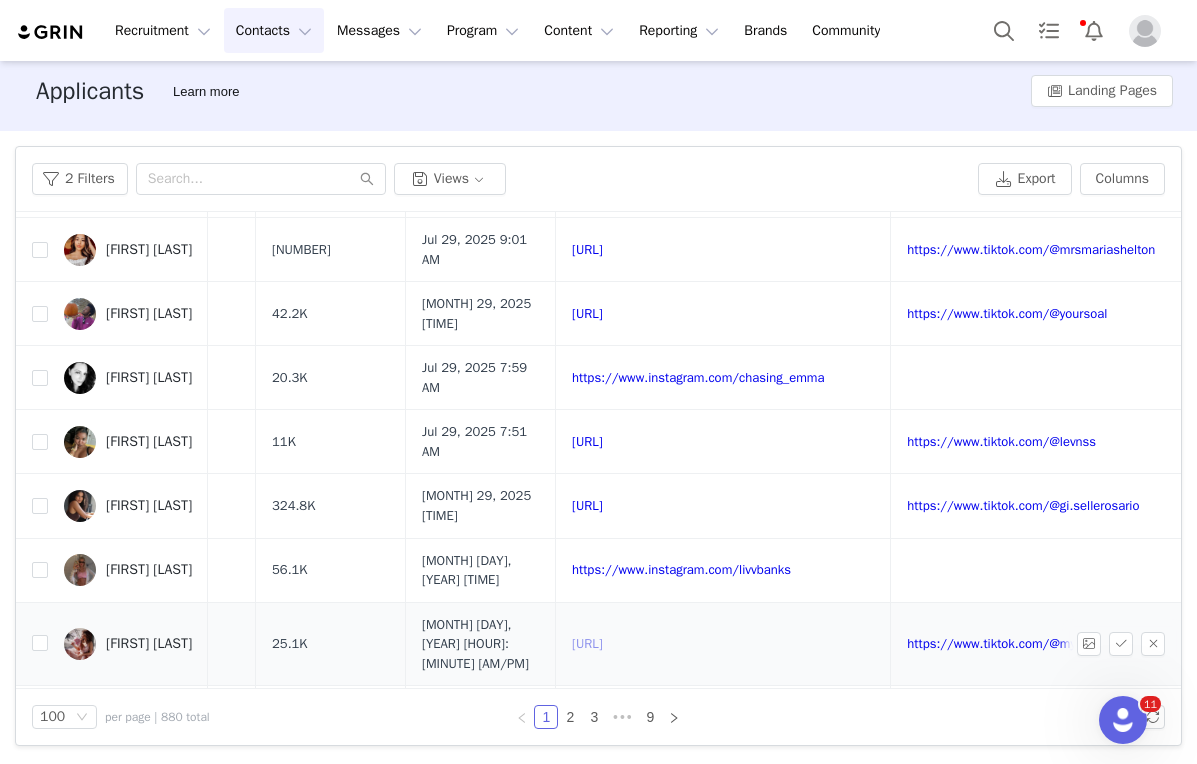 scroll, scrollTop: 2720, scrollLeft: 211, axis: both 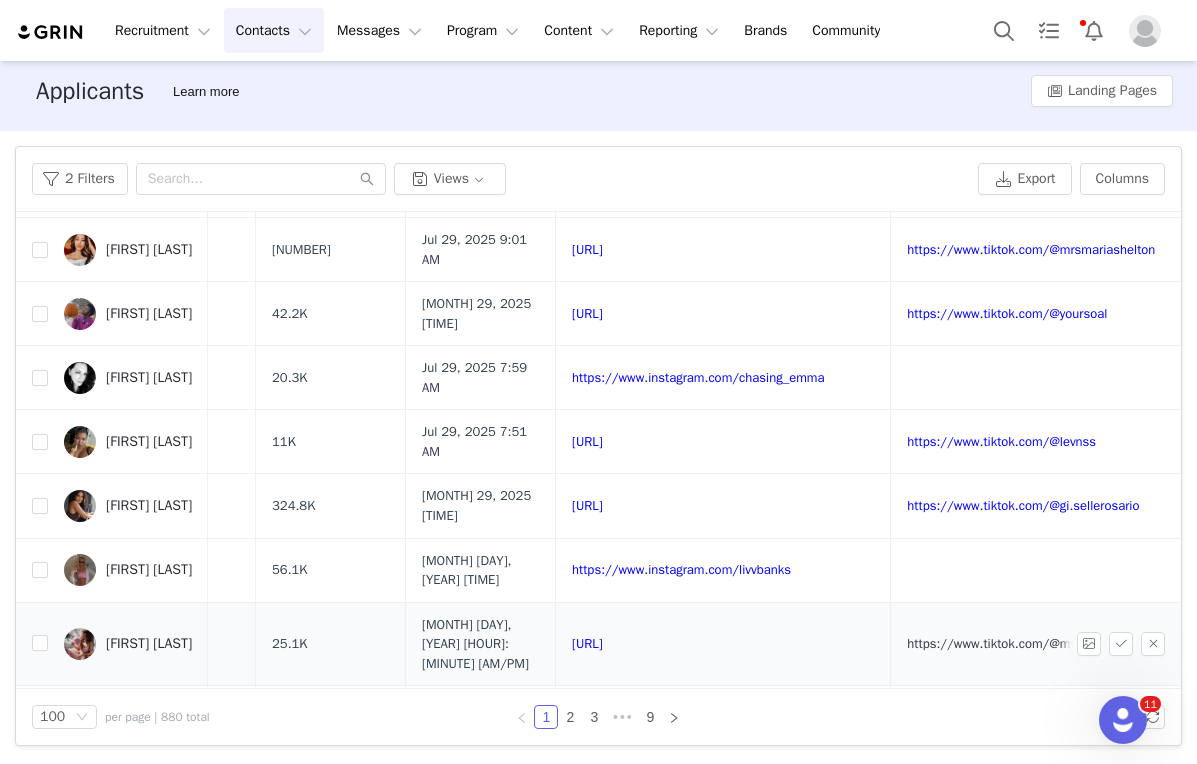 click on "https://www.tiktok.com/@mycozyglam" at bounding box center (1017, 643) 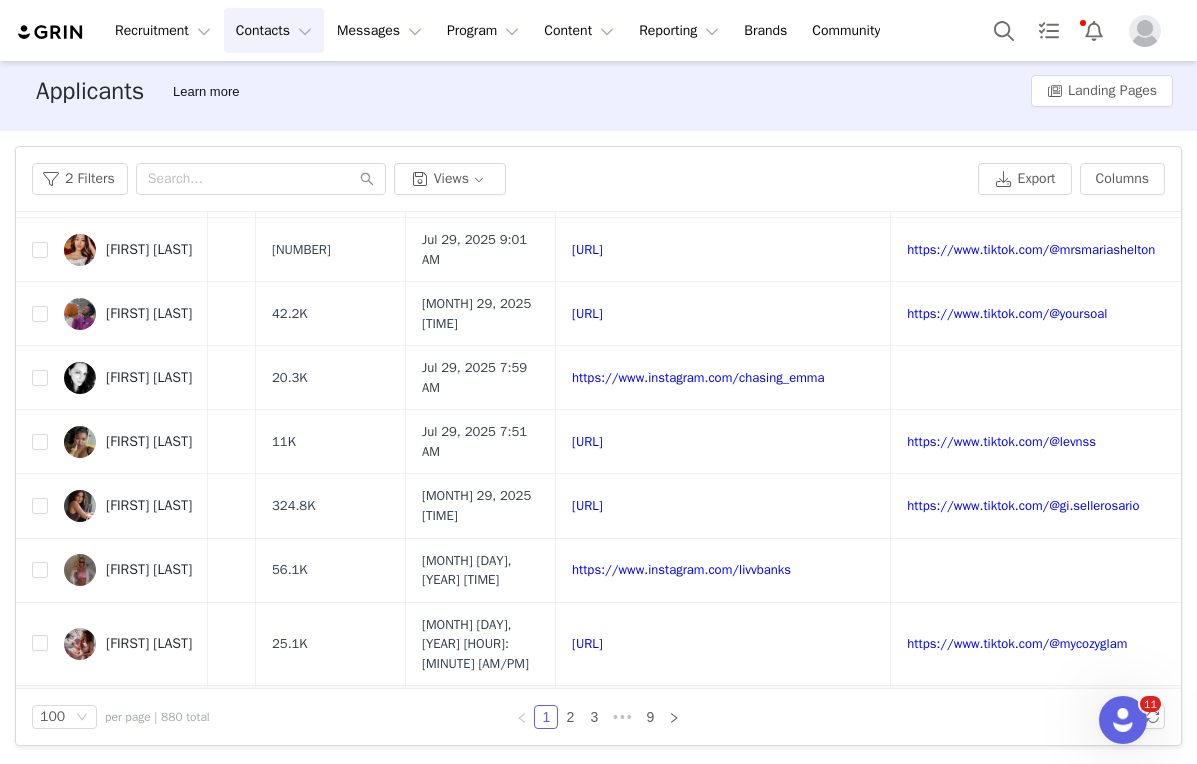 click on "https://www.instagram.com/manuinrome" at bounding box center [691, 727] 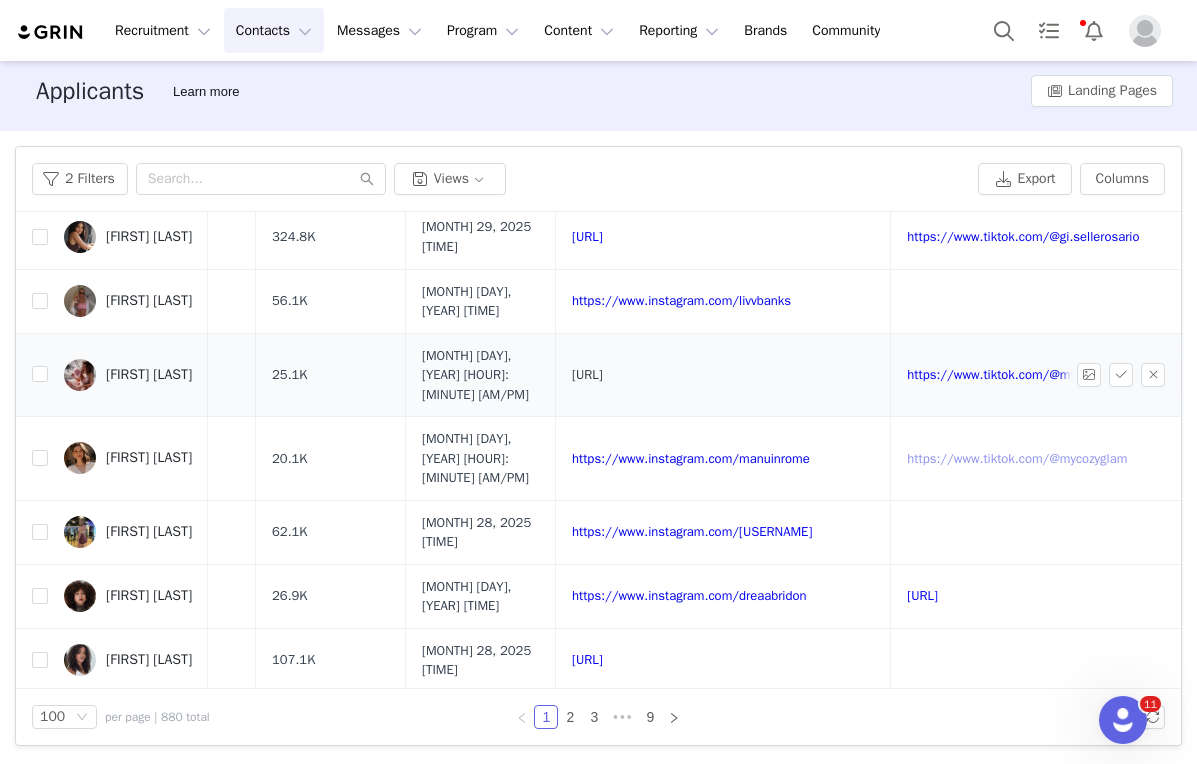 scroll, scrollTop: 3016, scrollLeft: 215, axis: both 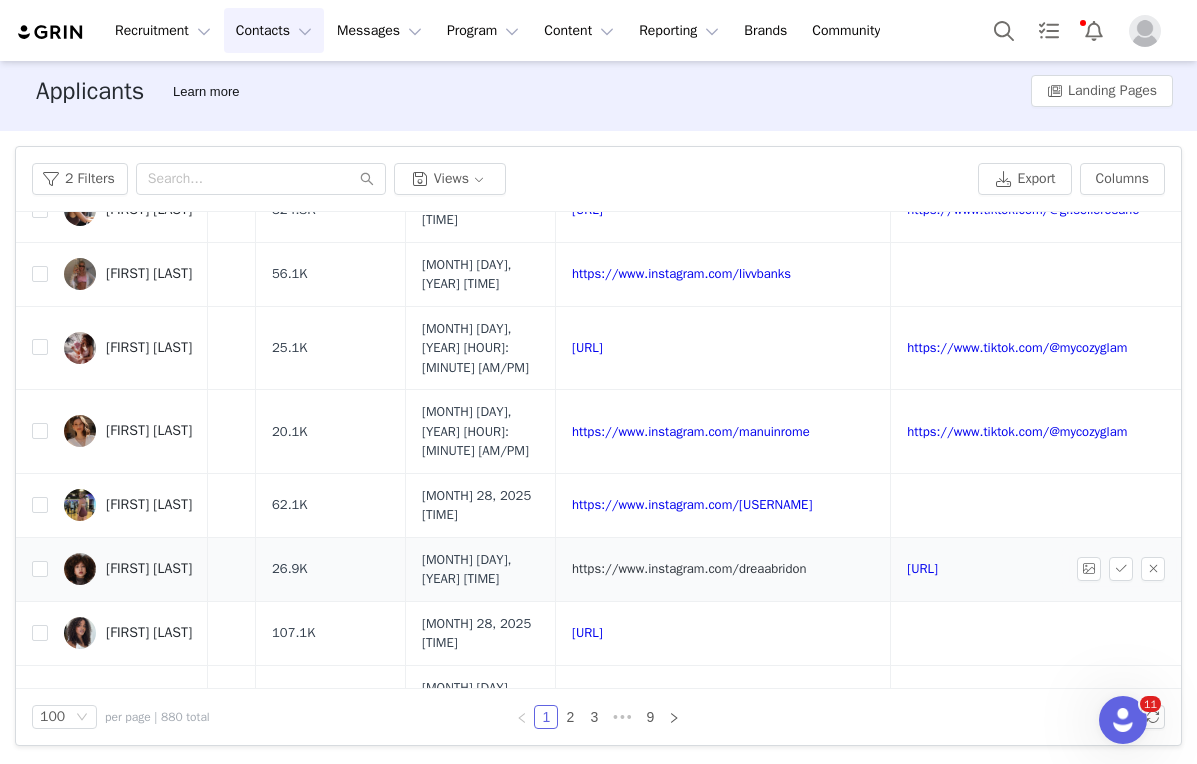 click on "https://www.instagram.com/dreaabridon" at bounding box center [689, 568] 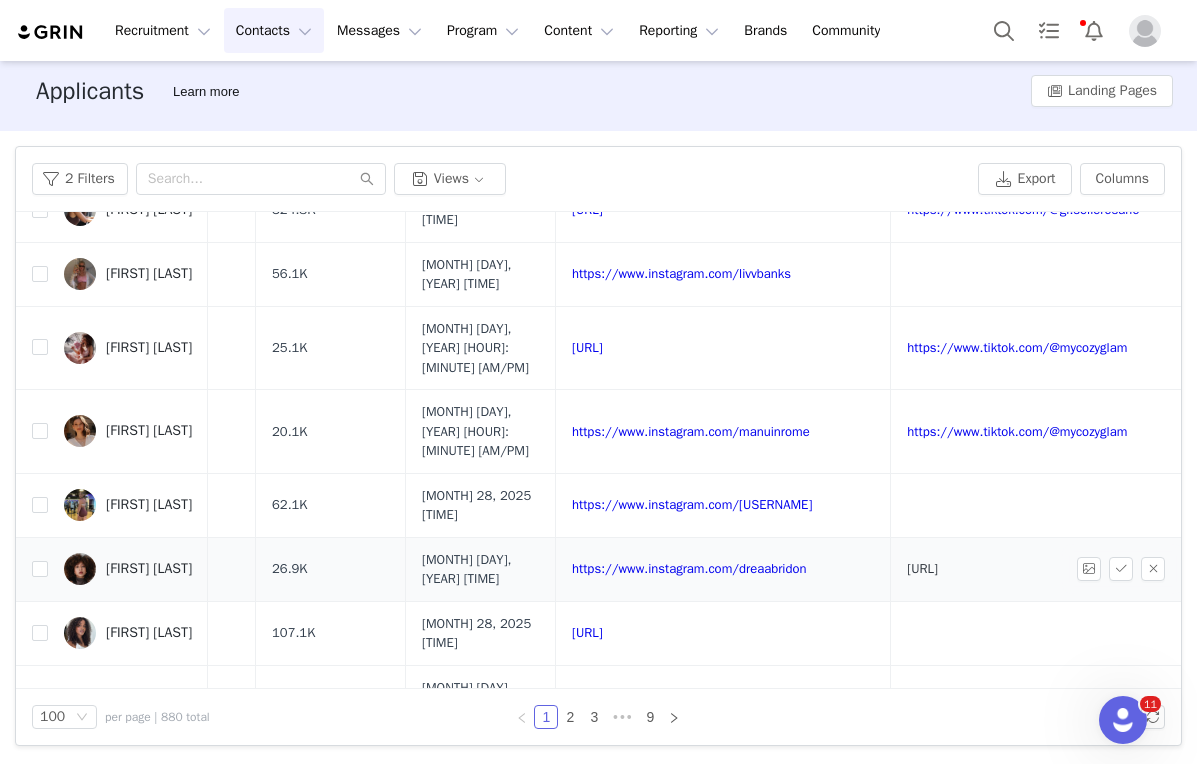 click on "[URL]" at bounding box center [922, 568] 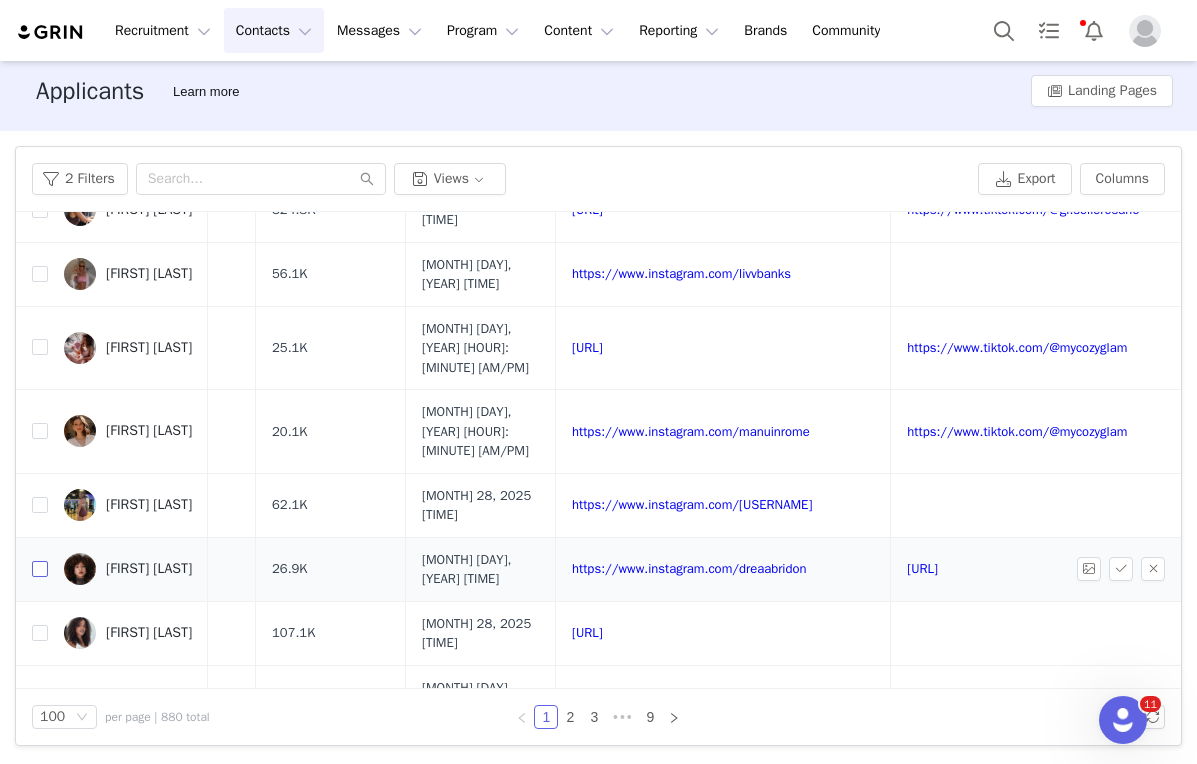 click at bounding box center (40, 569) 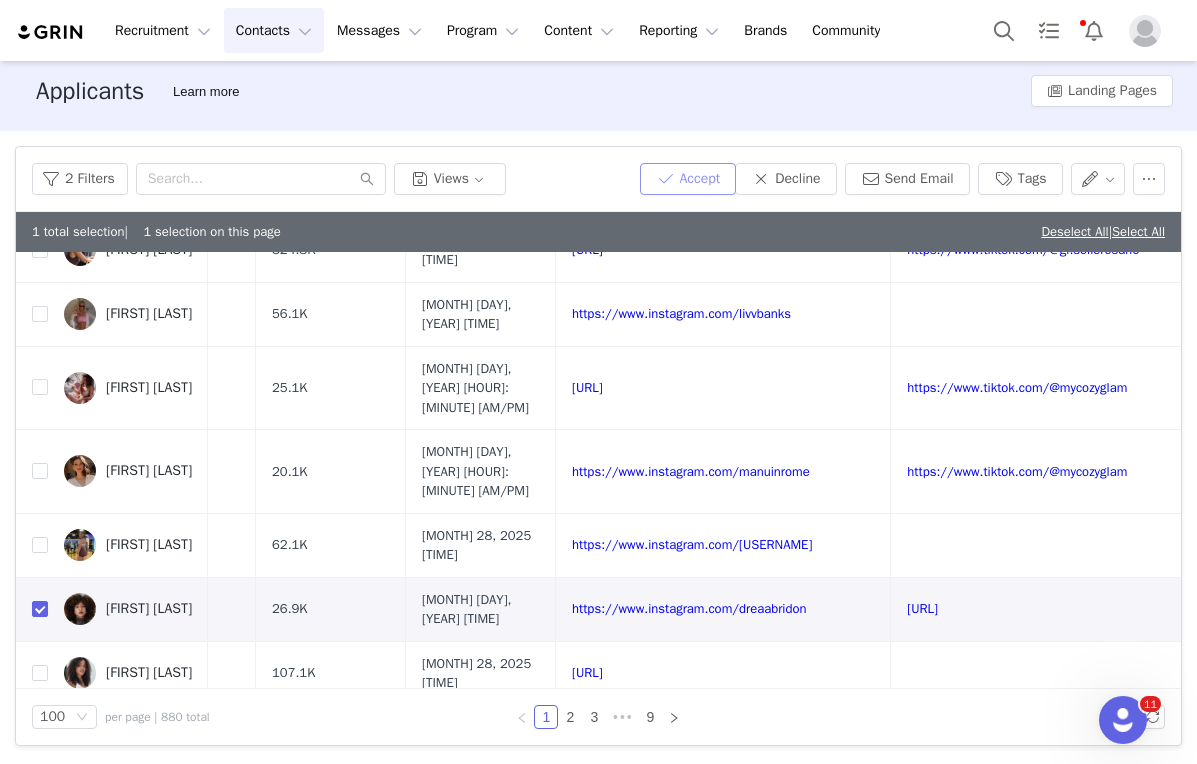 click on "Accept" at bounding box center [688, 179] 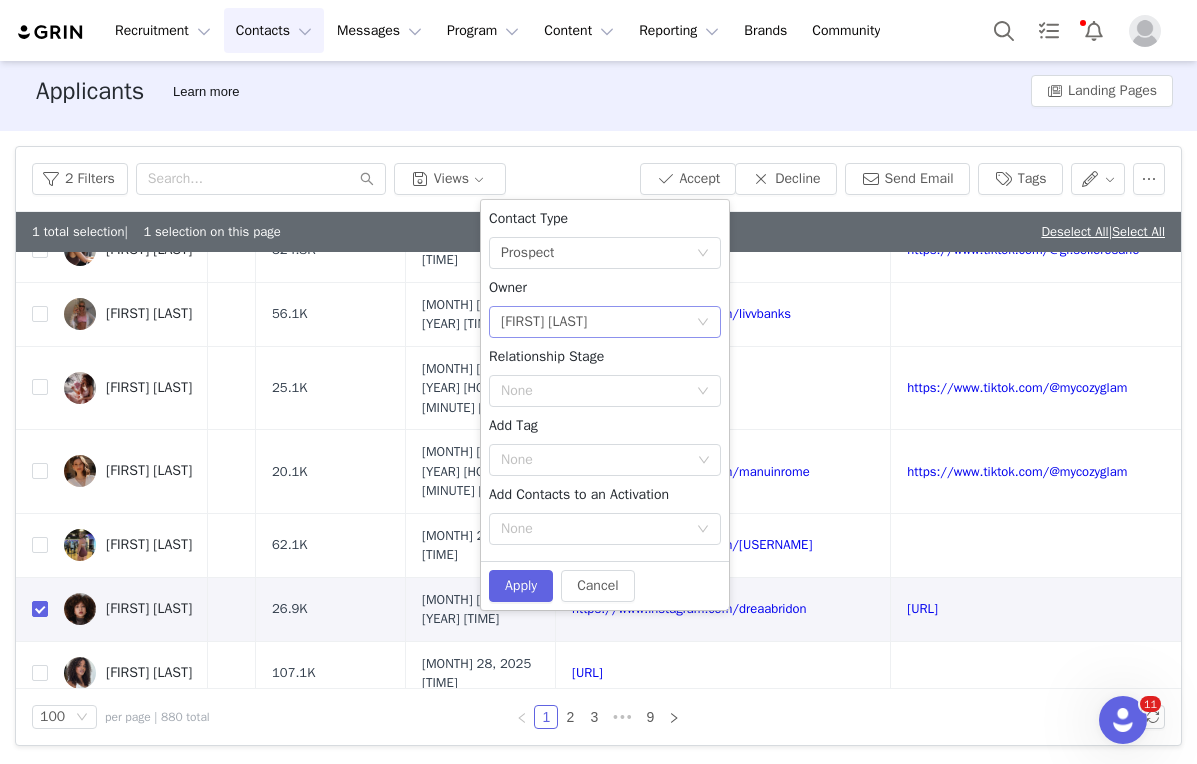 click on "[FIRST] [LAST]" at bounding box center (544, 322) 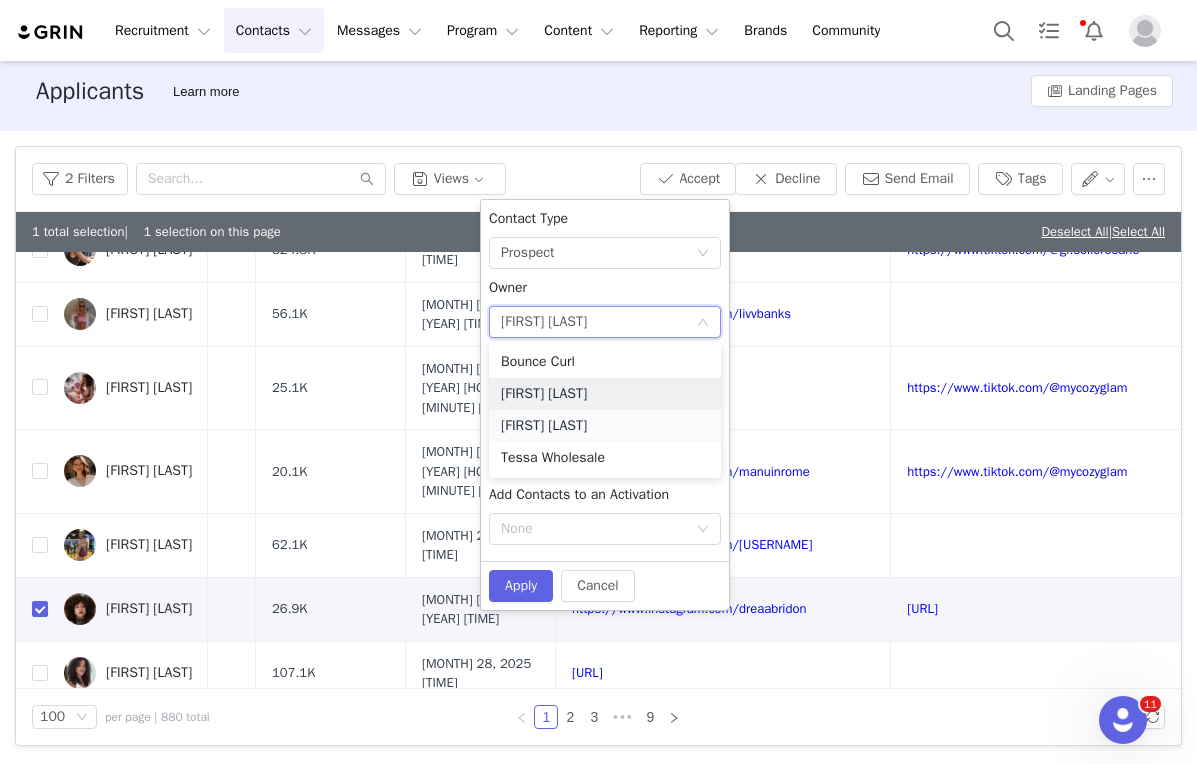 click on "[FIRST] [LAST]" at bounding box center (605, 426) 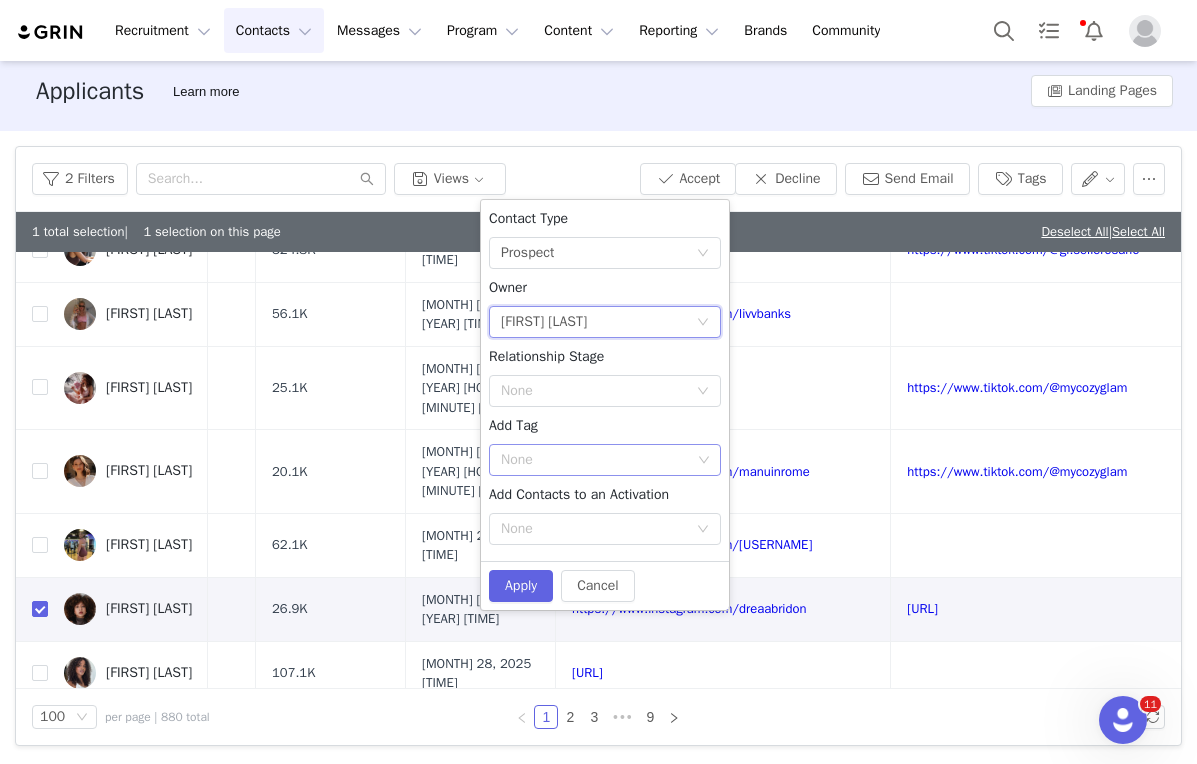 click on "None" at bounding box center (596, 460) 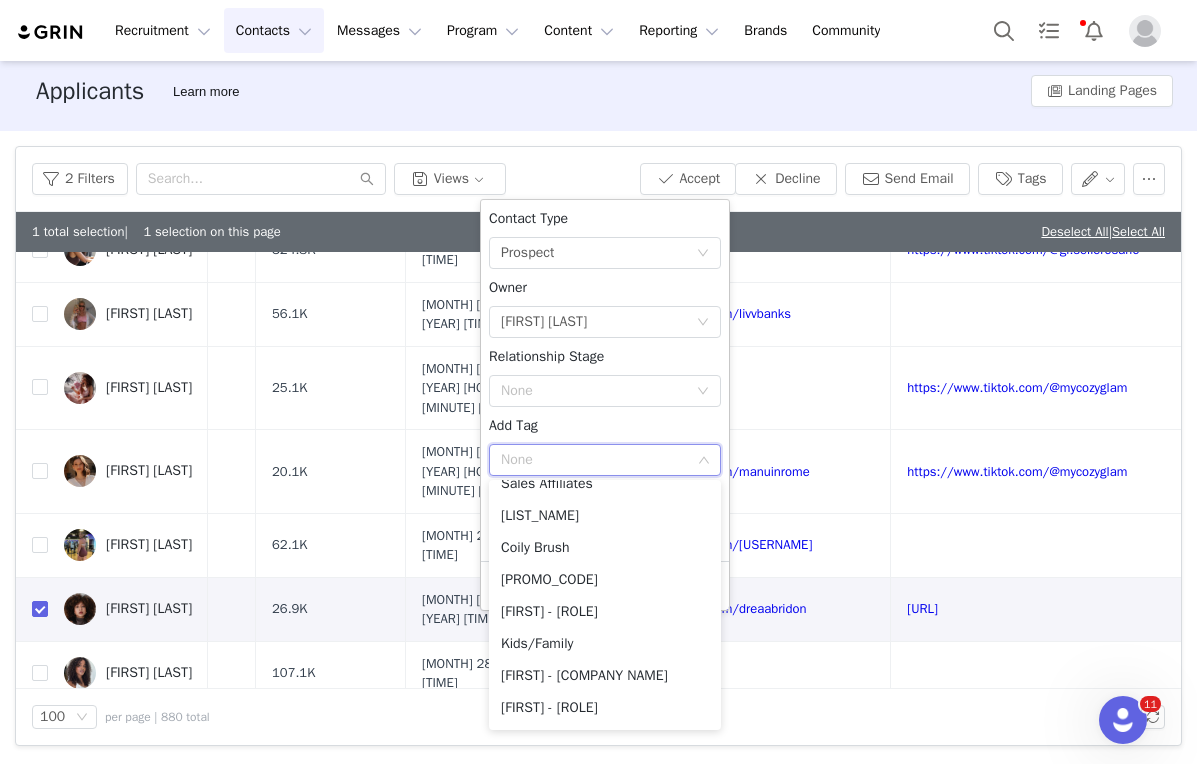 scroll, scrollTop: 611, scrollLeft: 0, axis: vertical 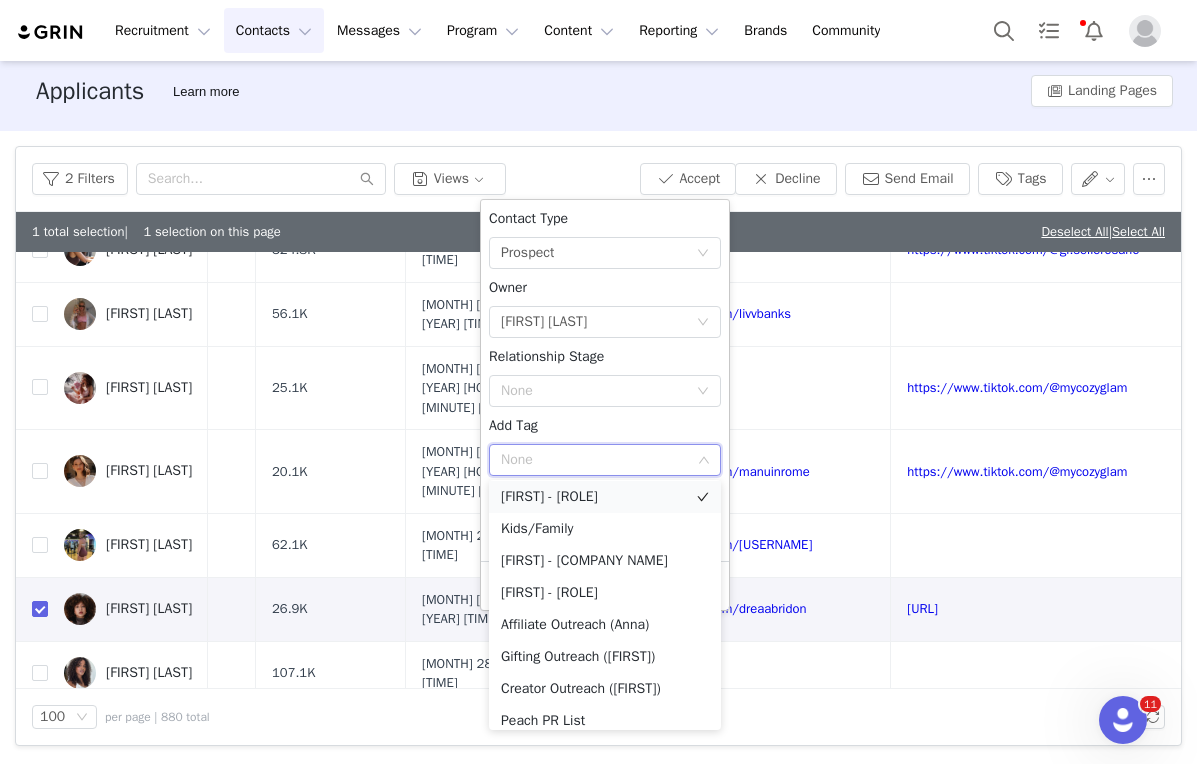 click on "[FIRST] - [ROLE]" at bounding box center (605, 497) 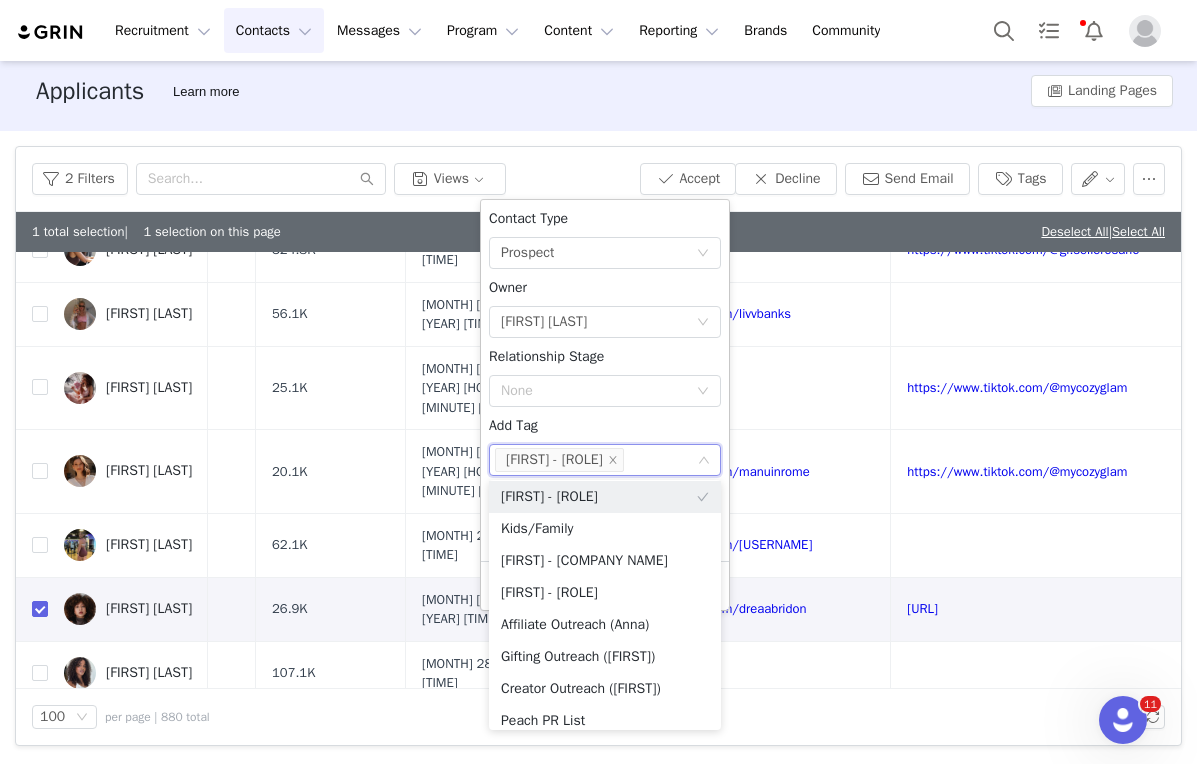 click on "Contact Type None Prospect Owner Select Owner [FIRST] [LAST] Relationship Stage None Add Tag None [FIRST] - Affiliate Add Contacts to an Activation None" at bounding box center [605, 380] 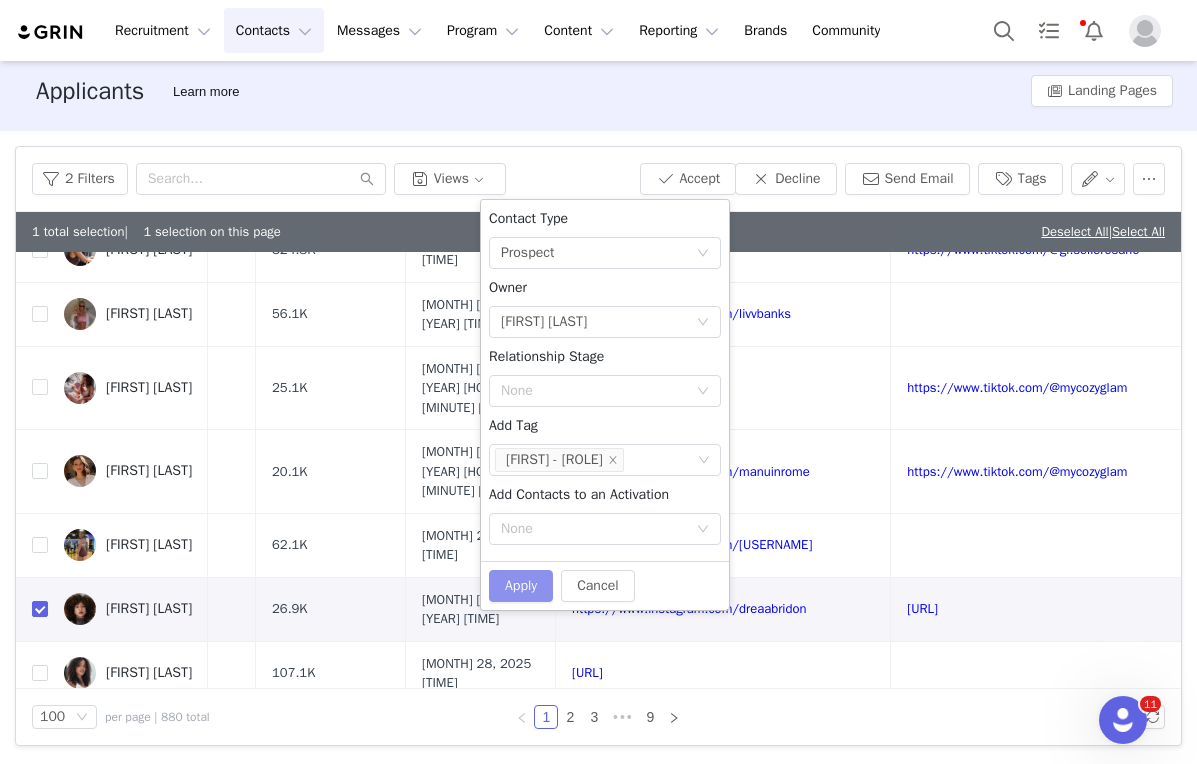 click on "Apply" at bounding box center (521, 586) 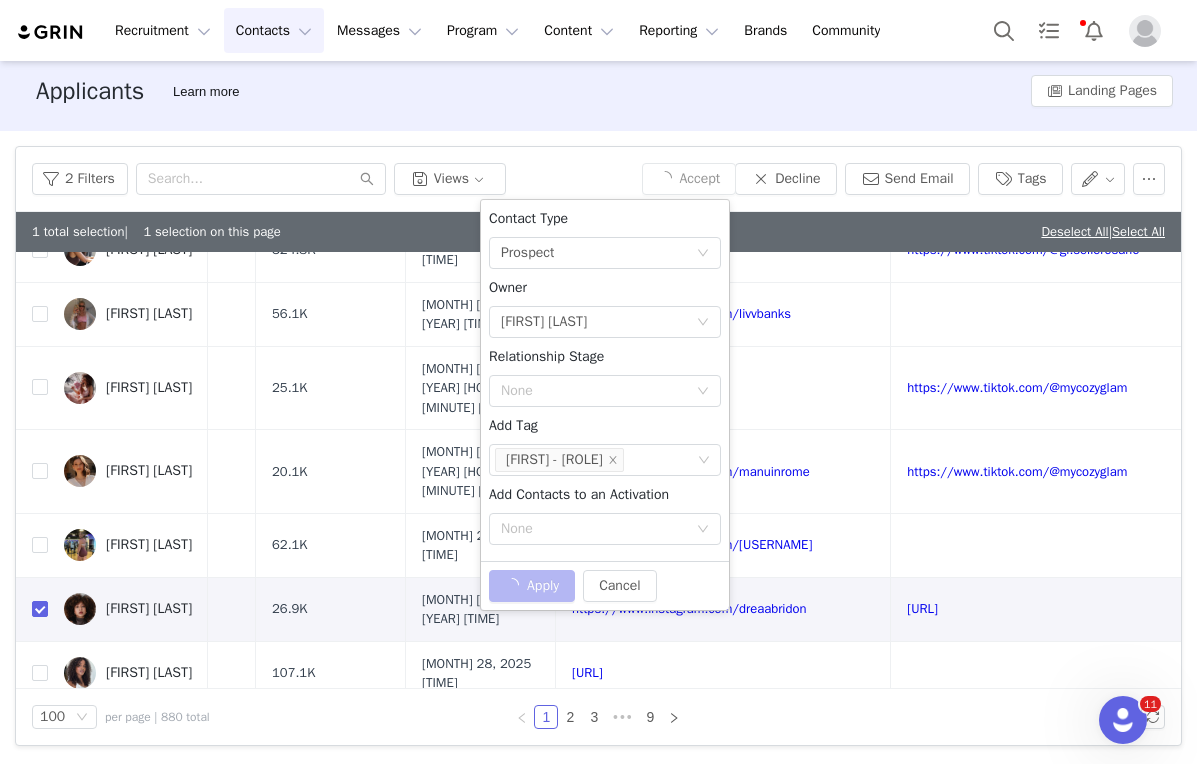 checkbox on "false" 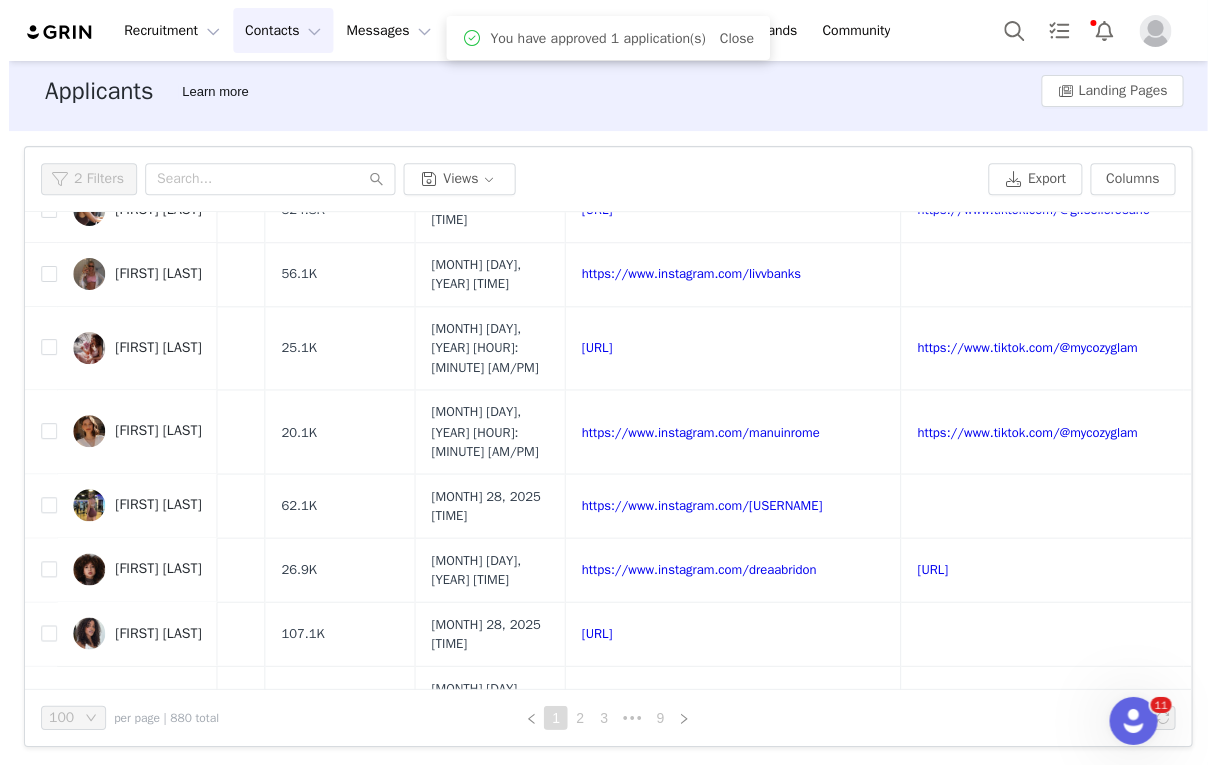 scroll, scrollTop: 0, scrollLeft: 0, axis: both 